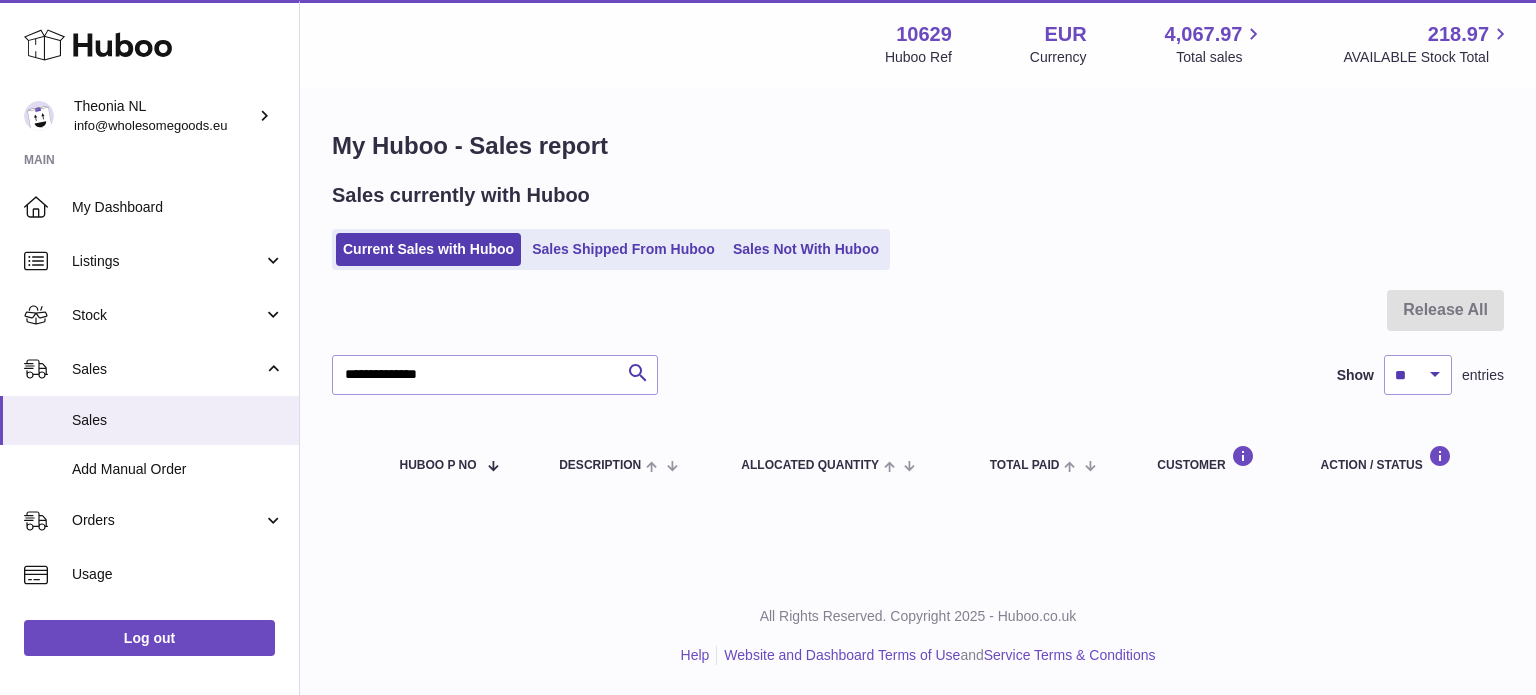 scroll, scrollTop: 0, scrollLeft: 0, axis: both 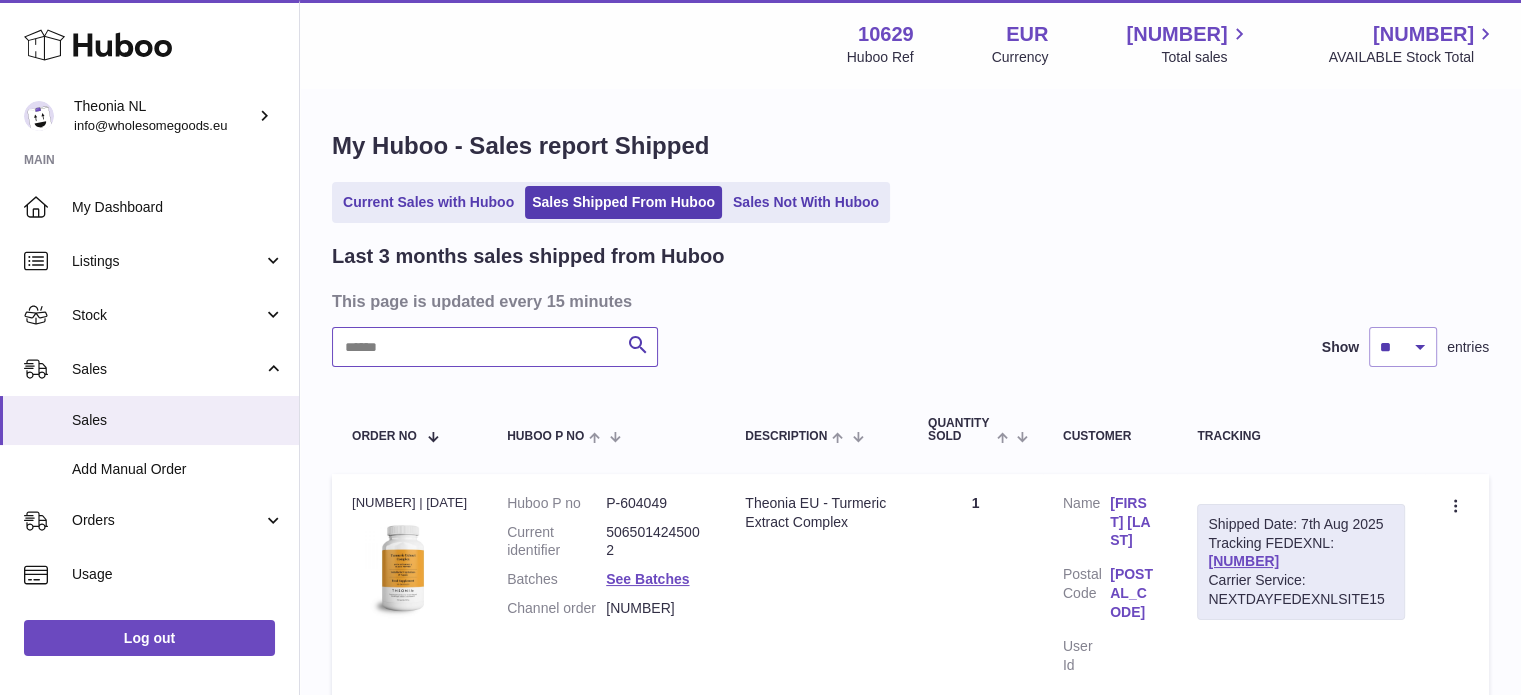 click at bounding box center [495, 347] 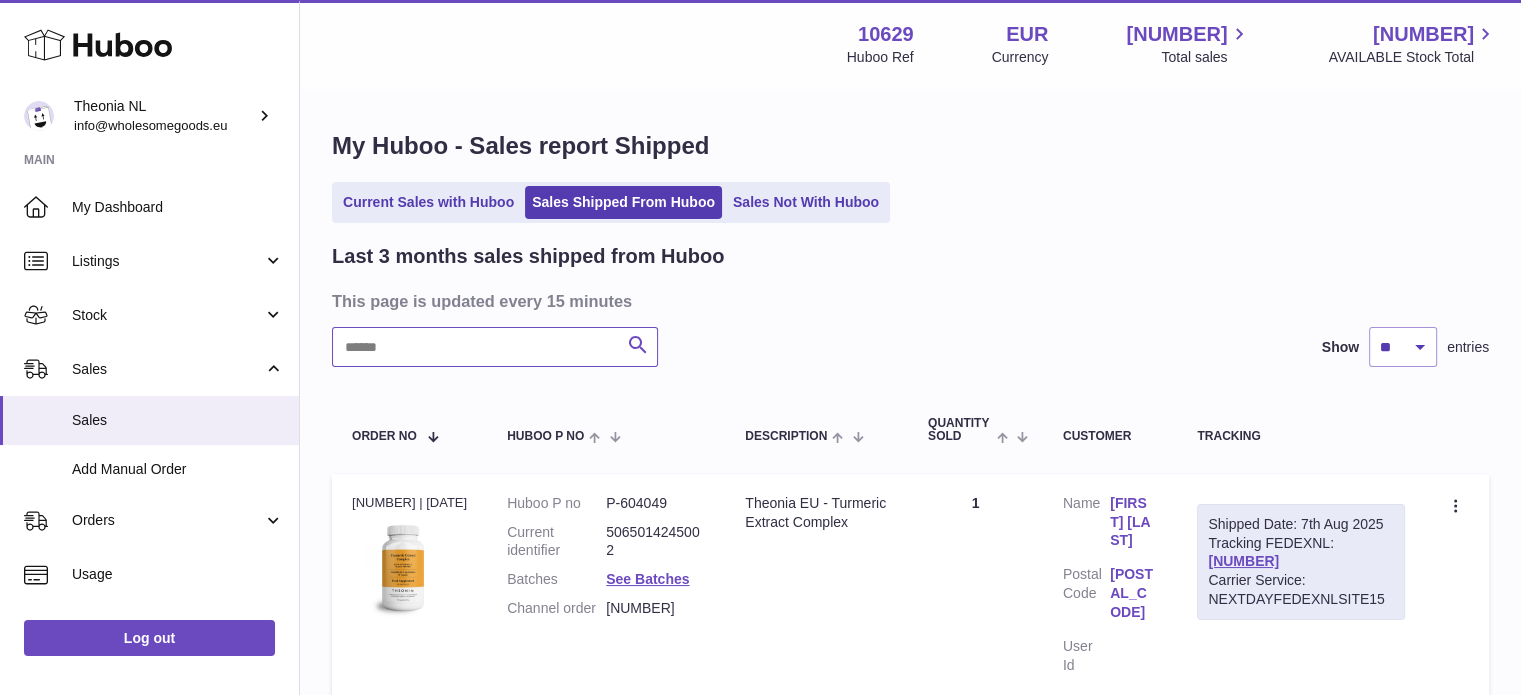 paste on "**********" 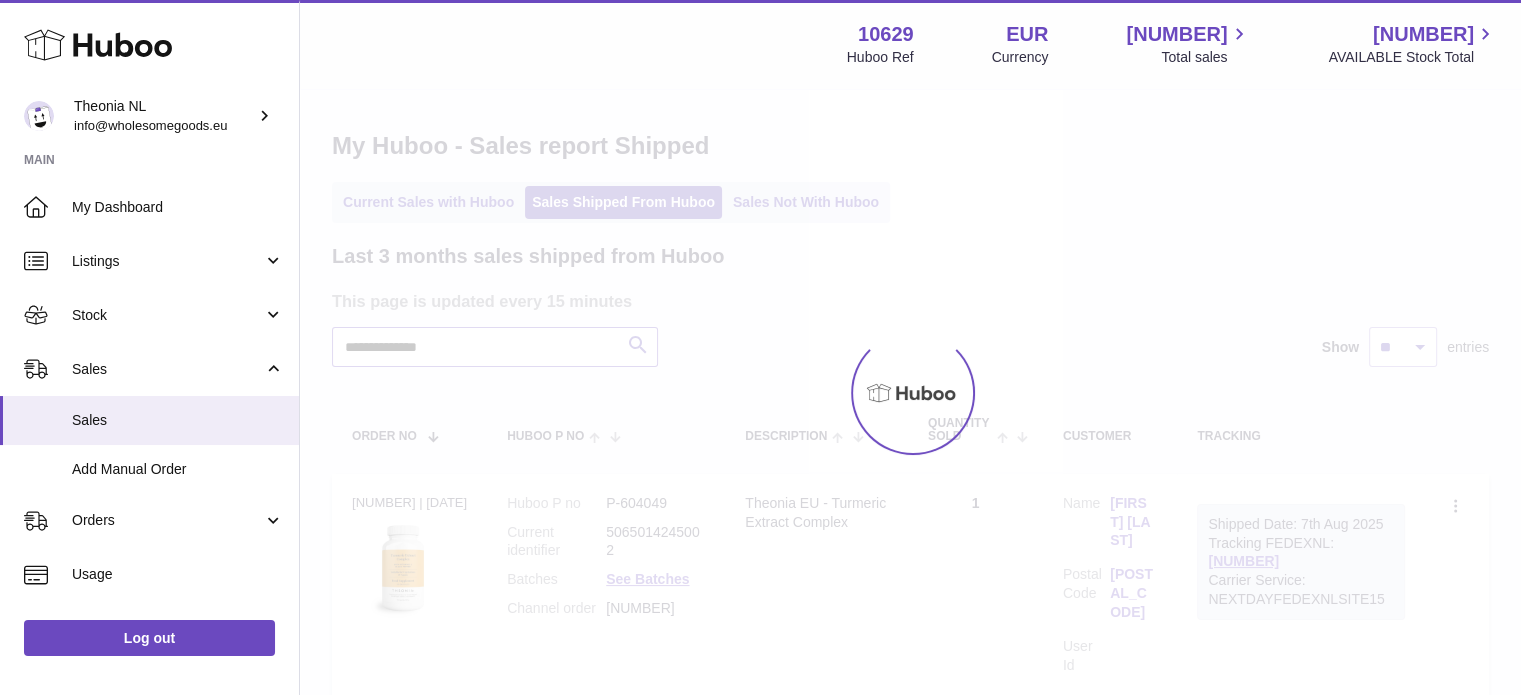 scroll, scrollTop: 100, scrollLeft: 0, axis: vertical 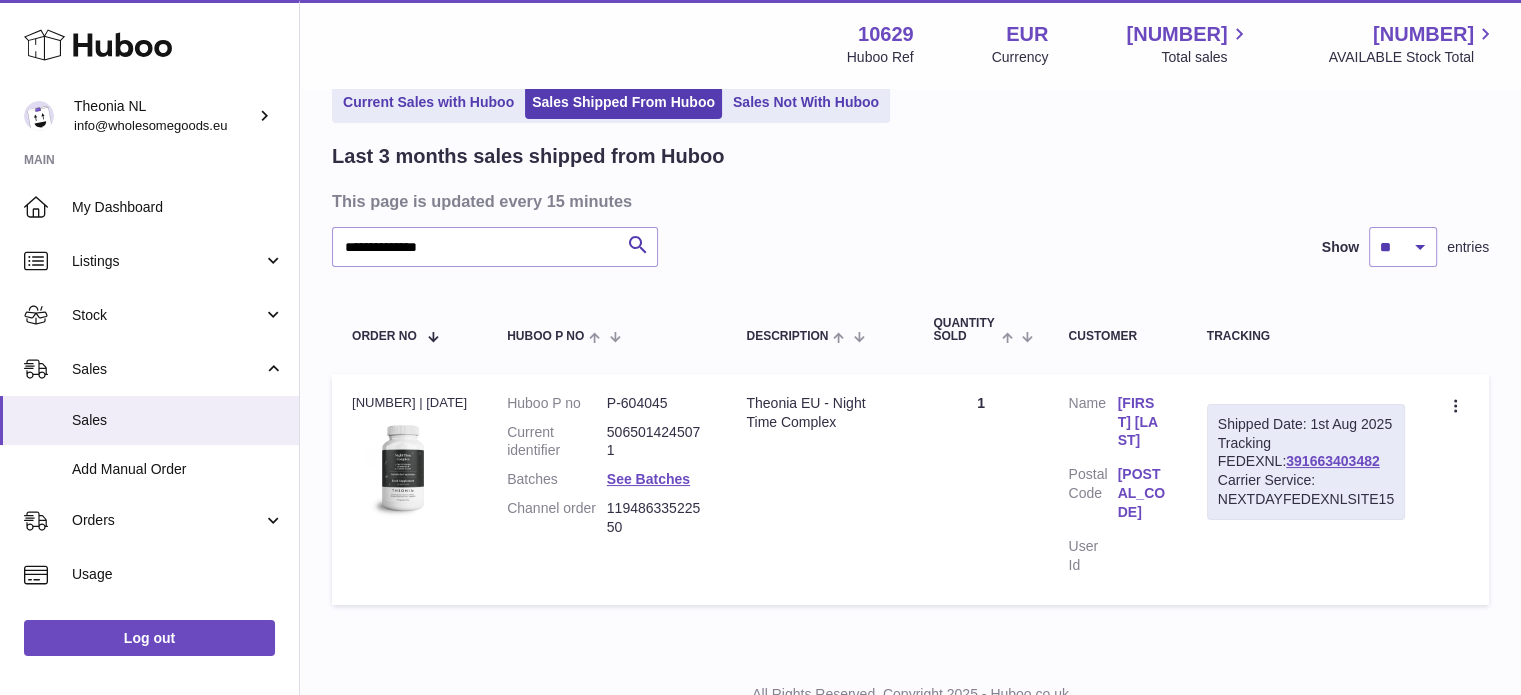 click on "Carrier Service: NEXTDAYFEDEXNLSITE15" at bounding box center [1306, 490] 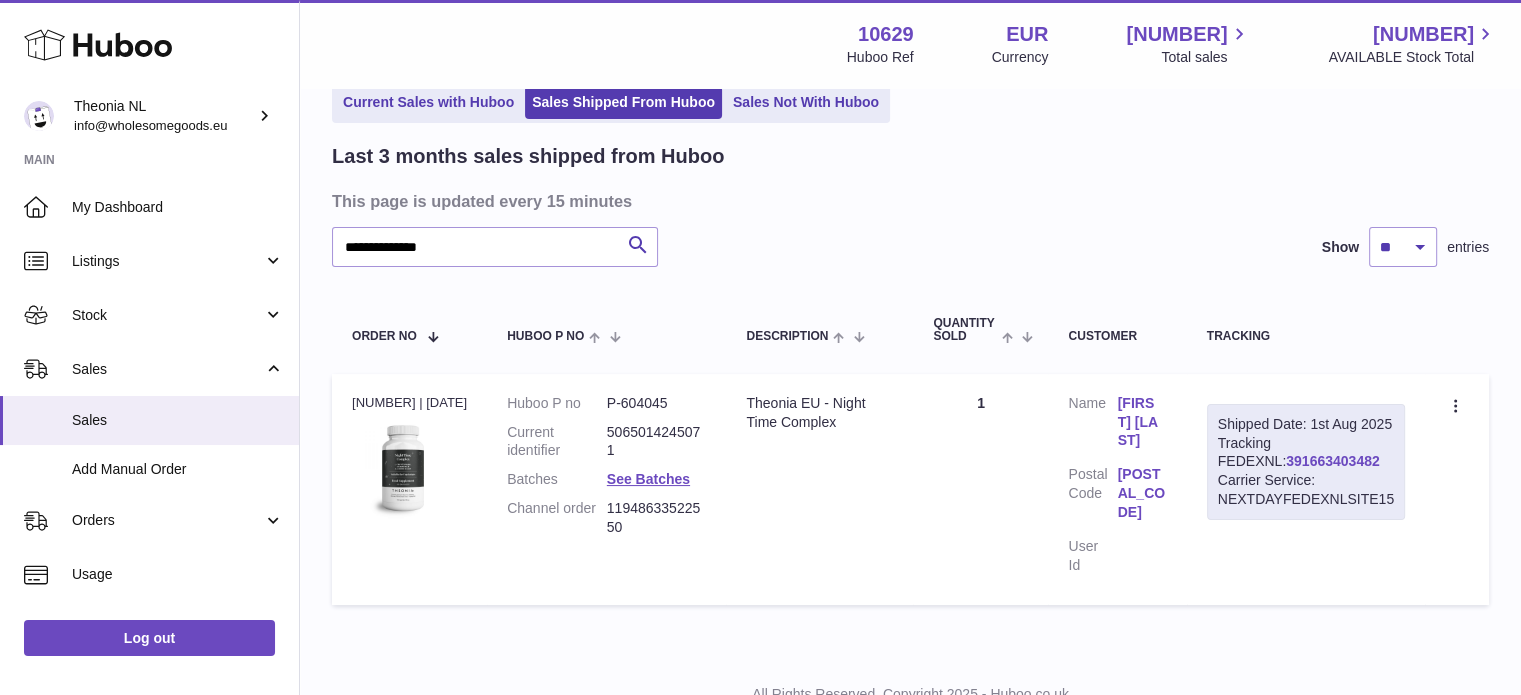 click on "391663403482" at bounding box center [1332, 461] 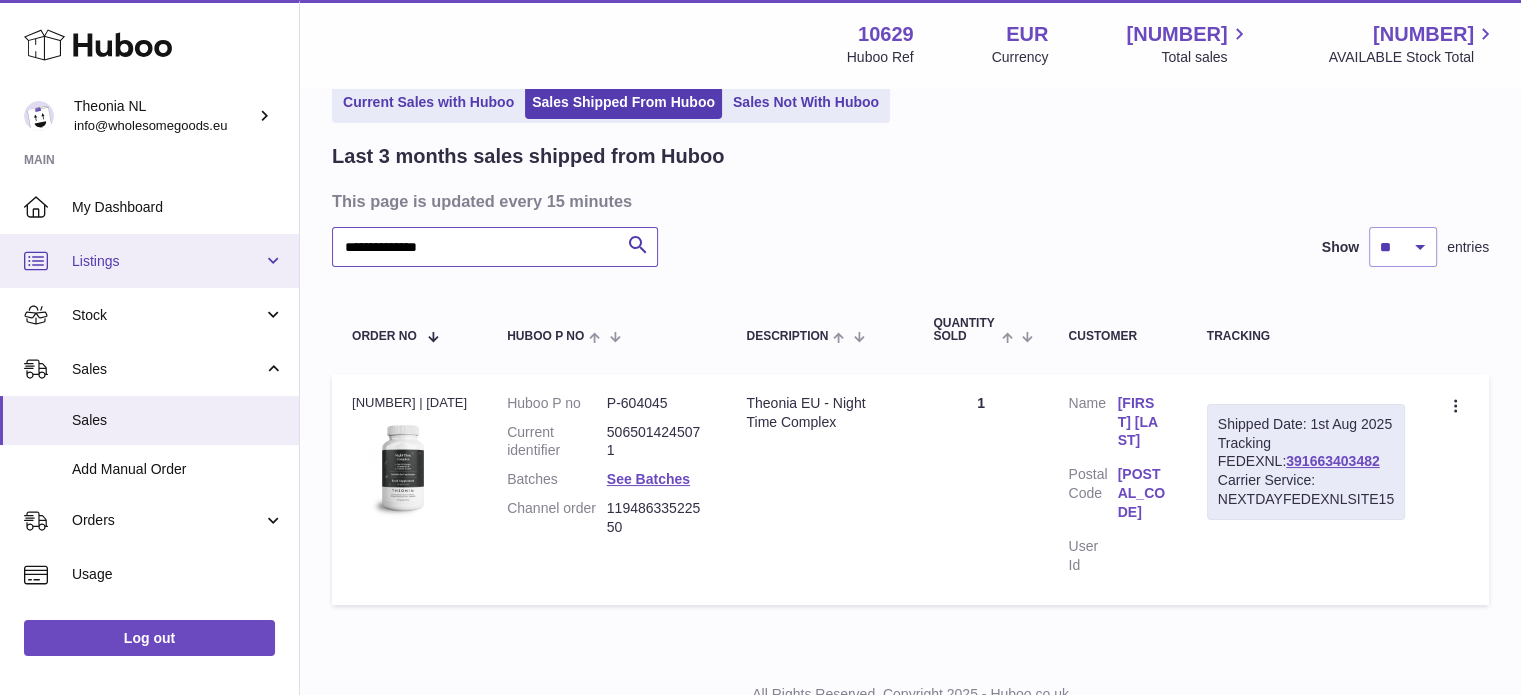 click on "**********" at bounding box center (760, 336) 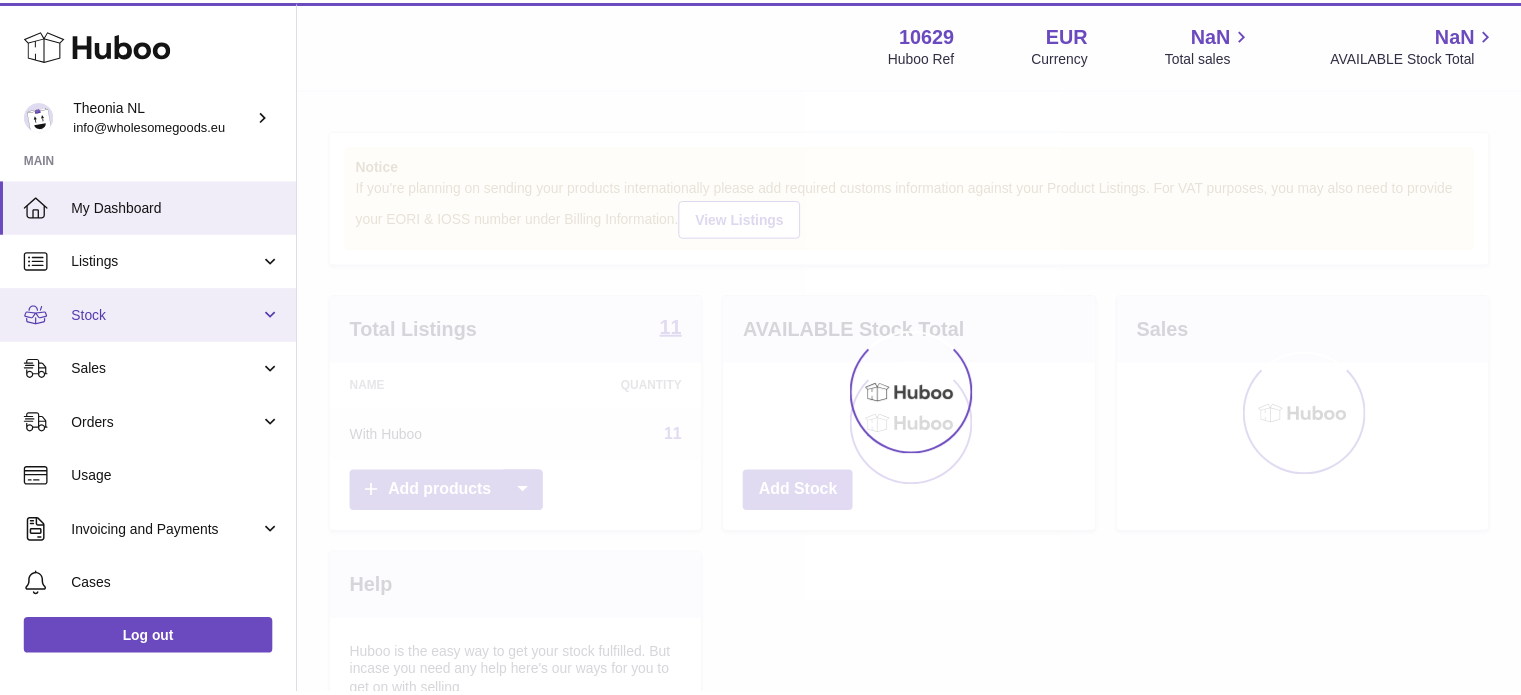 scroll, scrollTop: 0, scrollLeft: 0, axis: both 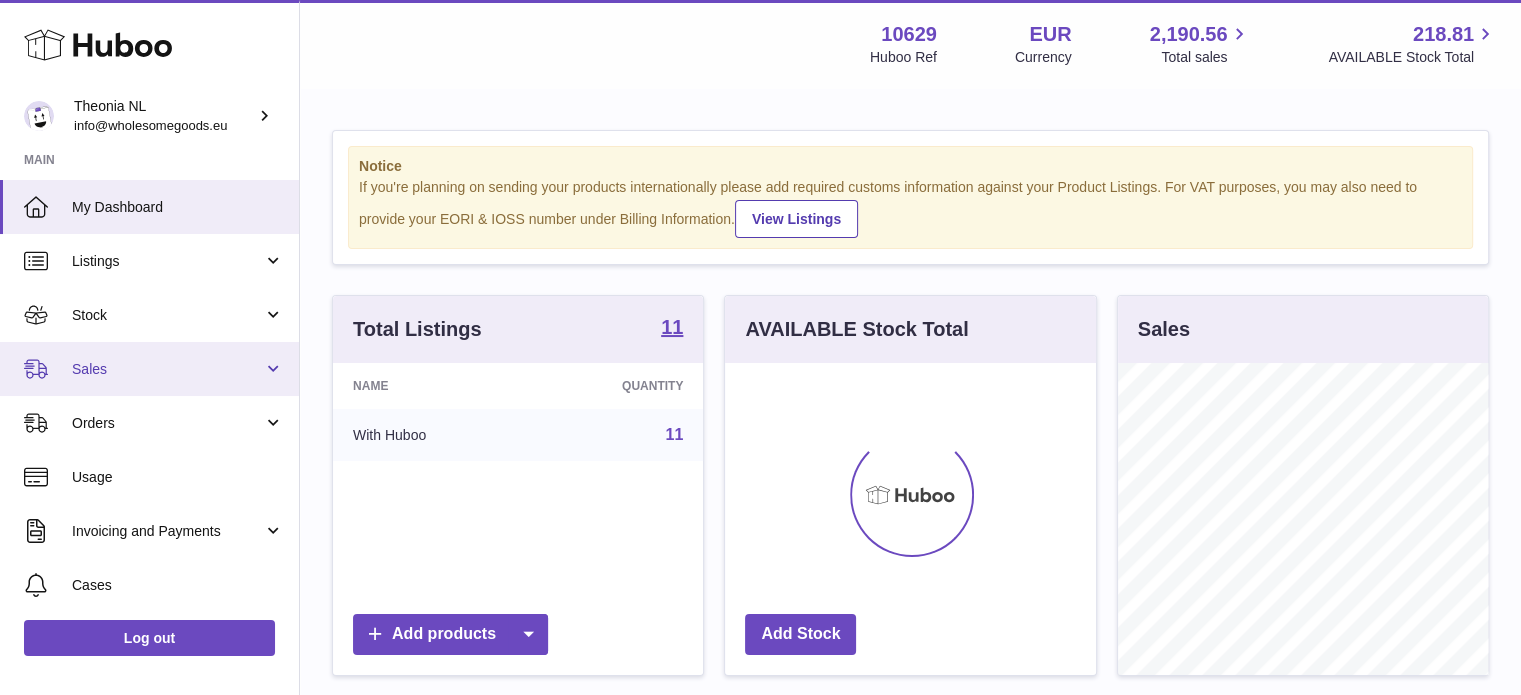 click on "Sales" at bounding box center (167, 369) 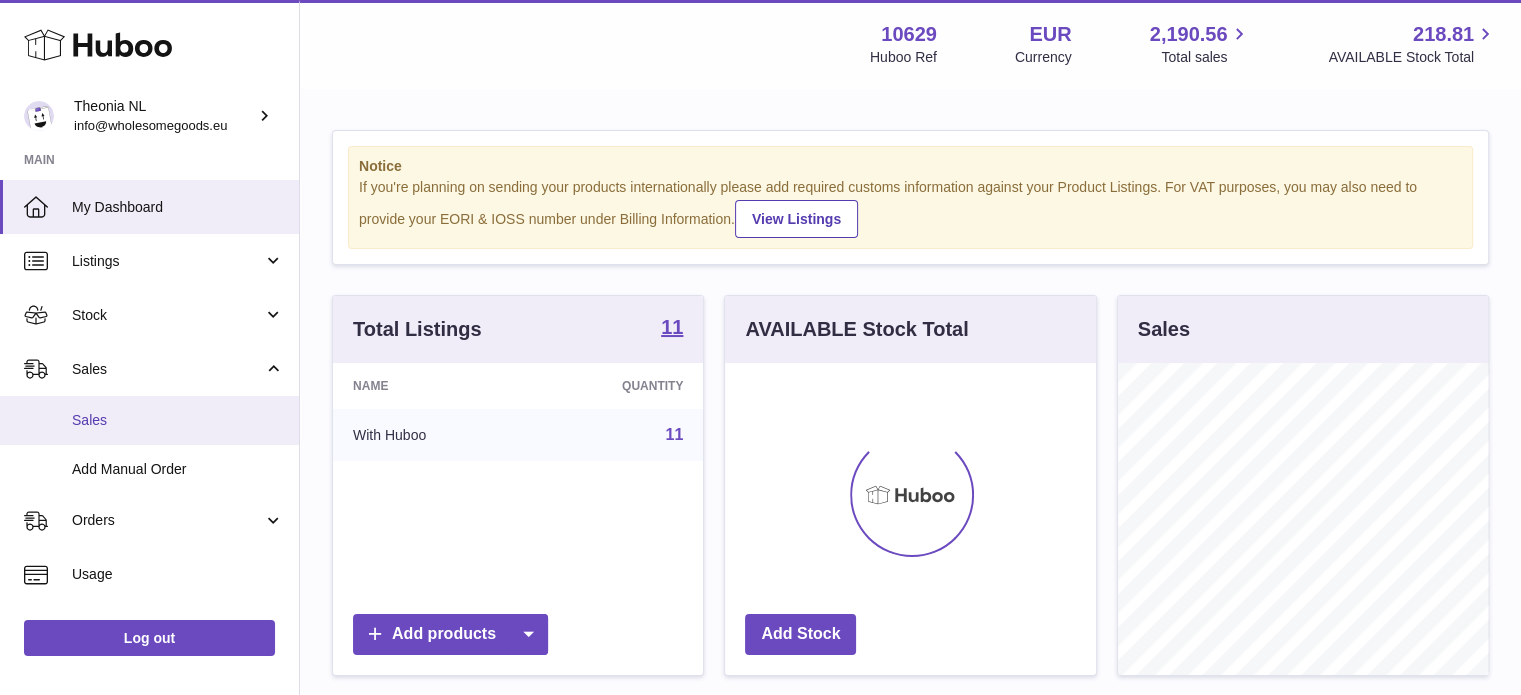 click on "Sales" at bounding box center (178, 420) 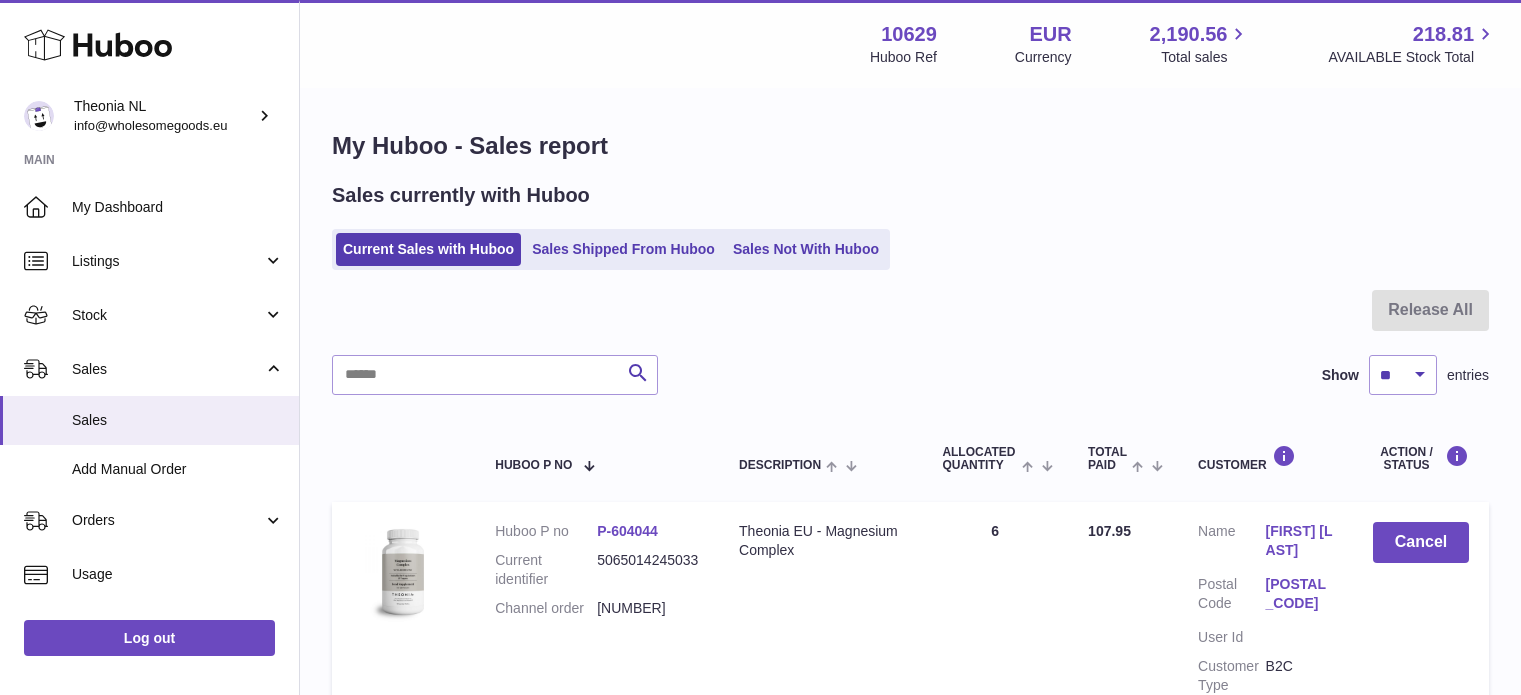 scroll, scrollTop: 0, scrollLeft: 0, axis: both 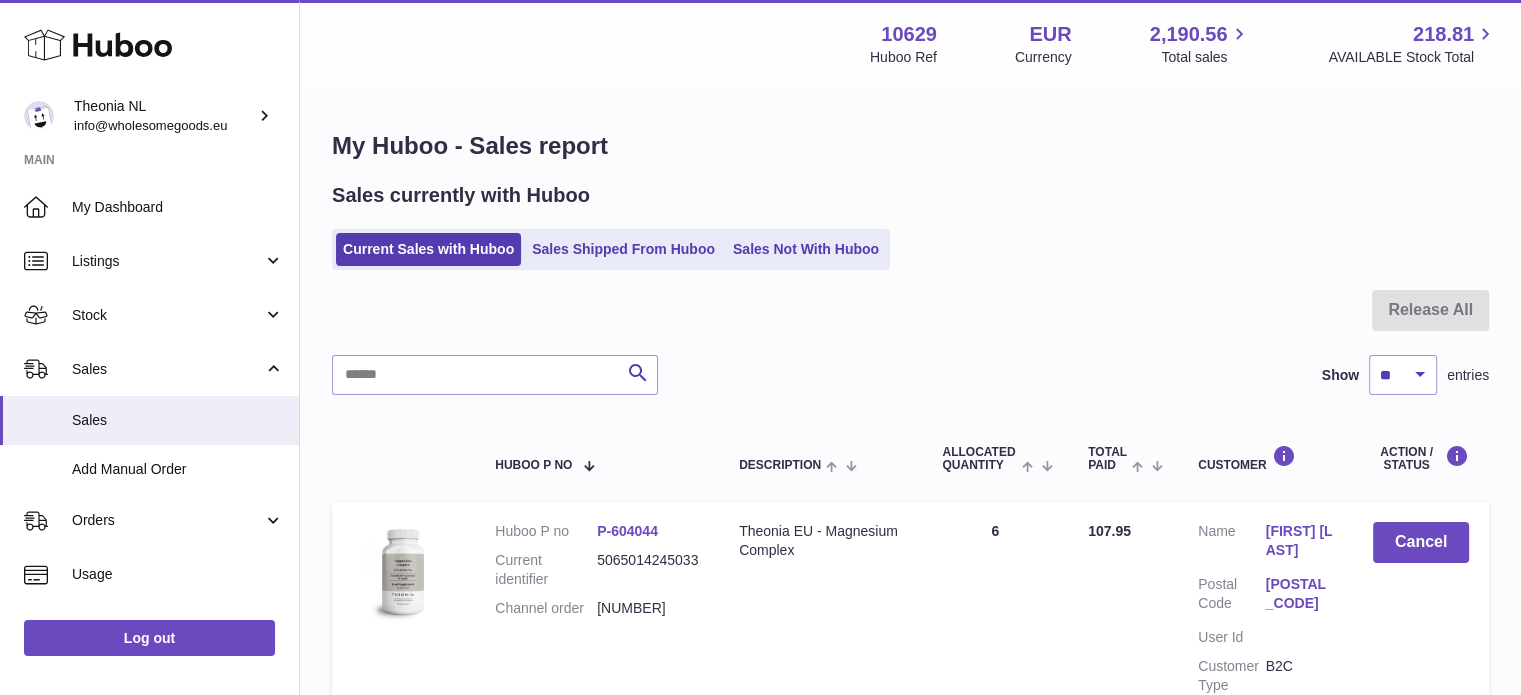 click on "Sales Shipped From Huboo" at bounding box center (623, 249) 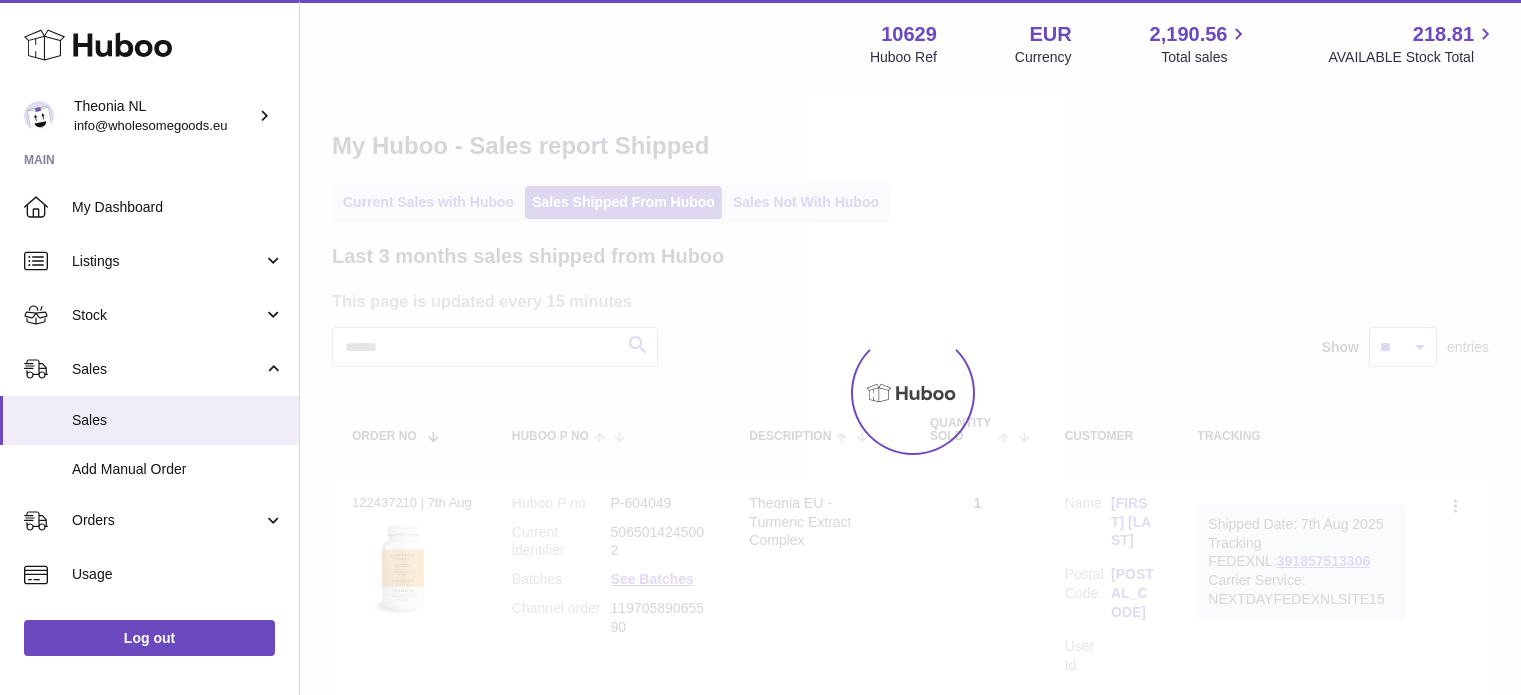 scroll, scrollTop: 0, scrollLeft: 0, axis: both 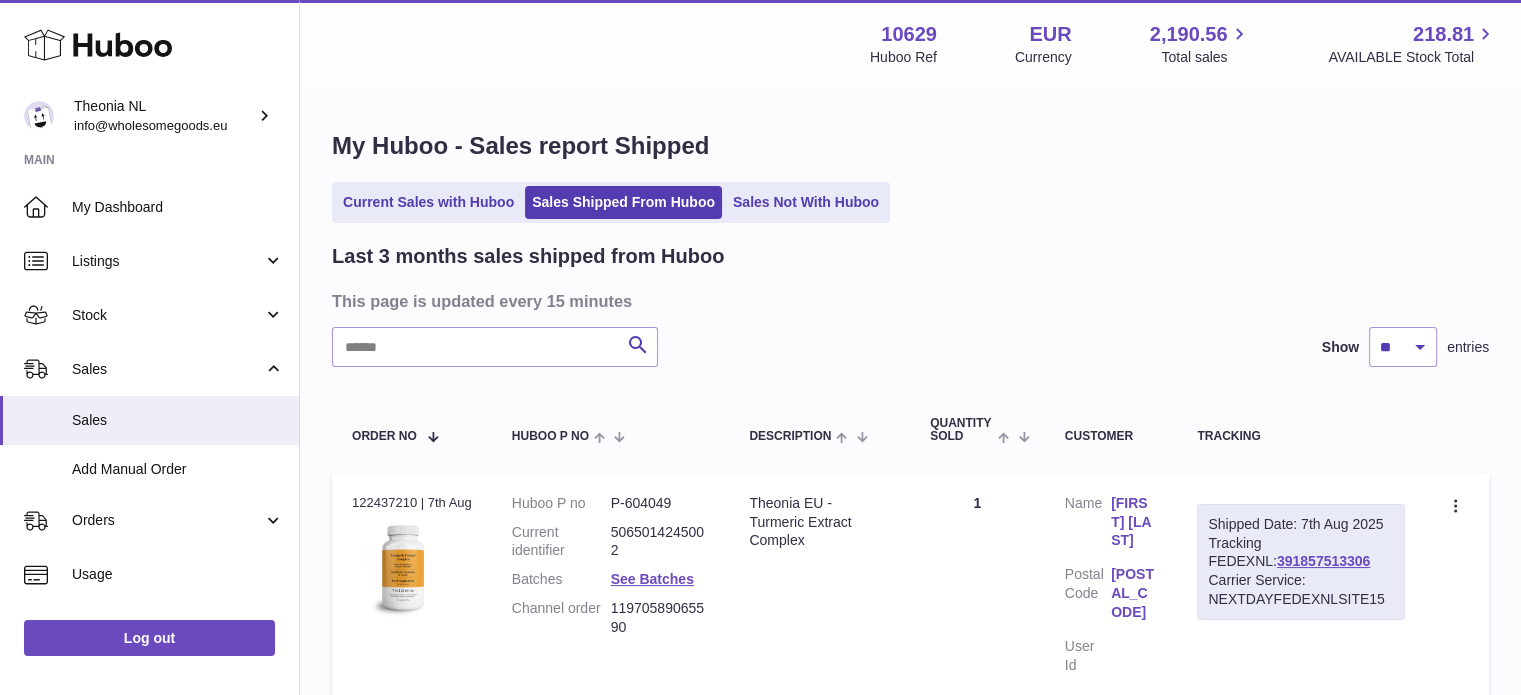 click on "Last 3 months sales shipped from Huboo     This page is updated every 15 minutes       Search
Show
** ** **
entries
Order No       Huboo P no       Description       Quantity Sold
Customer
Tracking
Order no
122437210 | 7th Aug
Huboo P no   P-604049   Current identifier   5065014245002   Batches   See Batches
Channel order
11970589065590     Description
Theonia EU - Turmeric Extract Complex
Quantity
1
Customer  Name   [FIRST] [LAST]   Postal Code   6642 CX   User Id
Shipped Date: 7th Aug 2025
Tracking FEDEXNL:
391857513306
Carrier Service: NEXTDAYFEDEXNLSITE15
Create a ticket
Order no     Huboo P no" at bounding box center (910, 1529) 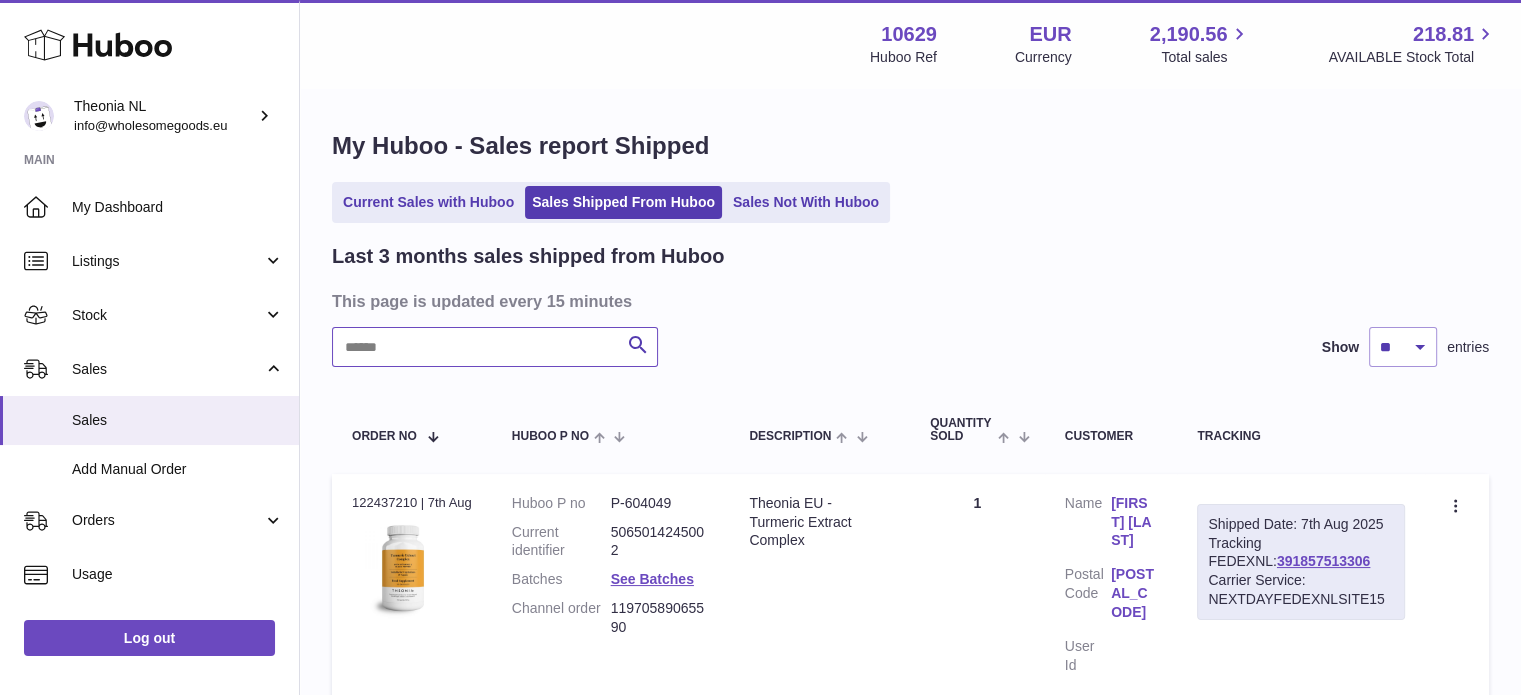 click at bounding box center [495, 347] 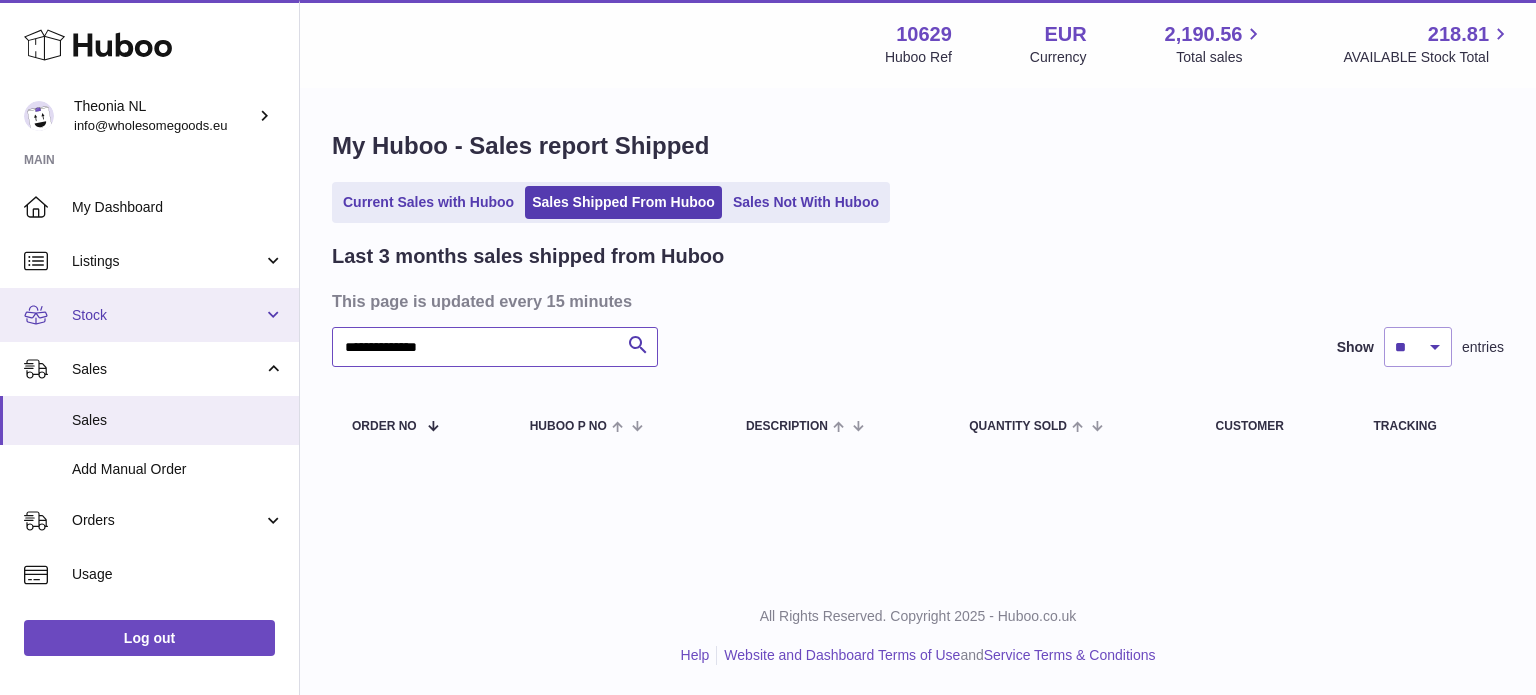 drag, startPoint x: 561, startPoint y: 329, endPoint x: 29, endPoint y: 325, distance: 532.015 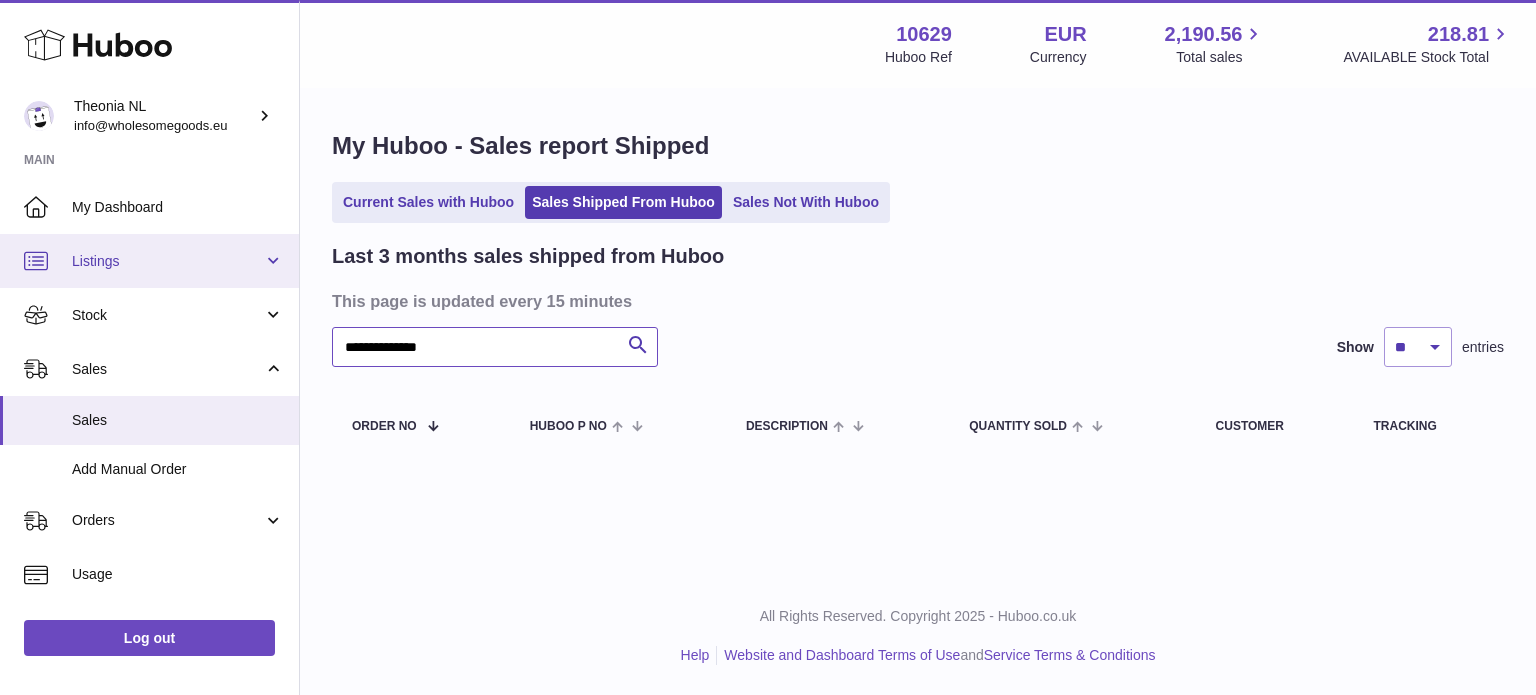 paste 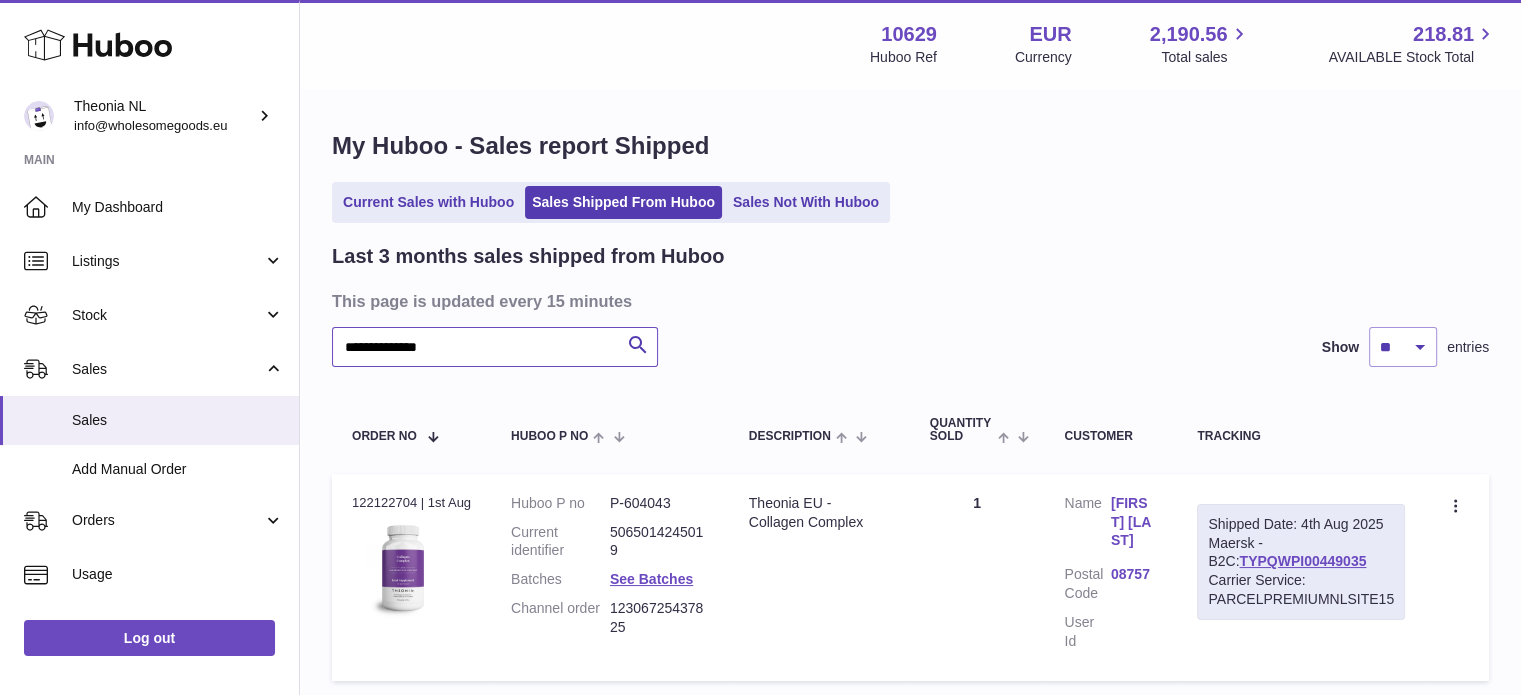 scroll, scrollTop: 100, scrollLeft: 0, axis: vertical 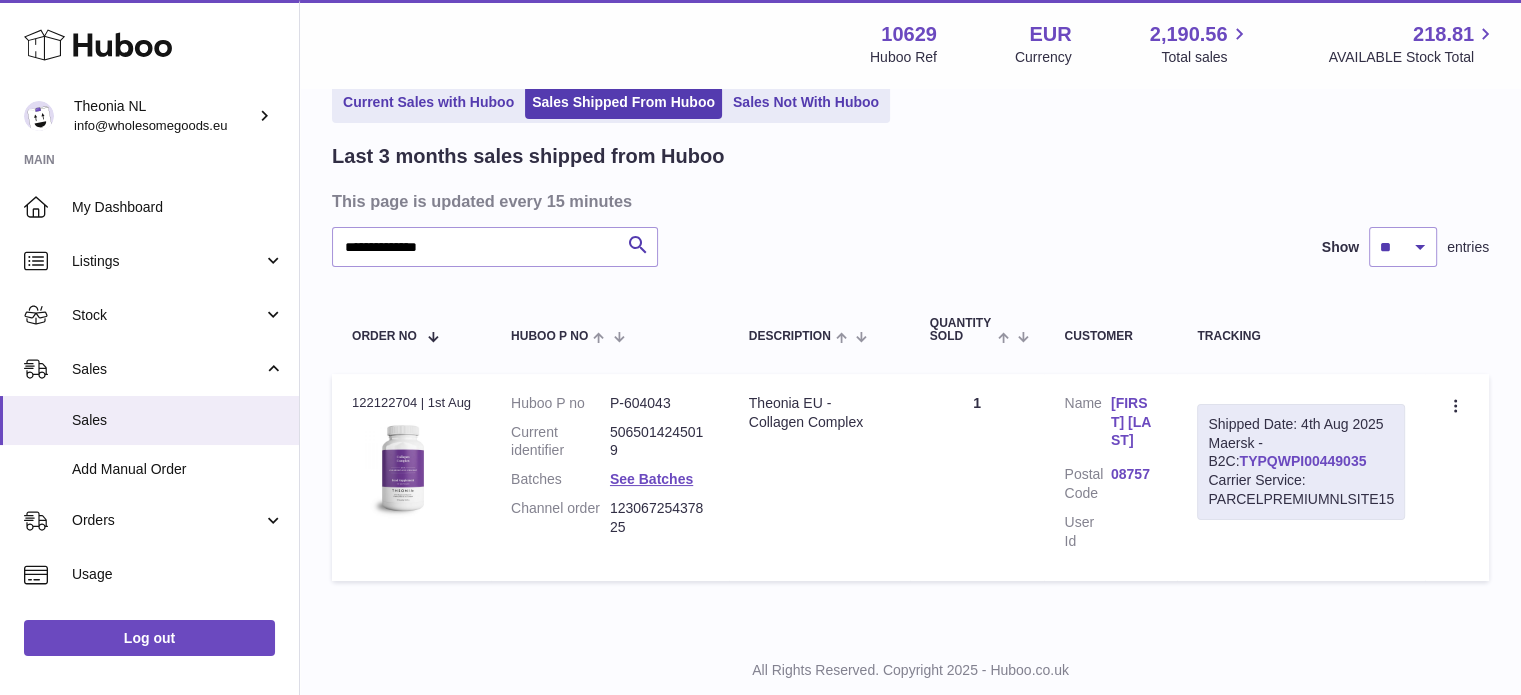 click on "TYPQWPI00449035" at bounding box center (1302, 461) 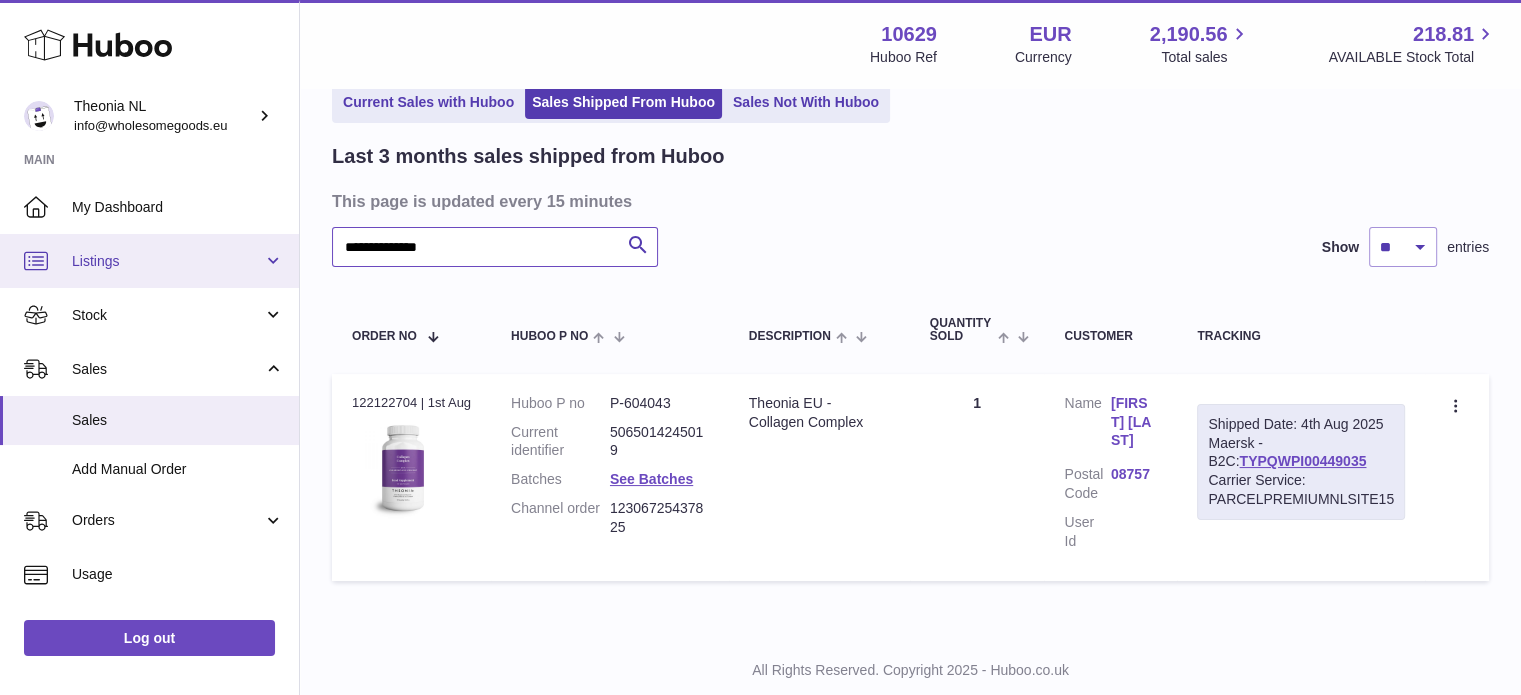 drag, startPoint x: 597, startPoint y: 247, endPoint x: 82, endPoint y: 241, distance: 515.035 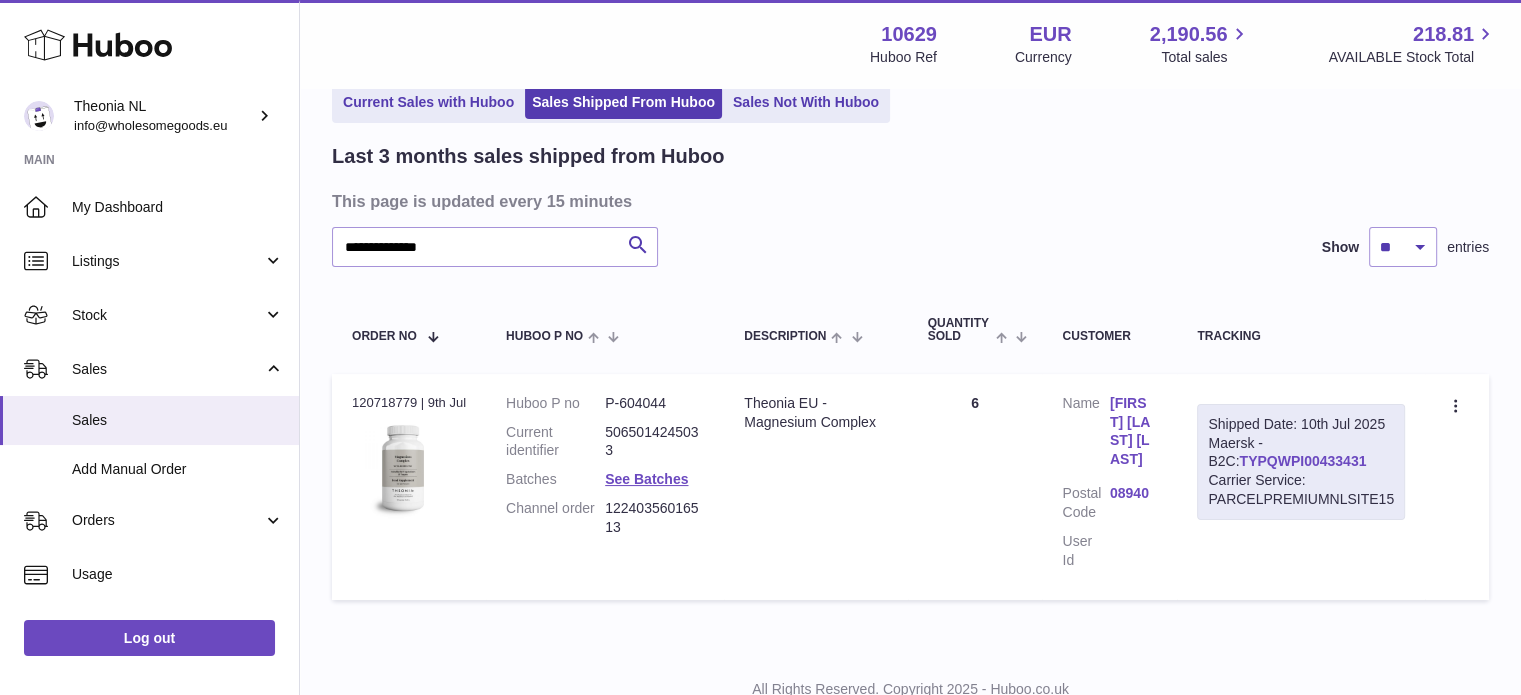 click on "TYPQWPI00433431" at bounding box center [1302, 461] 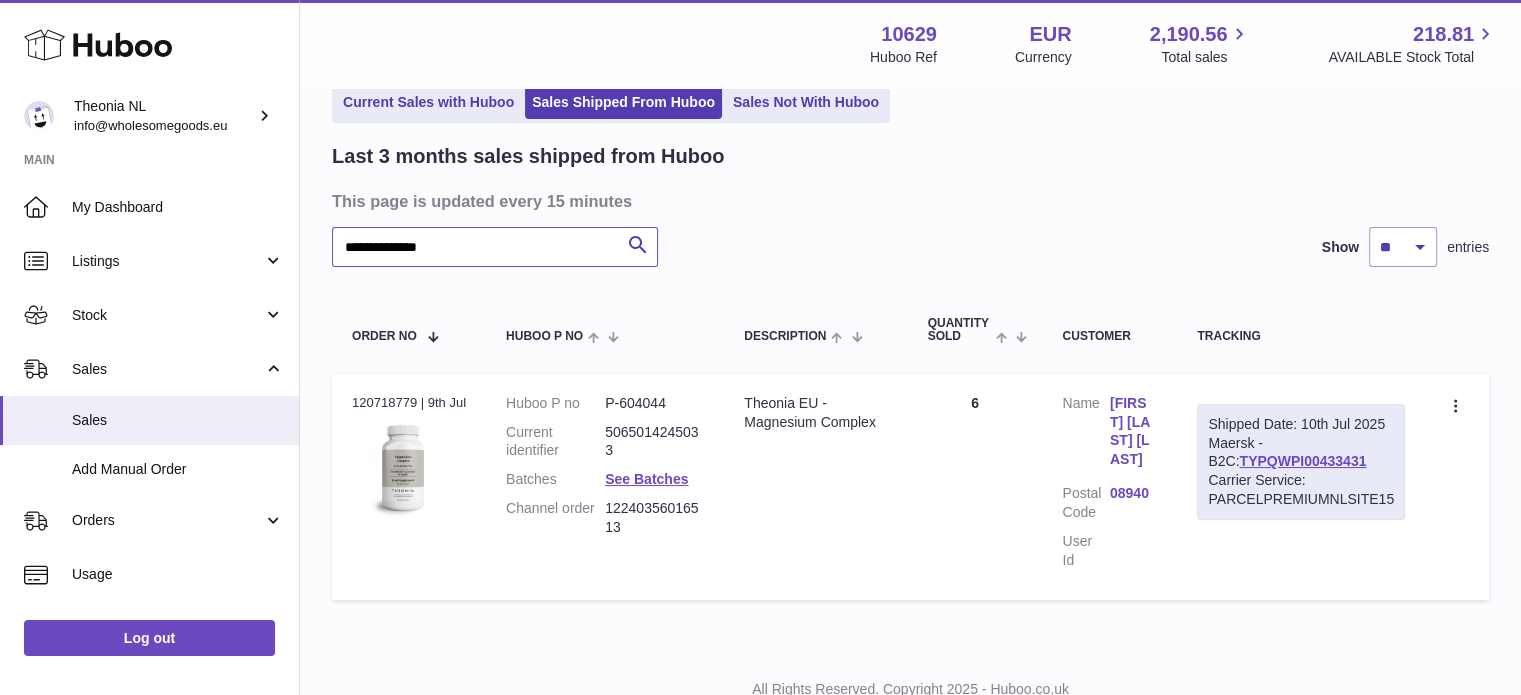 drag, startPoint x: 35, startPoint y: 243, endPoint x: 319, endPoint y: 281, distance: 286.53098 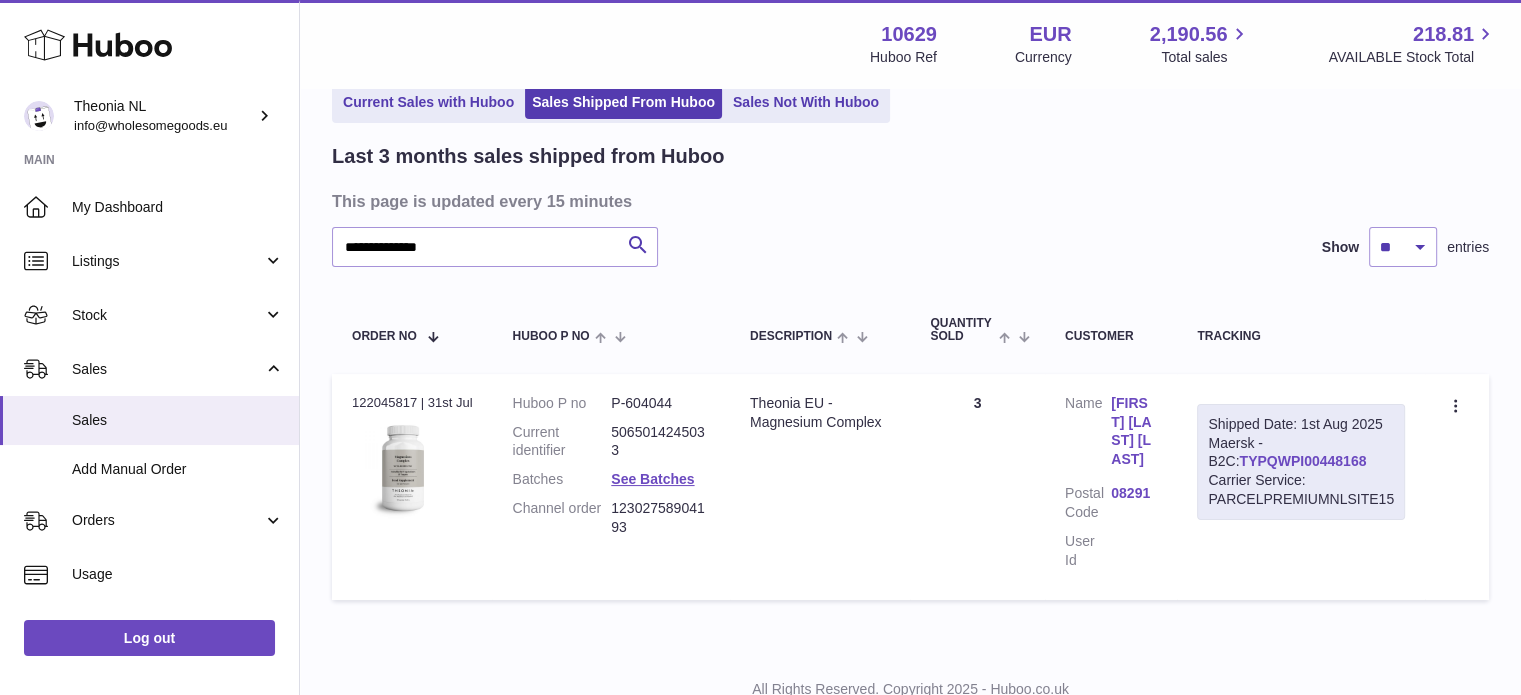 click on "TYPQWPI00448168" at bounding box center [1302, 461] 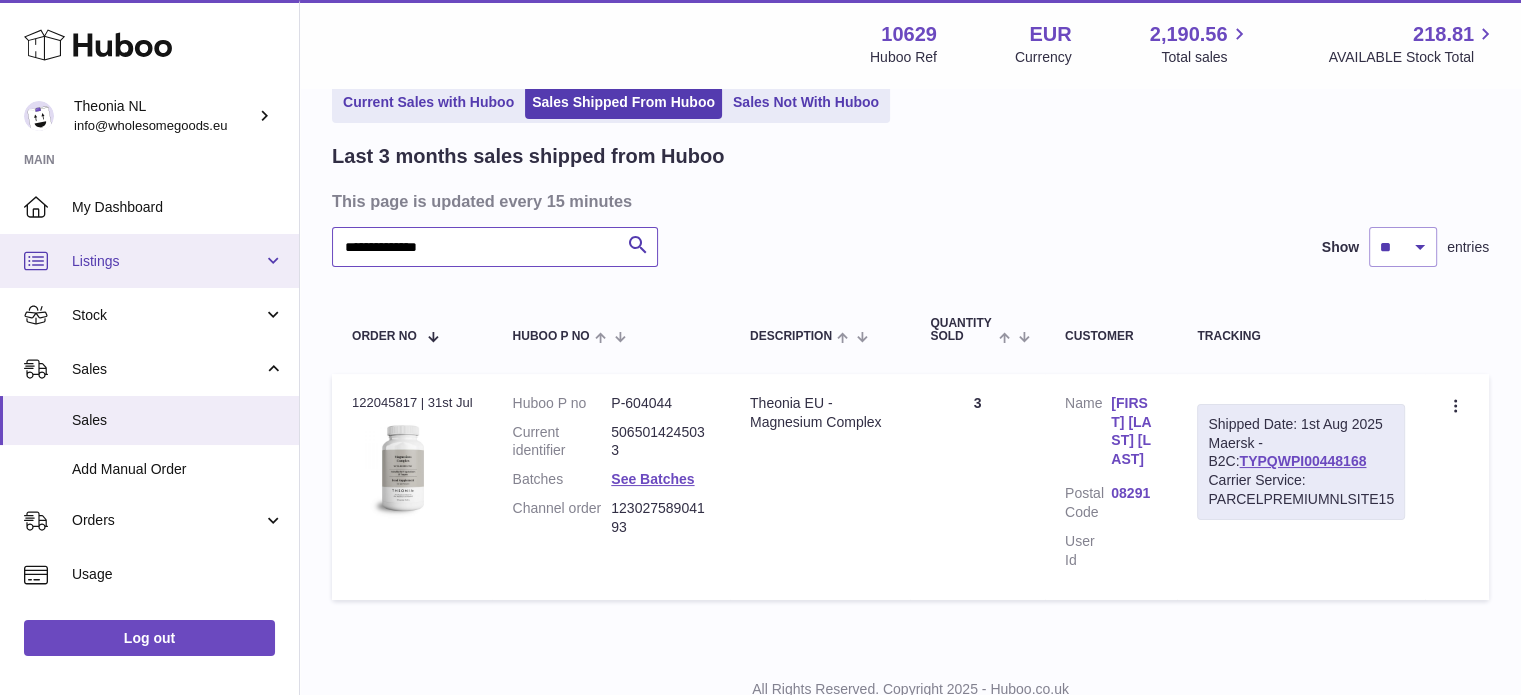 drag, startPoint x: 596, startPoint y: 247, endPoint x: 0, endPoint y: 241, distance: 596.0302 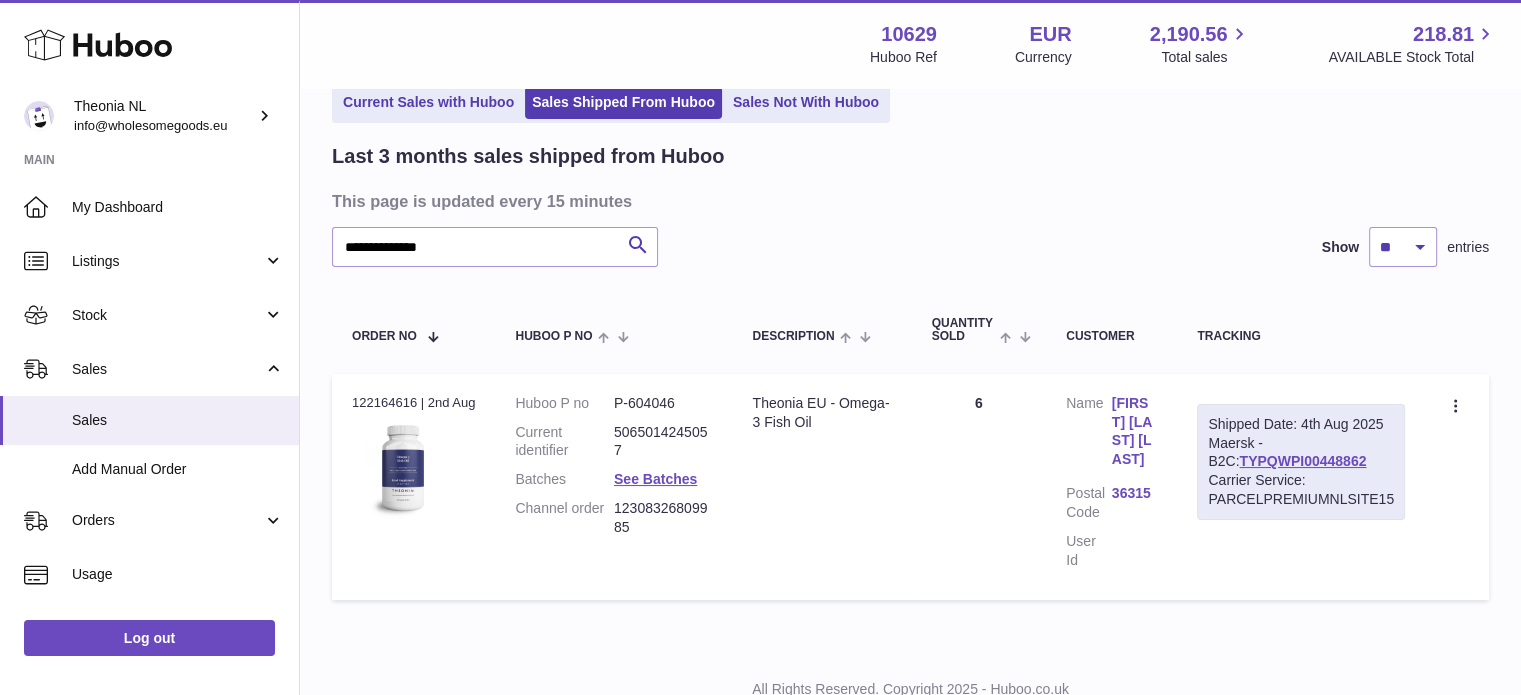 click on "TYPQWPI00448862" at bounding box center (1302, 461) 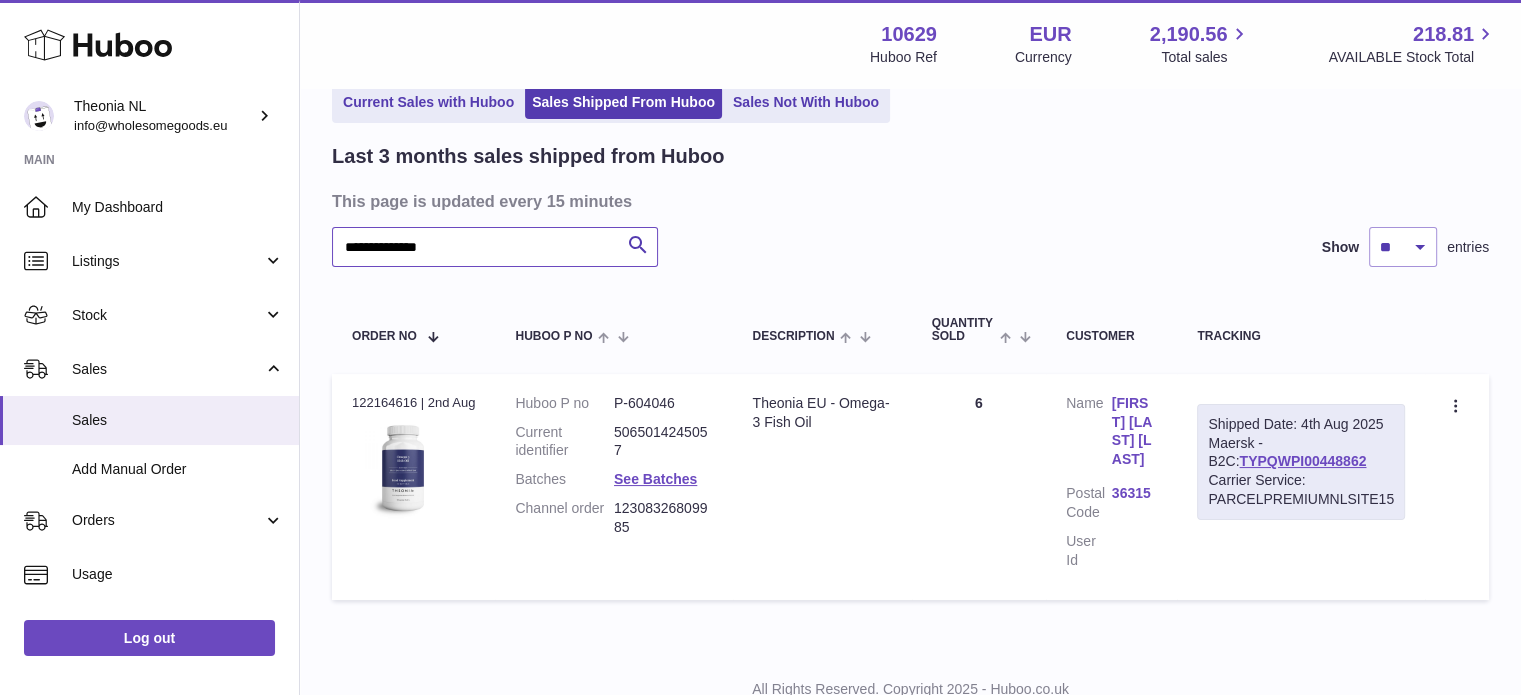 drag, startPoint x: 545, startPoint y: 249, endPoint x: 59, endPoint y: 174, distance: 491.753 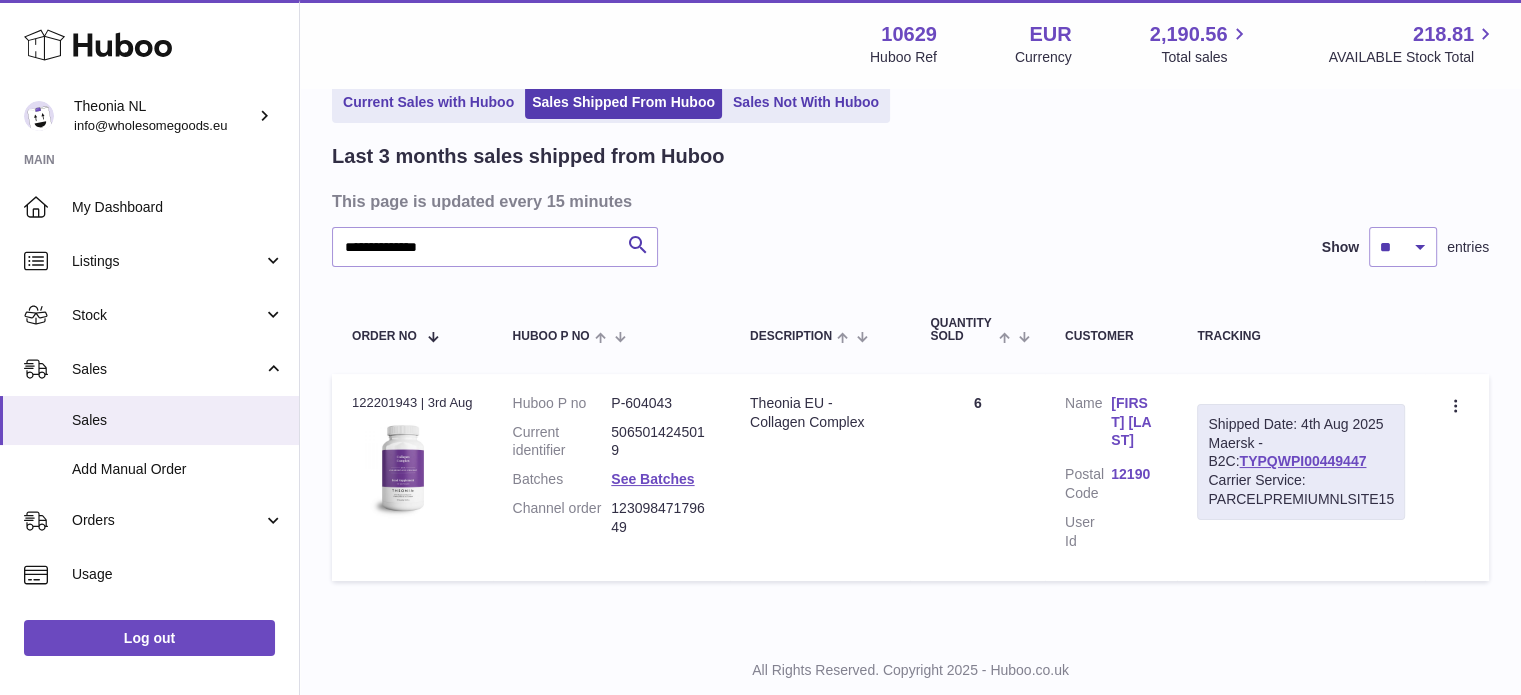 click on "TYPQWPI00449447" at bounding box center [1302, 461] 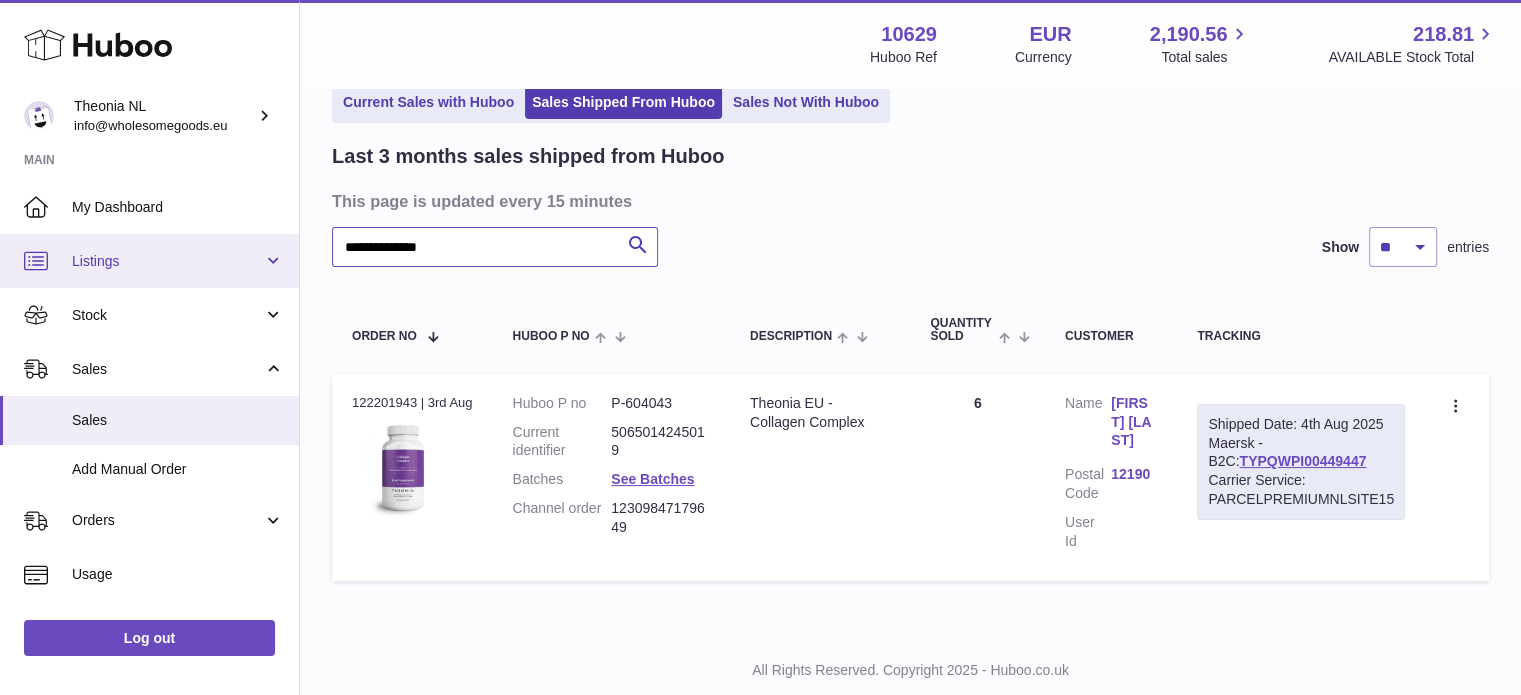 drag, startPoint x: 546, startPoint y: 239, endPoint x: 0, endPoint y: 248, distance: 546.07416 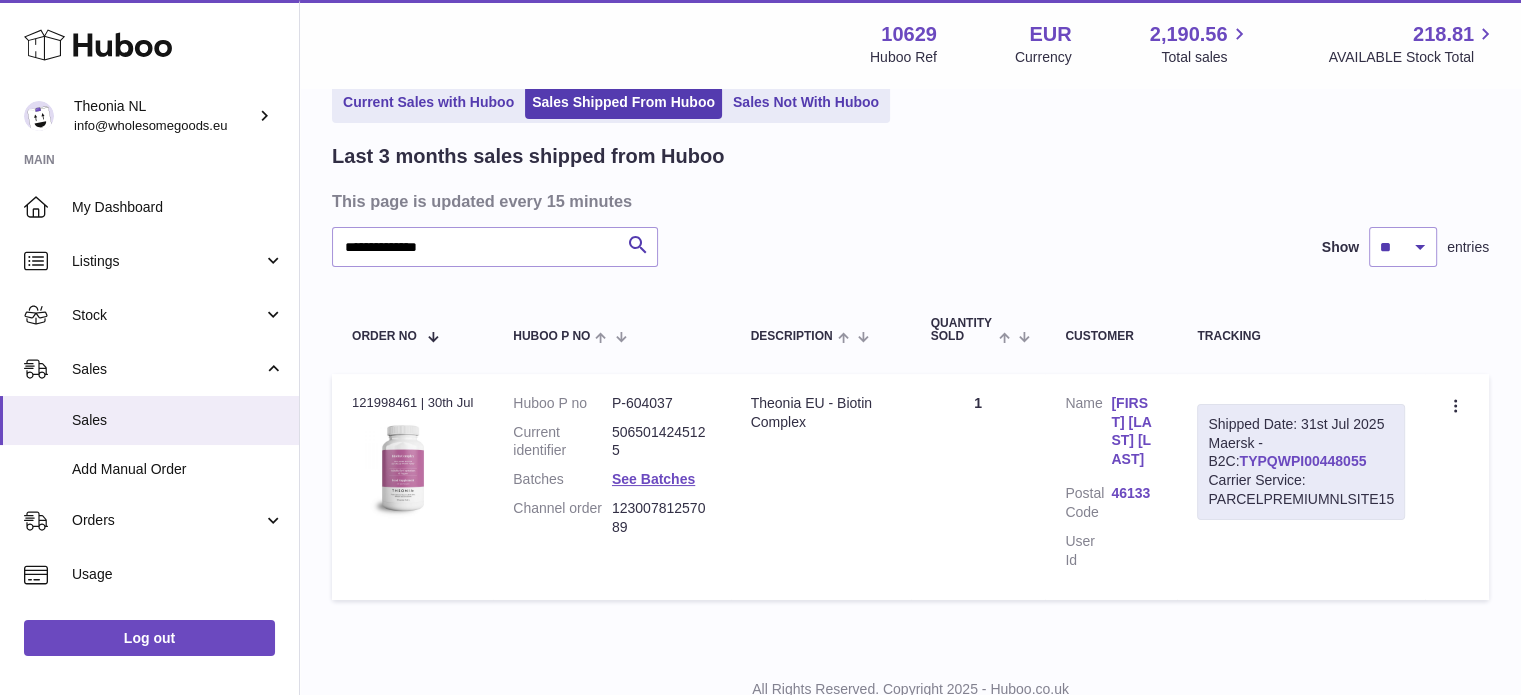 click on "TYPQWPI00448055" at bounding box center [1302, 461] 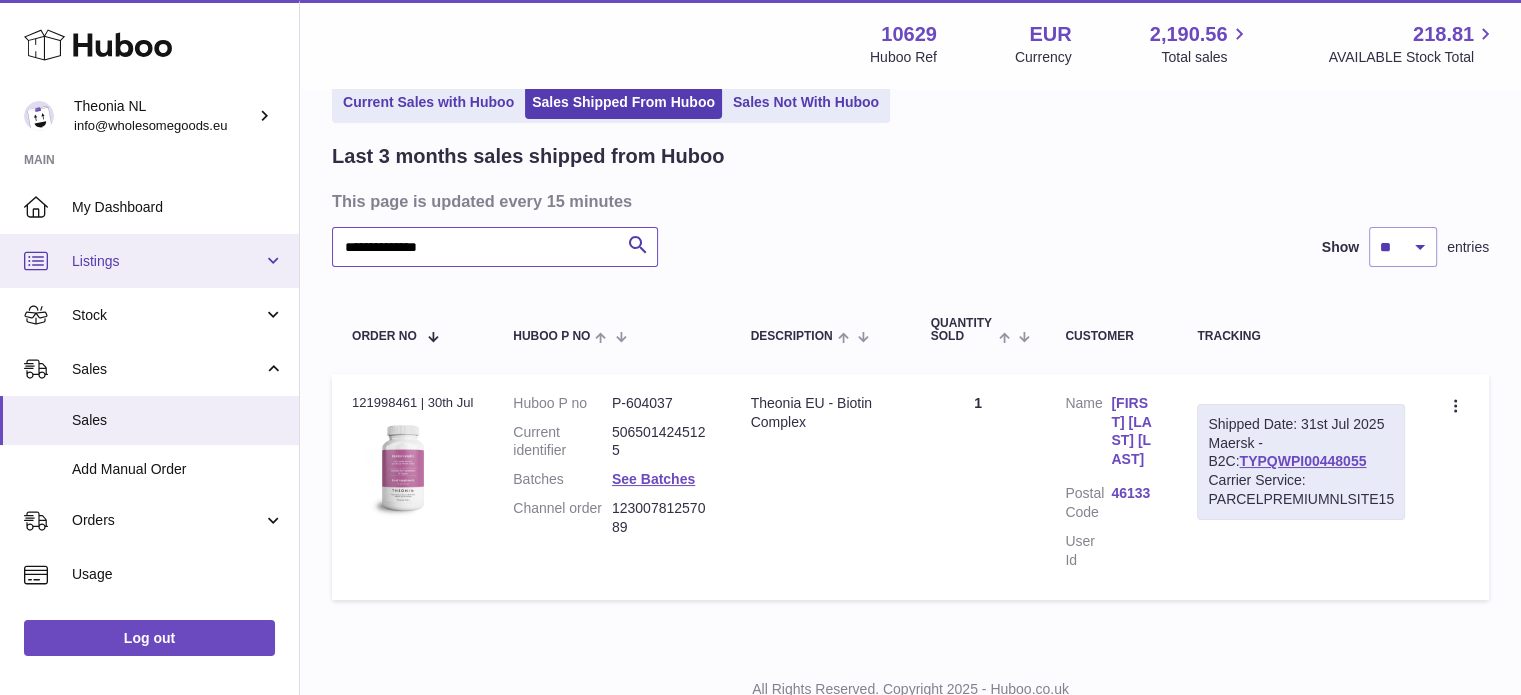 drag, startPoint x: 415, startPoint y: 262, endPoint x: 86, endPoint y: 249, distance: 329.25674 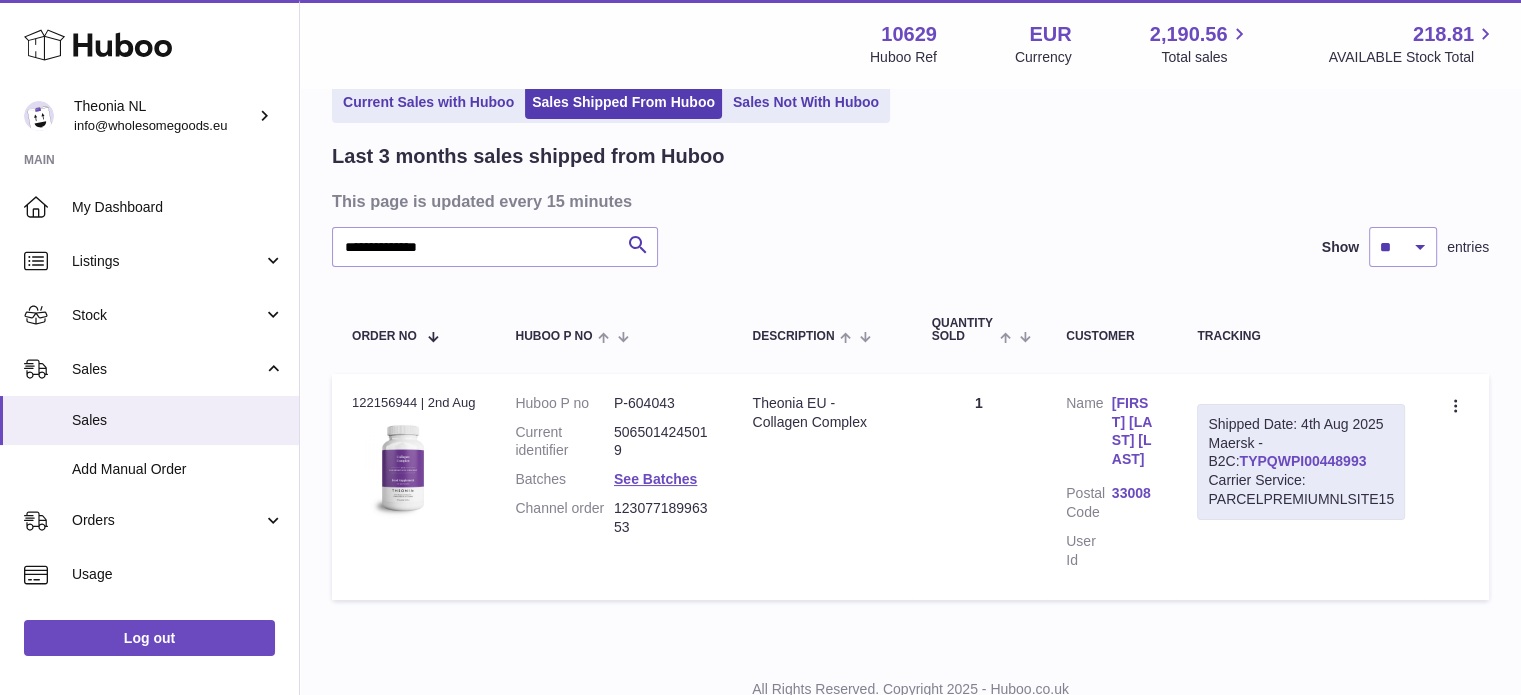 click on "TYPQWPI00448993" at bounding box center [1302, 461] 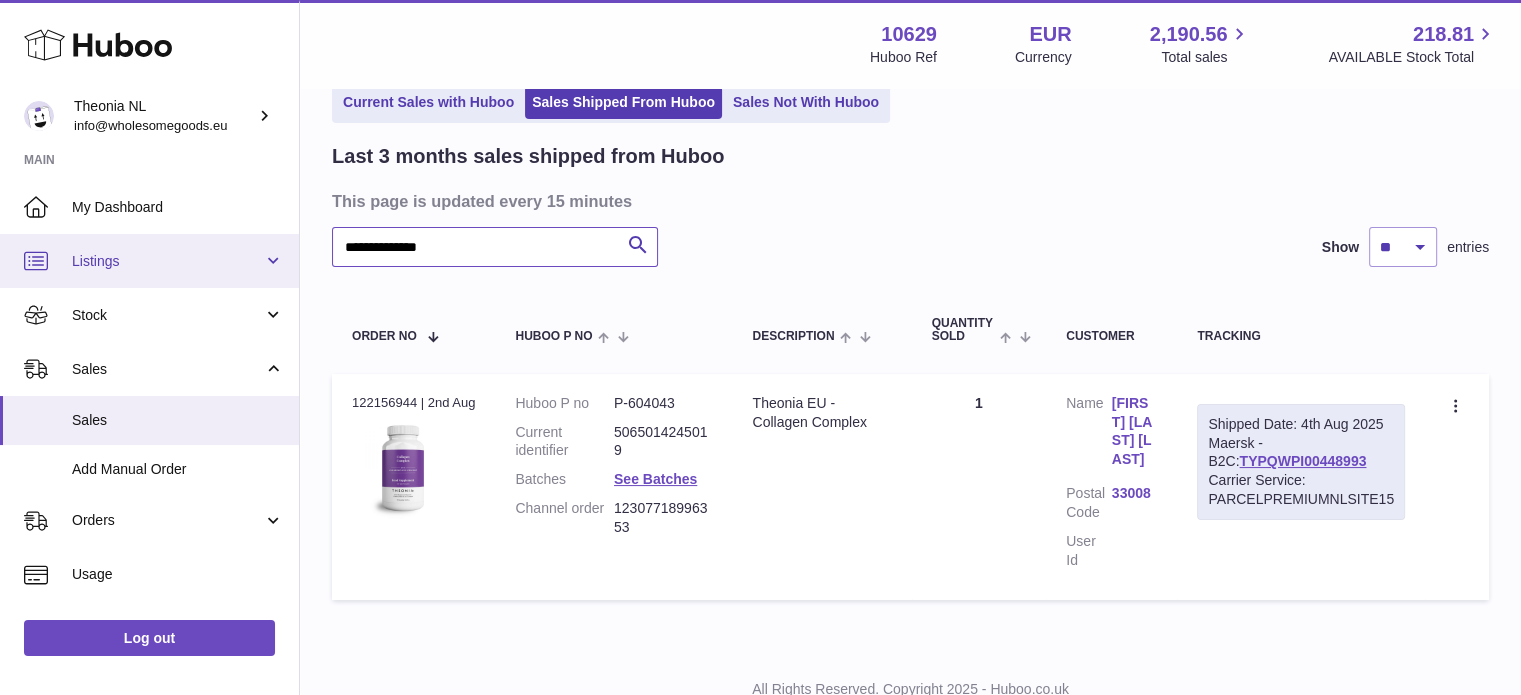 drag, startPoint x: 553, startPoint y: 247, endPoint x: 0, endPoint y: 241, distance: 553.03253 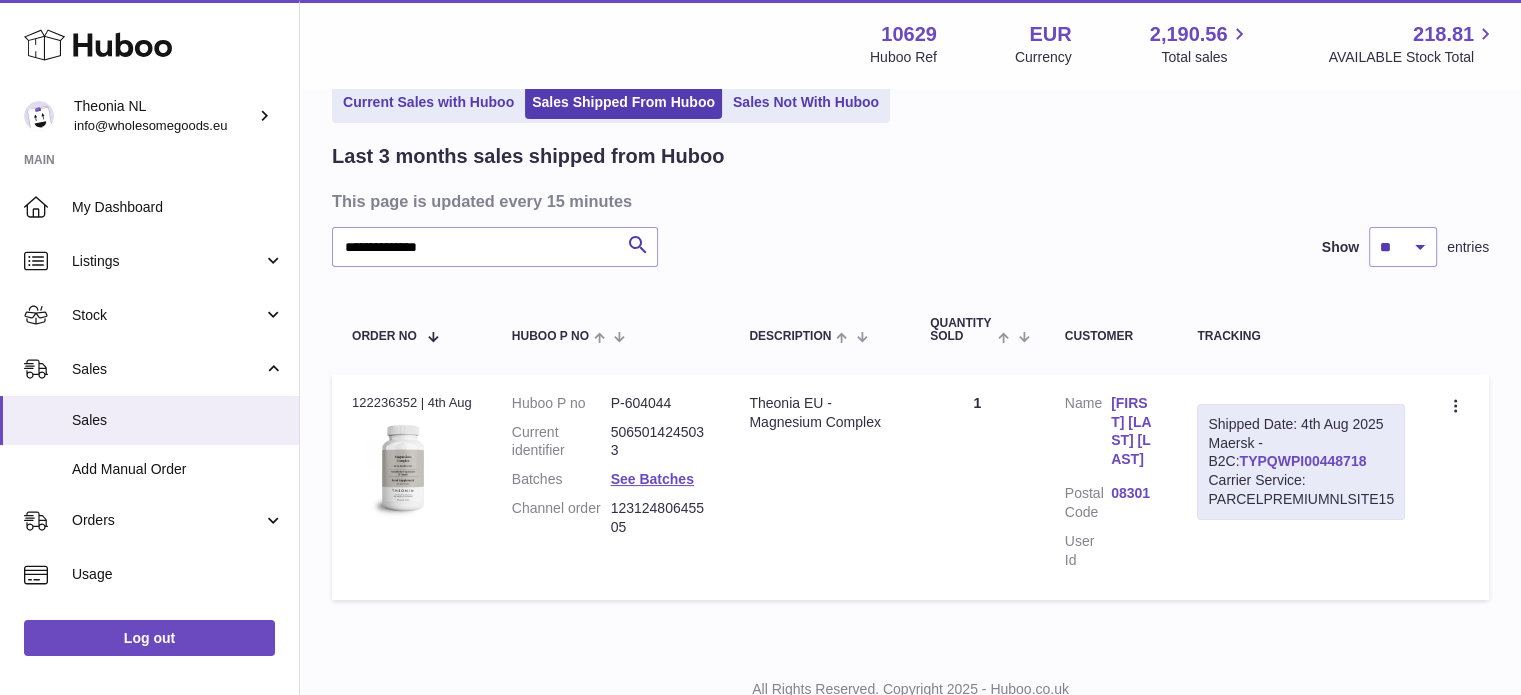 click on "TYPQWPI00448718" at bounding box center [1302, 461] 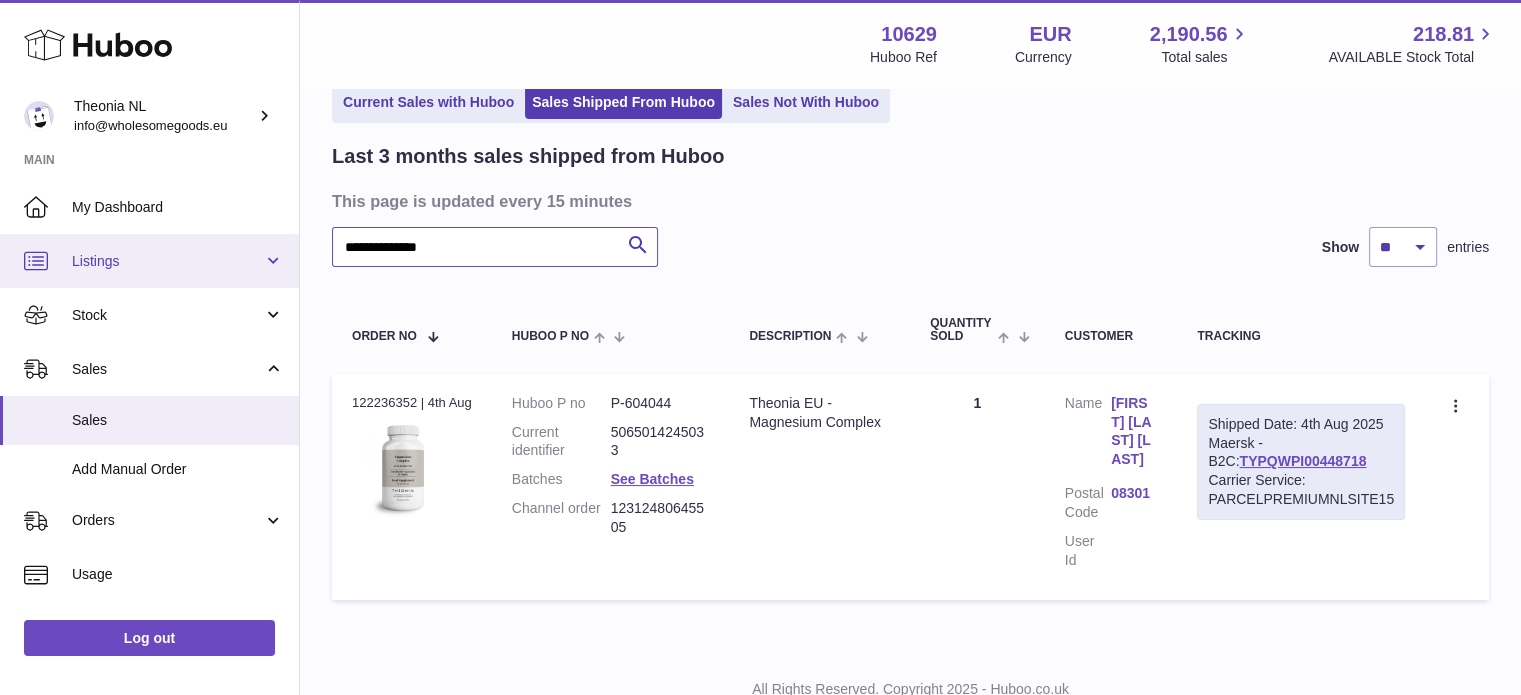 drag, startPoint x: 590, startPoint y: 256, endPoint x: 0, endPoint y: 246, distance: 590.0847 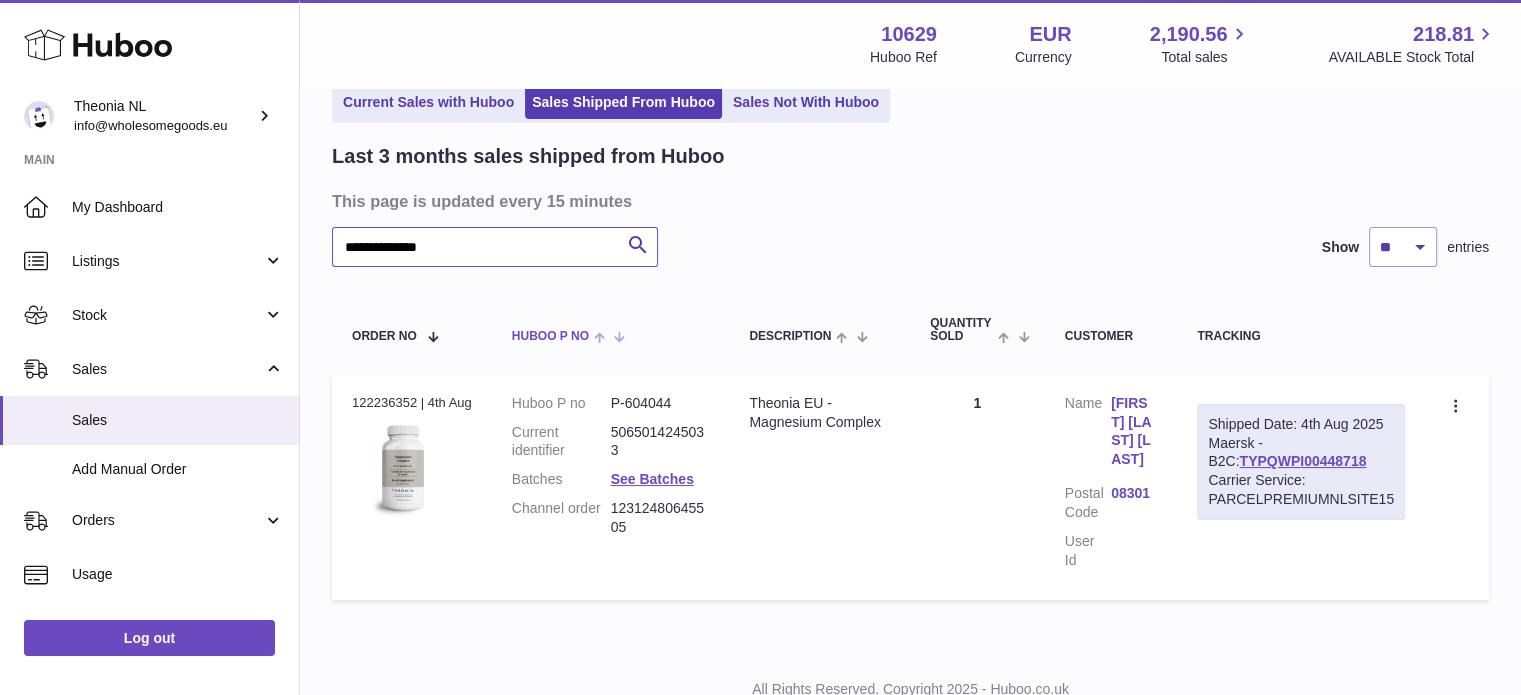 paste 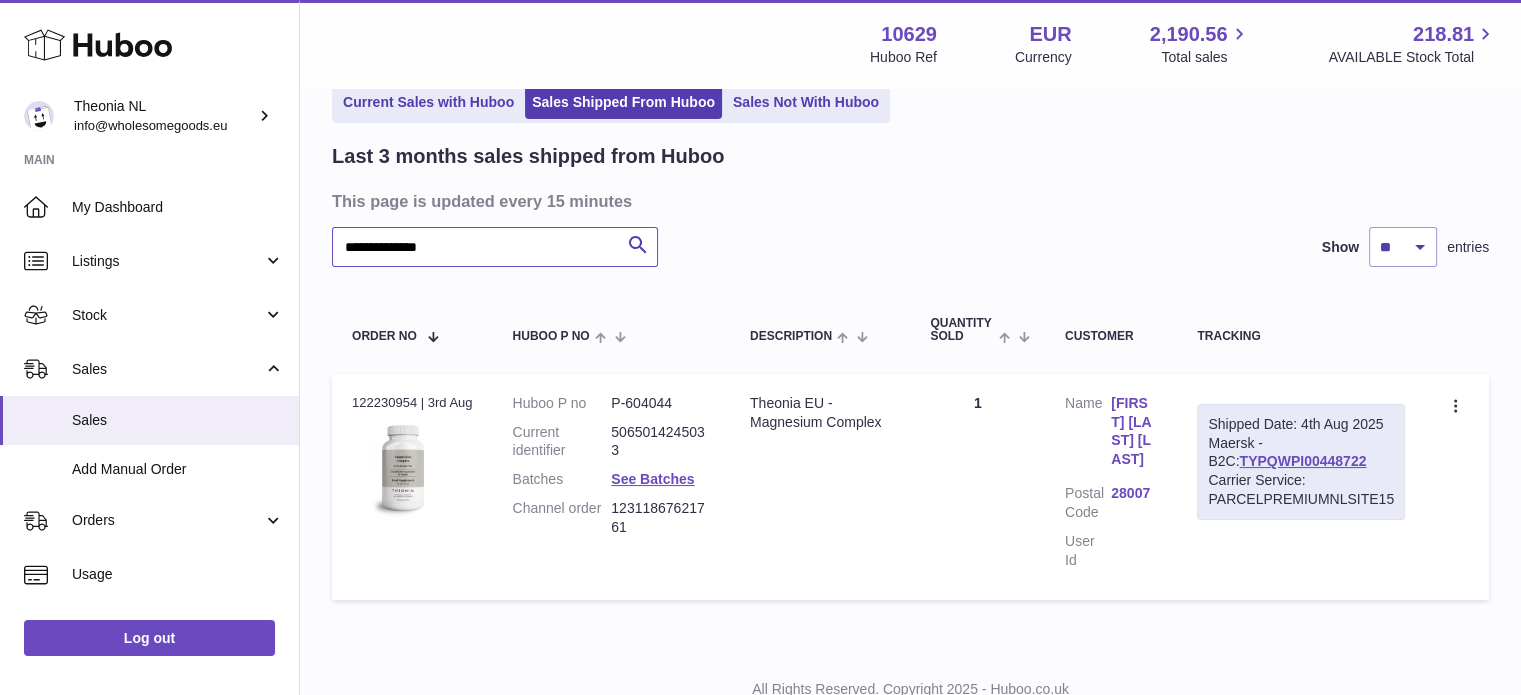type on "**********" 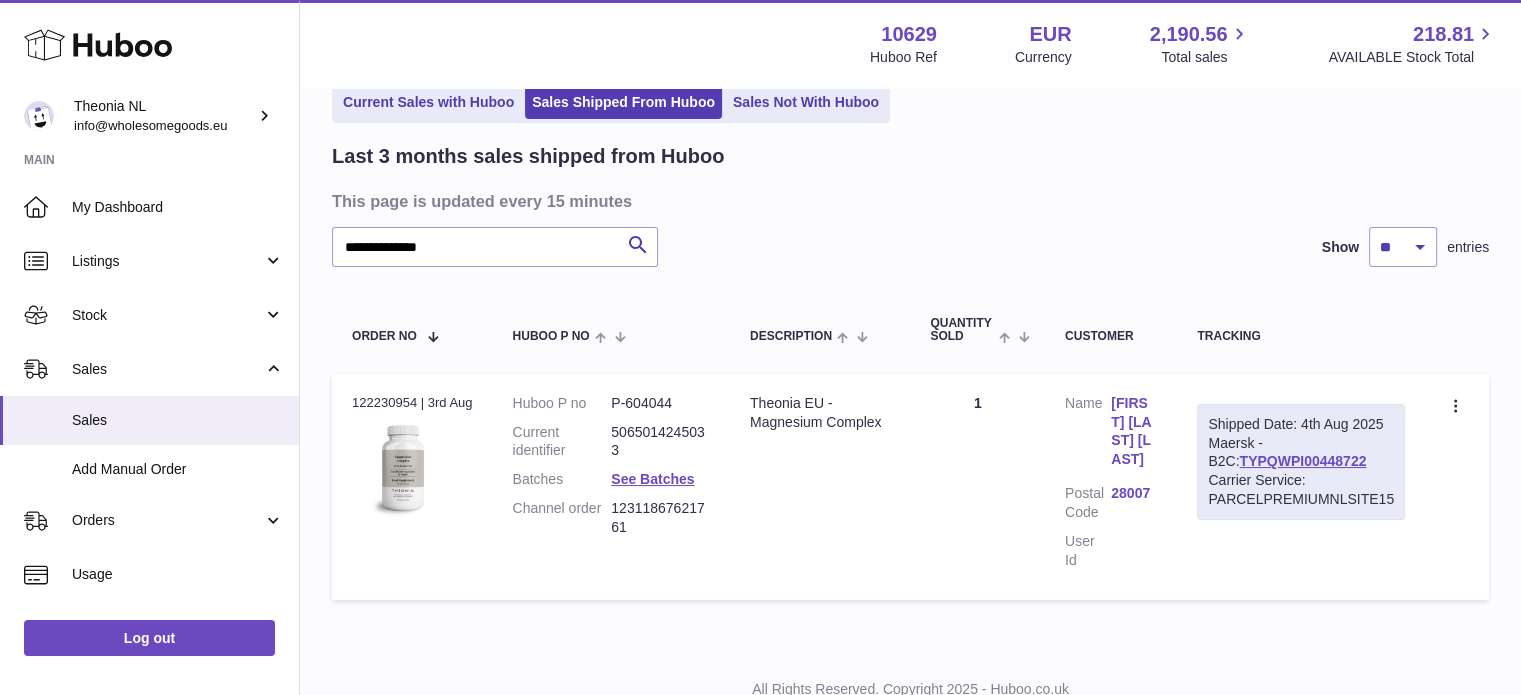 click on "TYPQWPI00448722" at bounding box center (1302, 461) 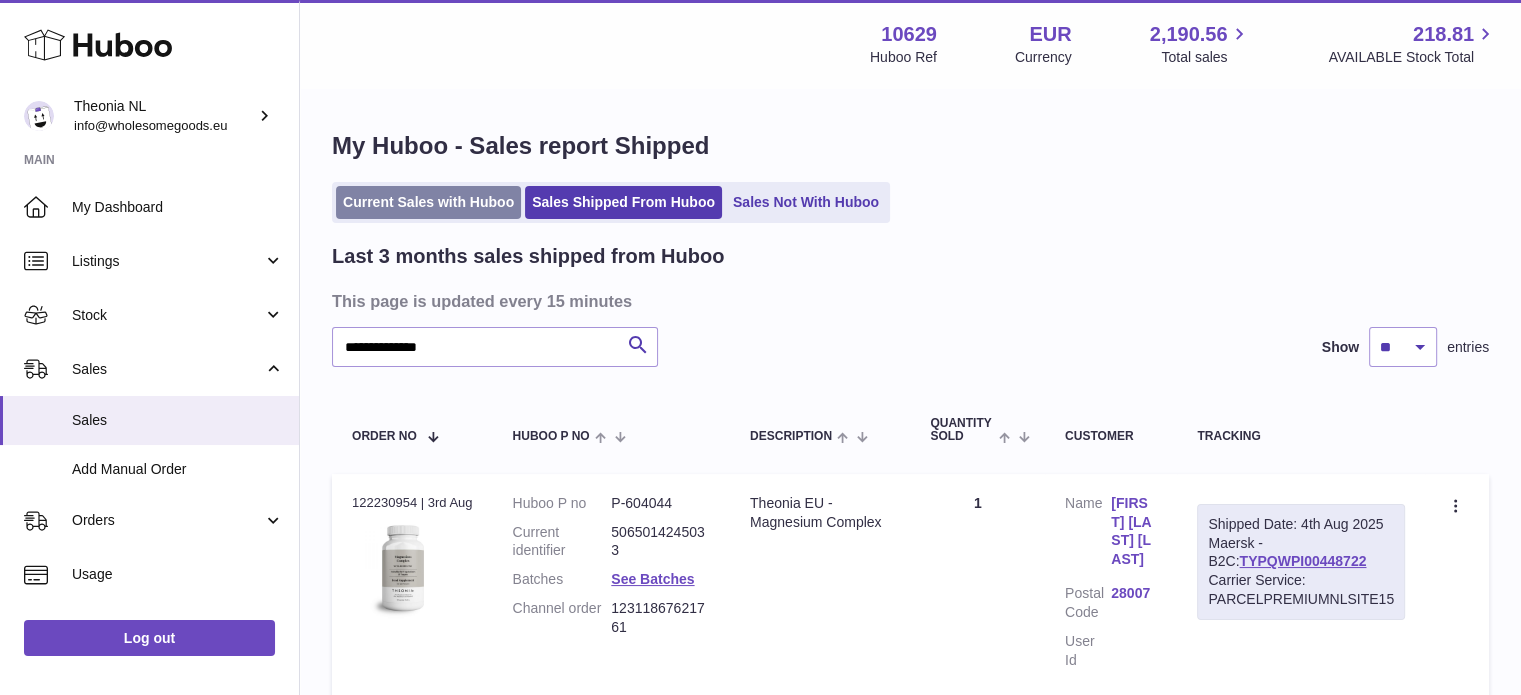 click on "Current Sales with Huboo" at bounding box center [428, 202] 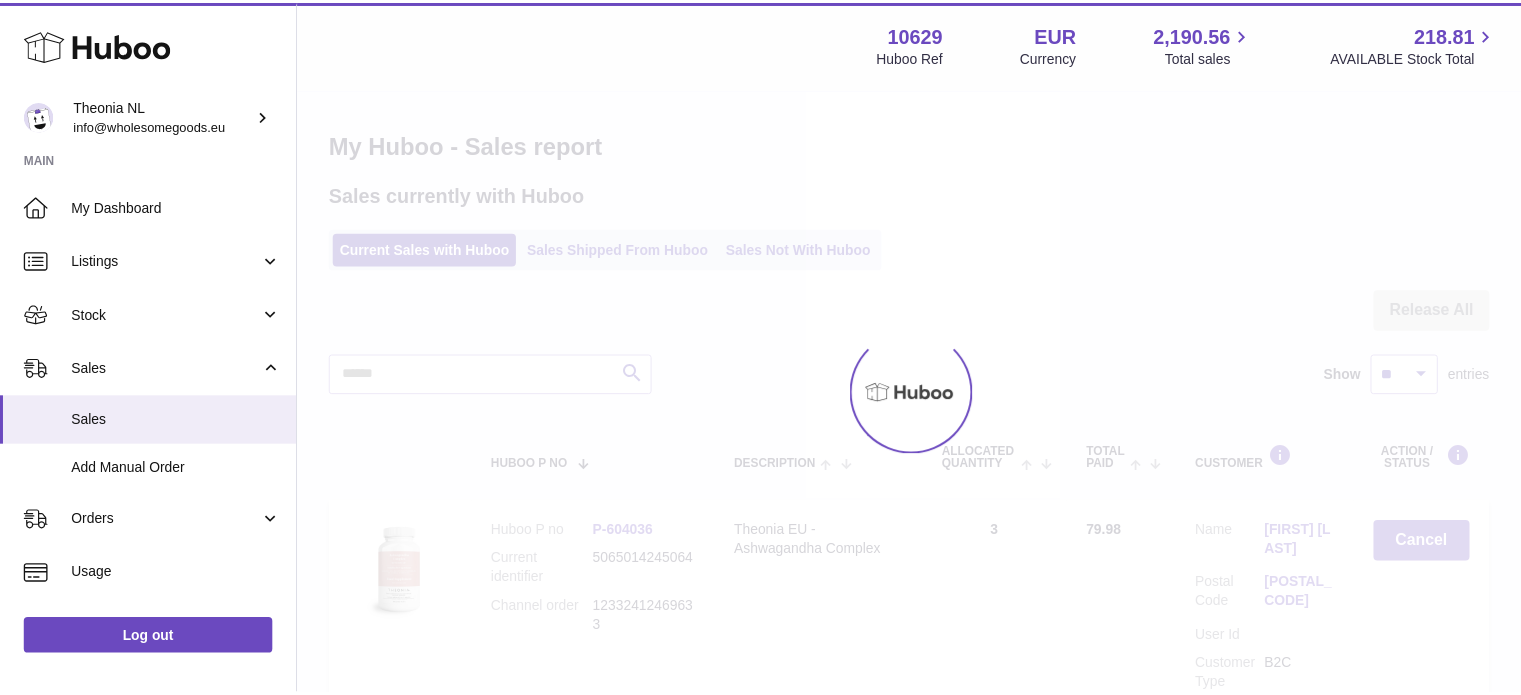 scroll, scrollTop: 0, scrollLeft: 0, axis: both 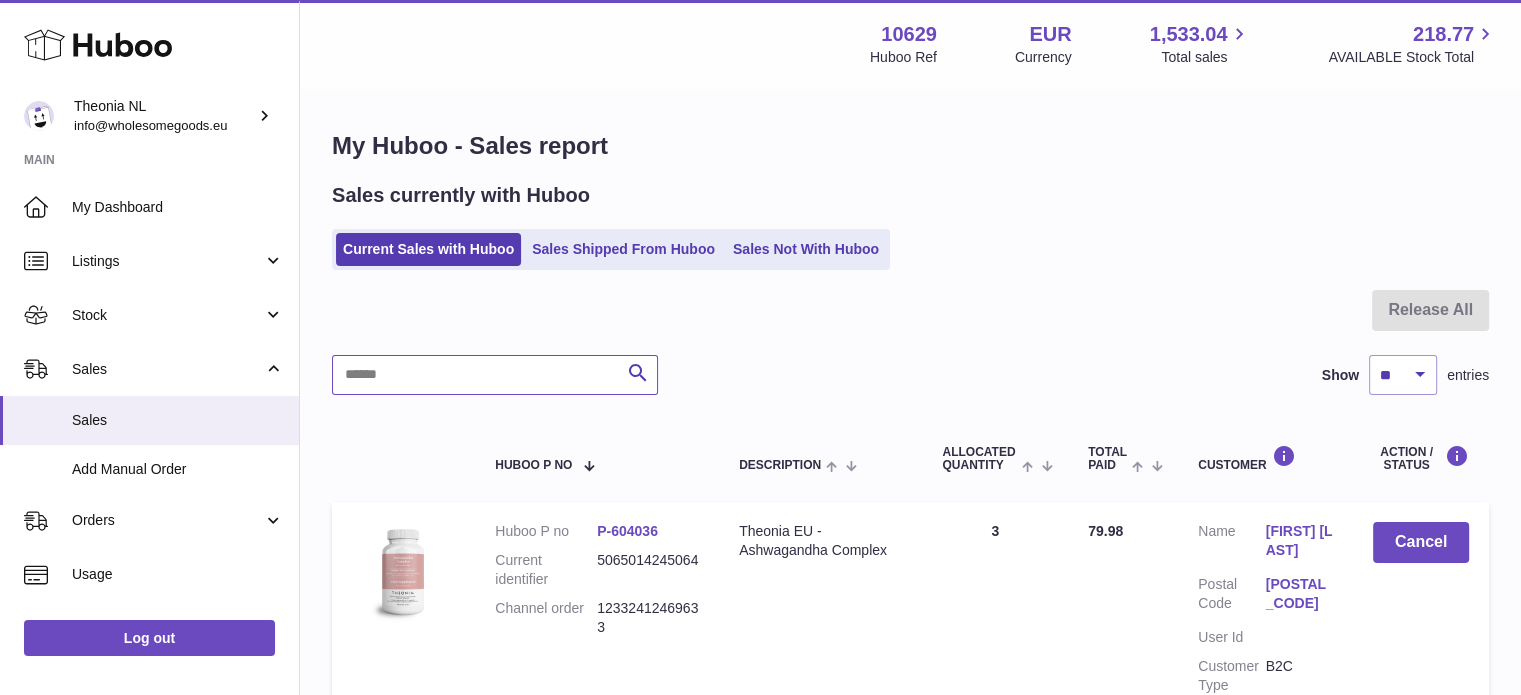 click at bounding box center [495, 375] 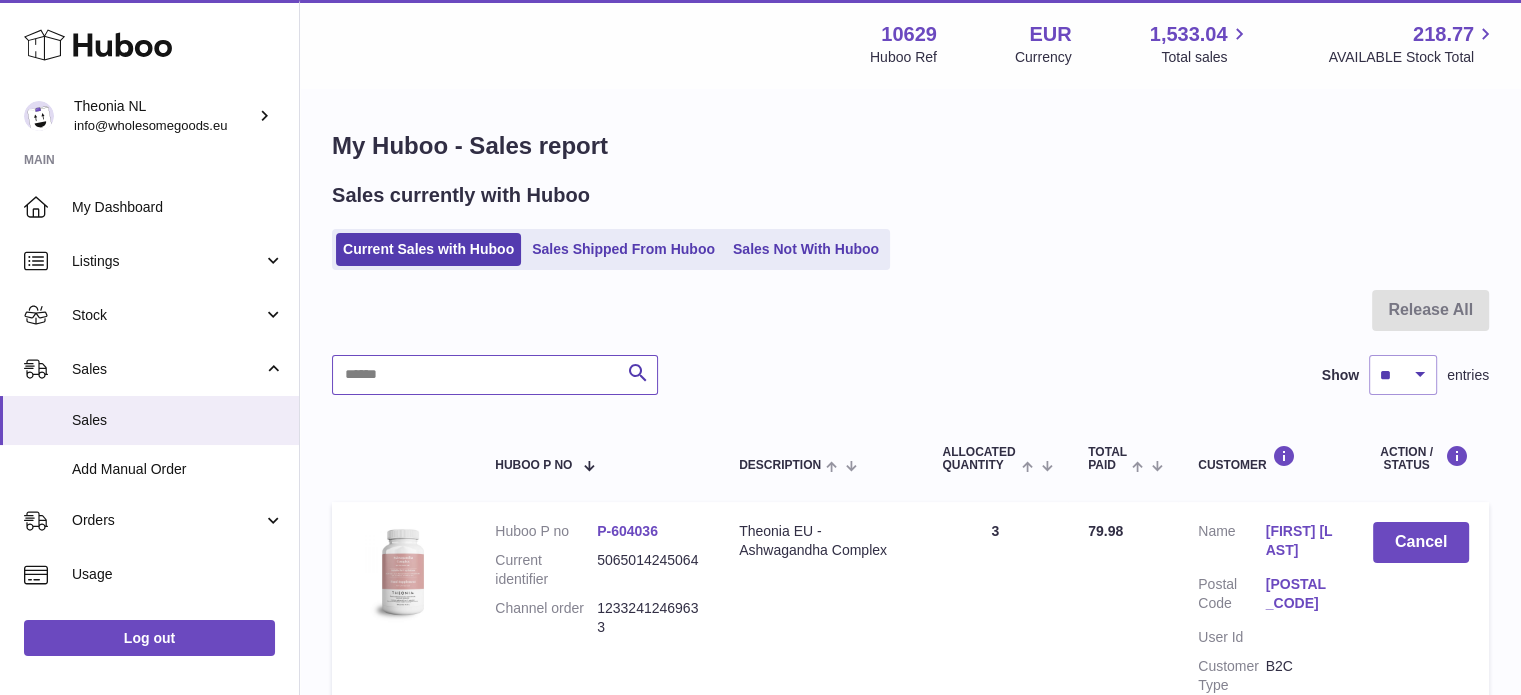 paste on "**********" 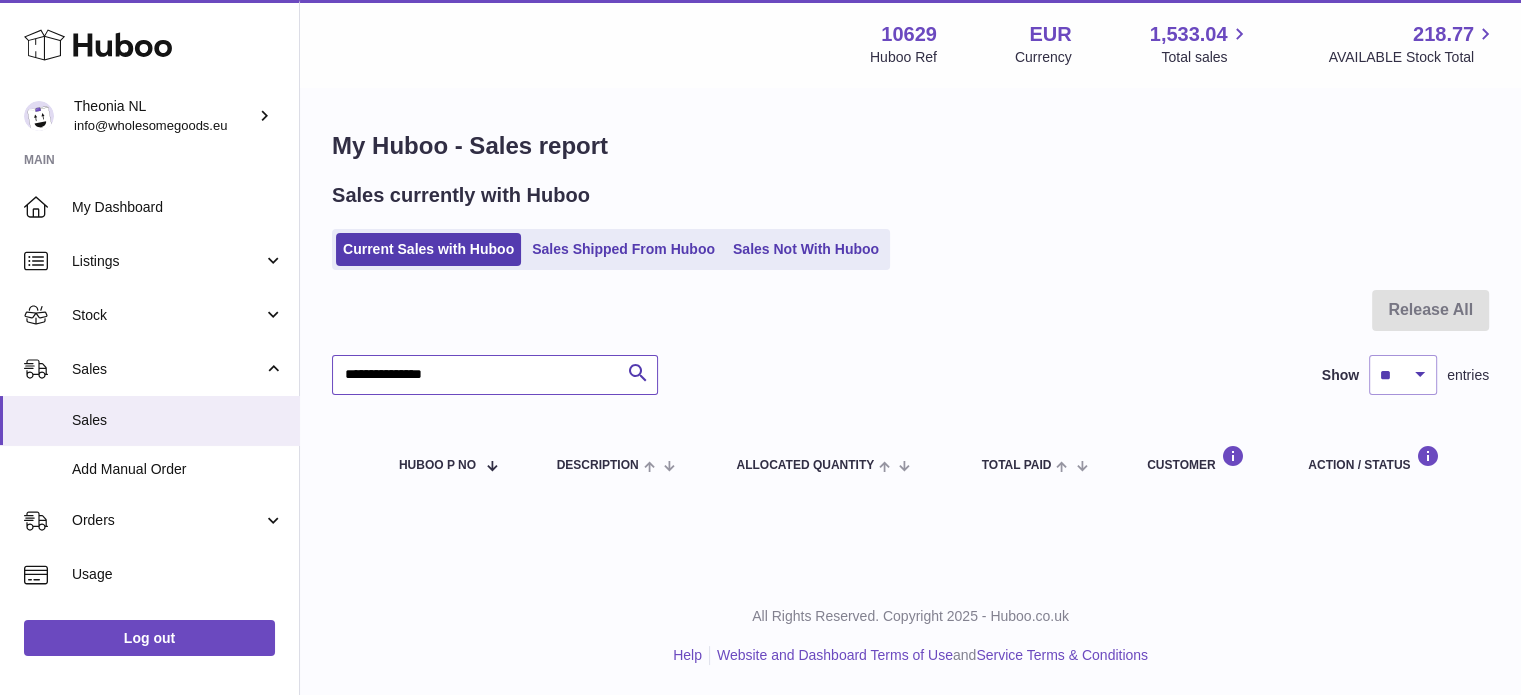 scroll, scrollTop: 0, scrollLeft: 0, axis: both 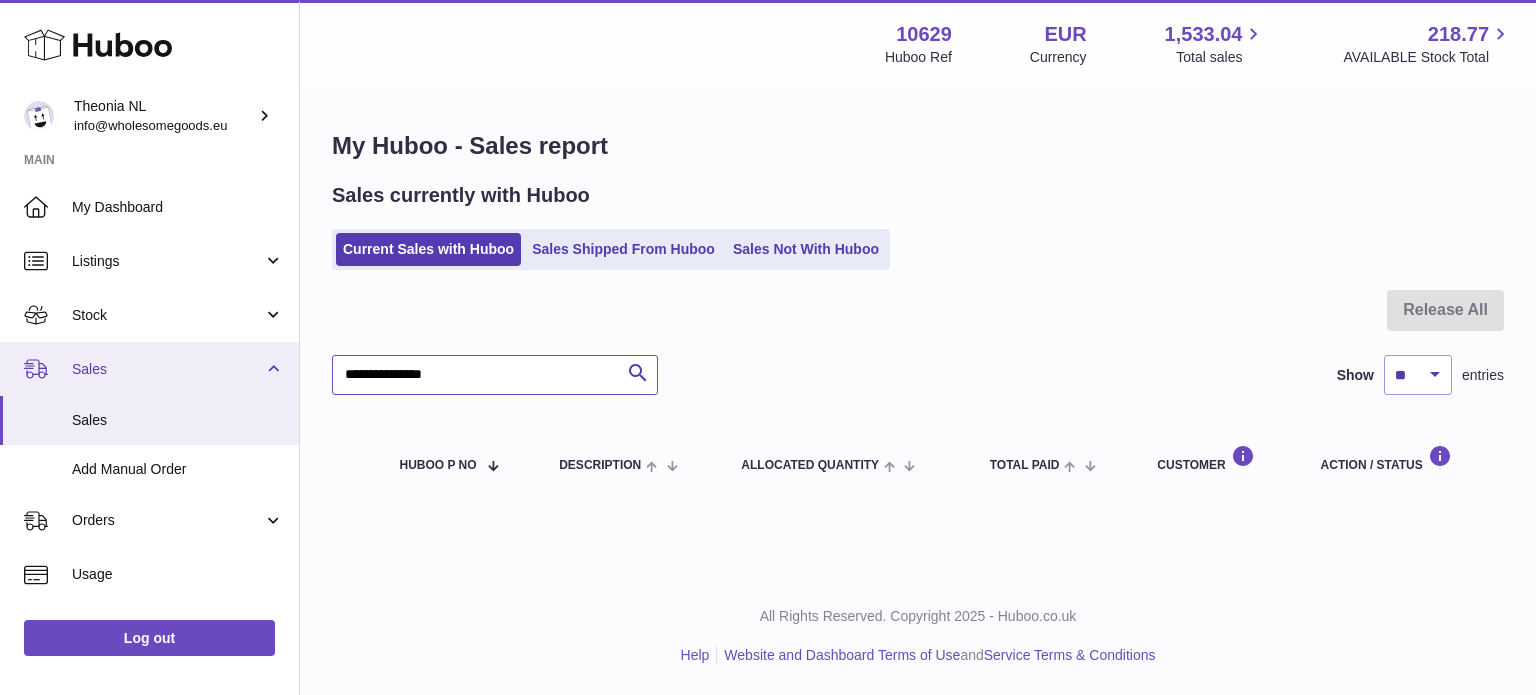 drag, startPoint x: 512, startPoint y: 381, endPoint x: 211, endPoint y: 381, distance: 301 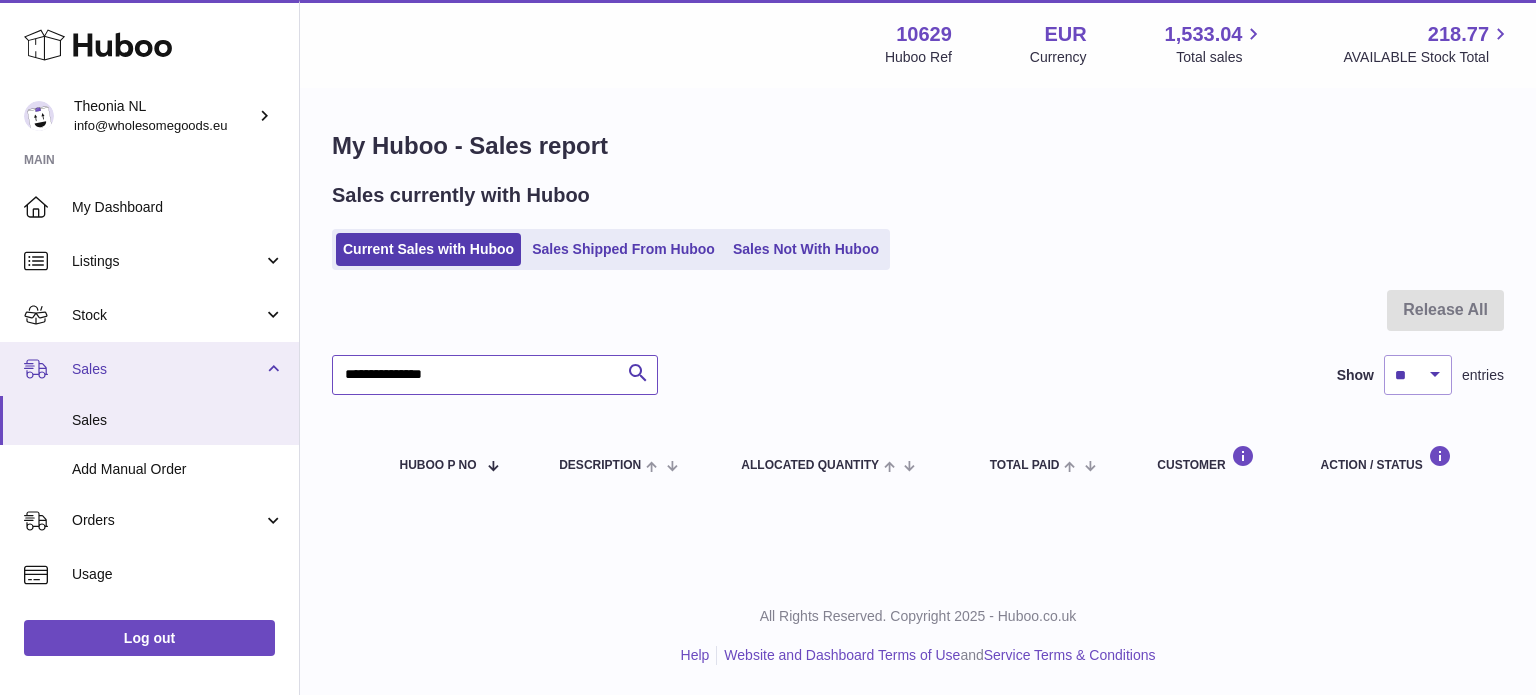 drag, startPoint x: 281, startPoint y: 379, endPoint x: 253, endPoint y: 370, distance: 29.410883 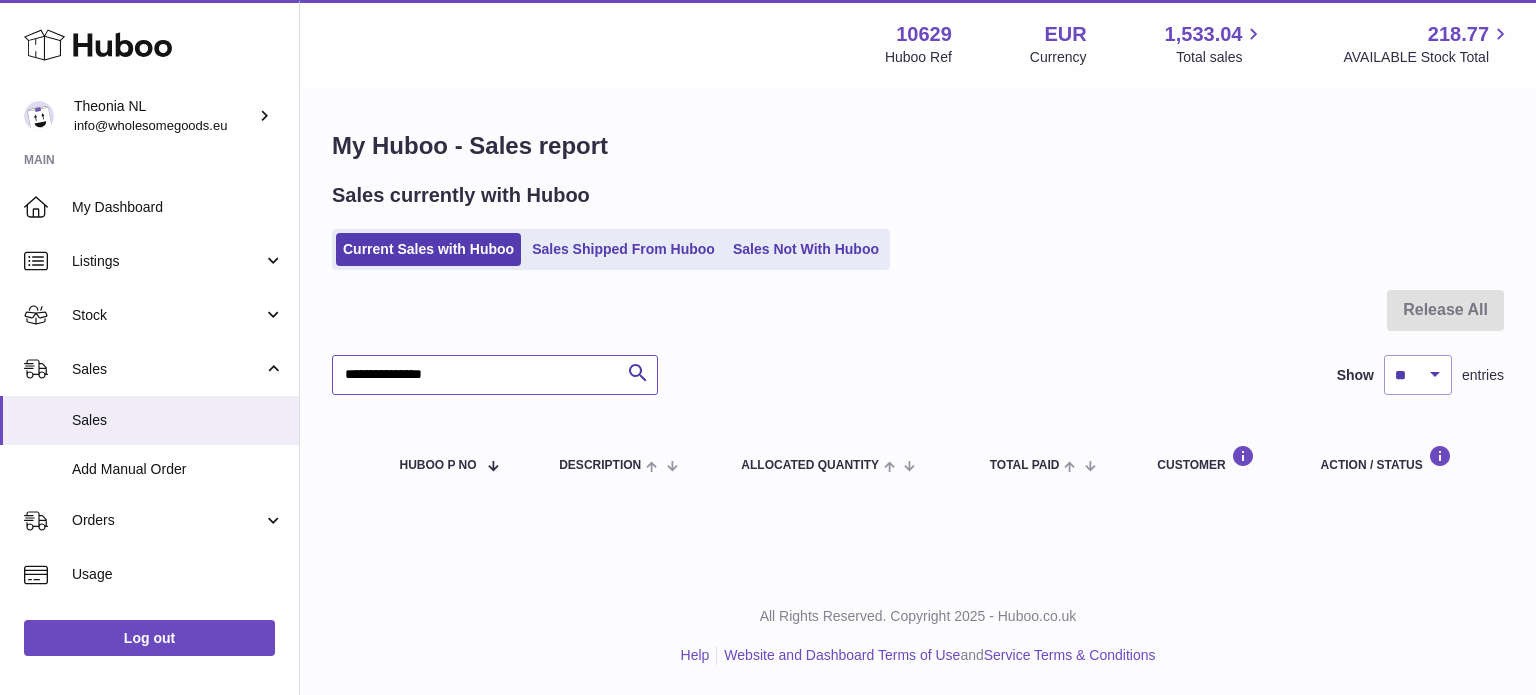 paste 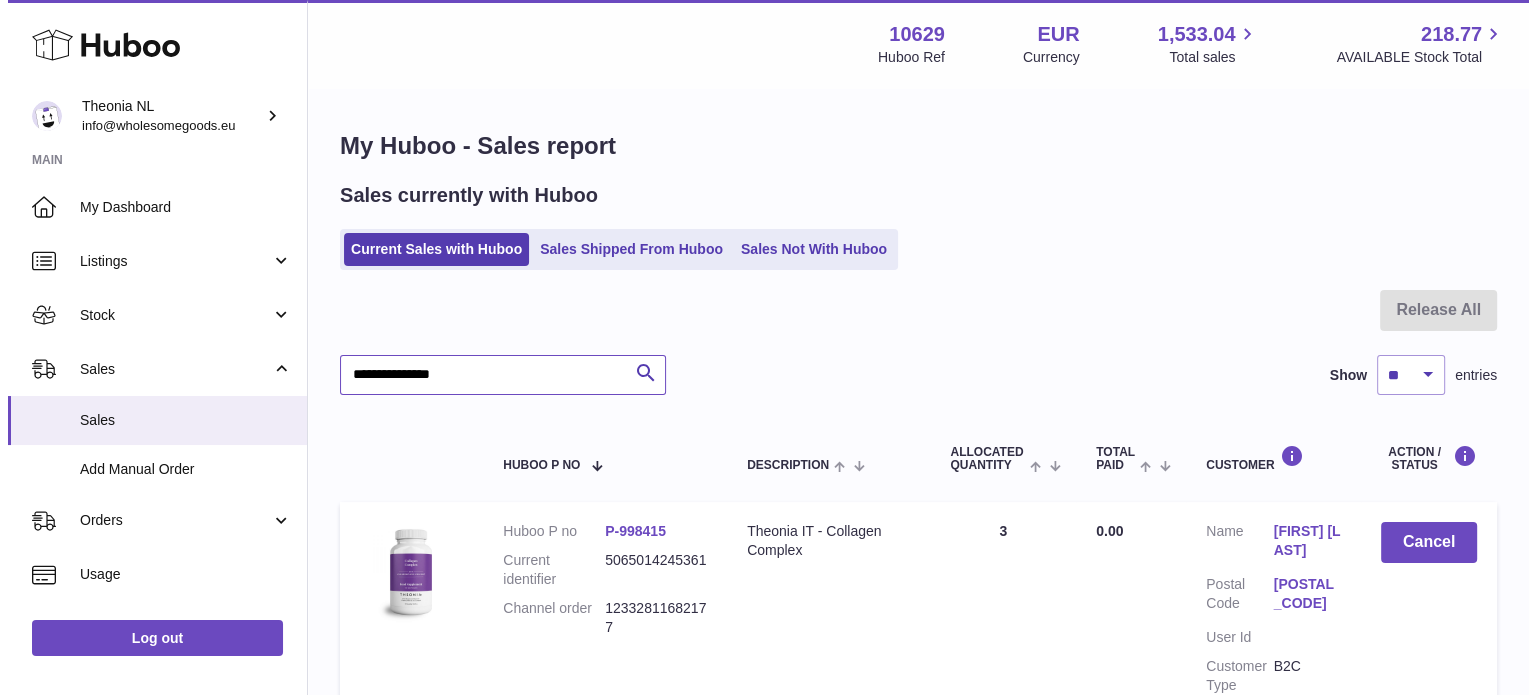 scroll, scrollTop: 200, scrollLeft: 0, axis: vertical 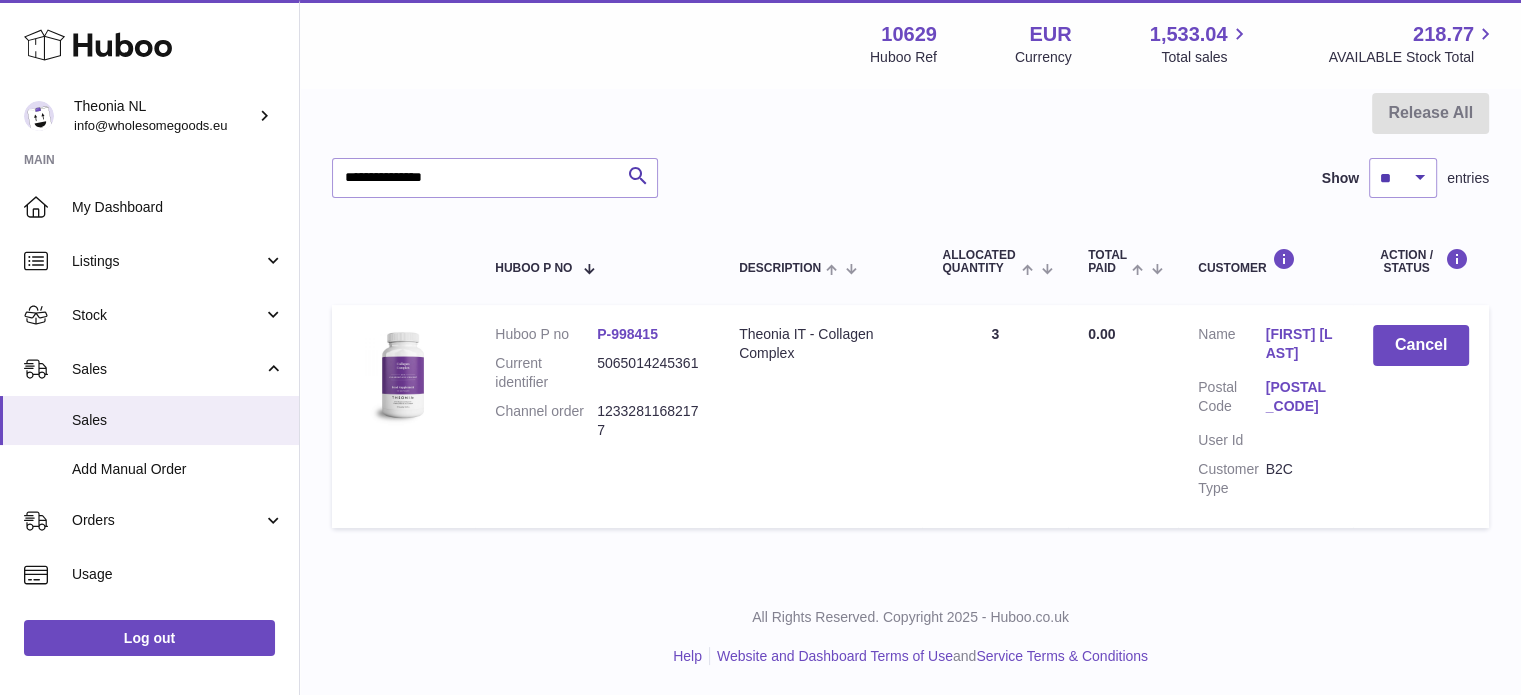 click on "21014" at bounding box center [1299, 397] 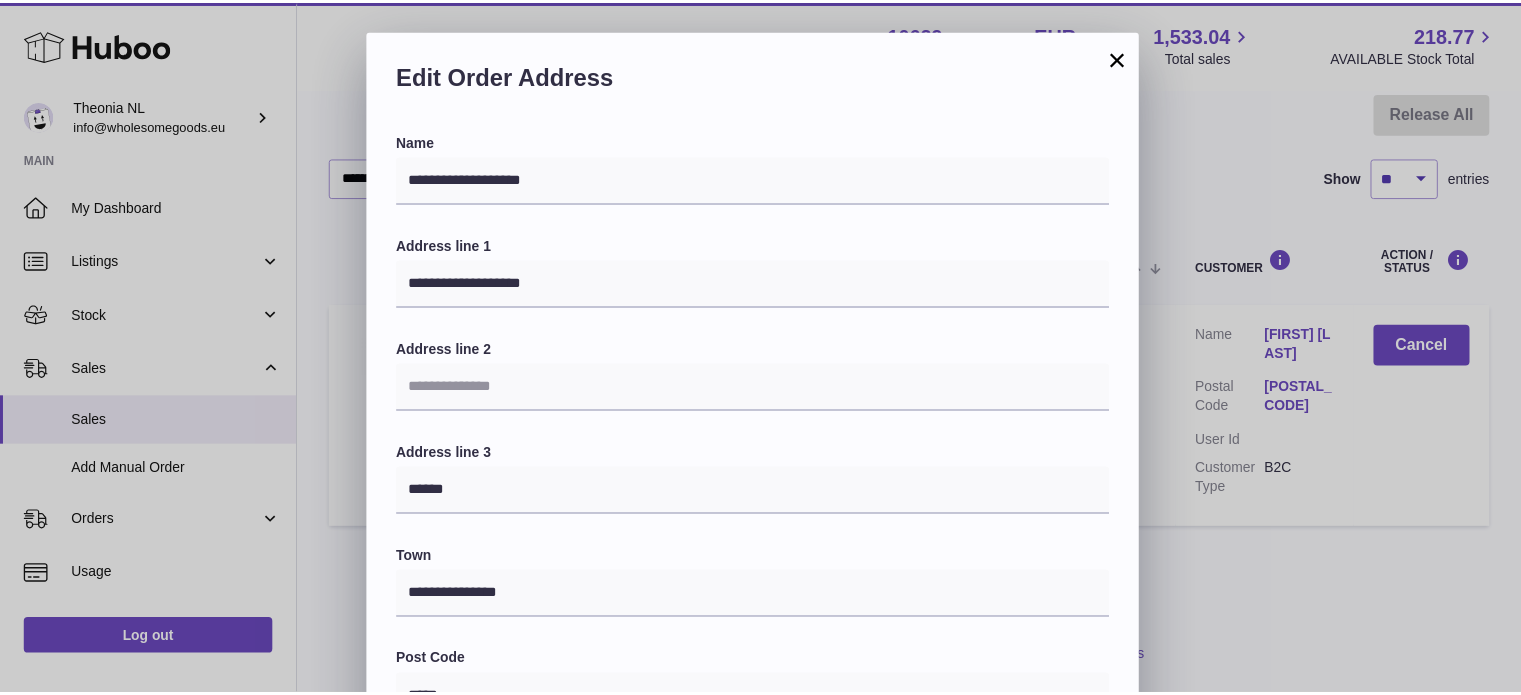 scroll, scrollTop: 564, scrollLeft: 0, axis: vertical 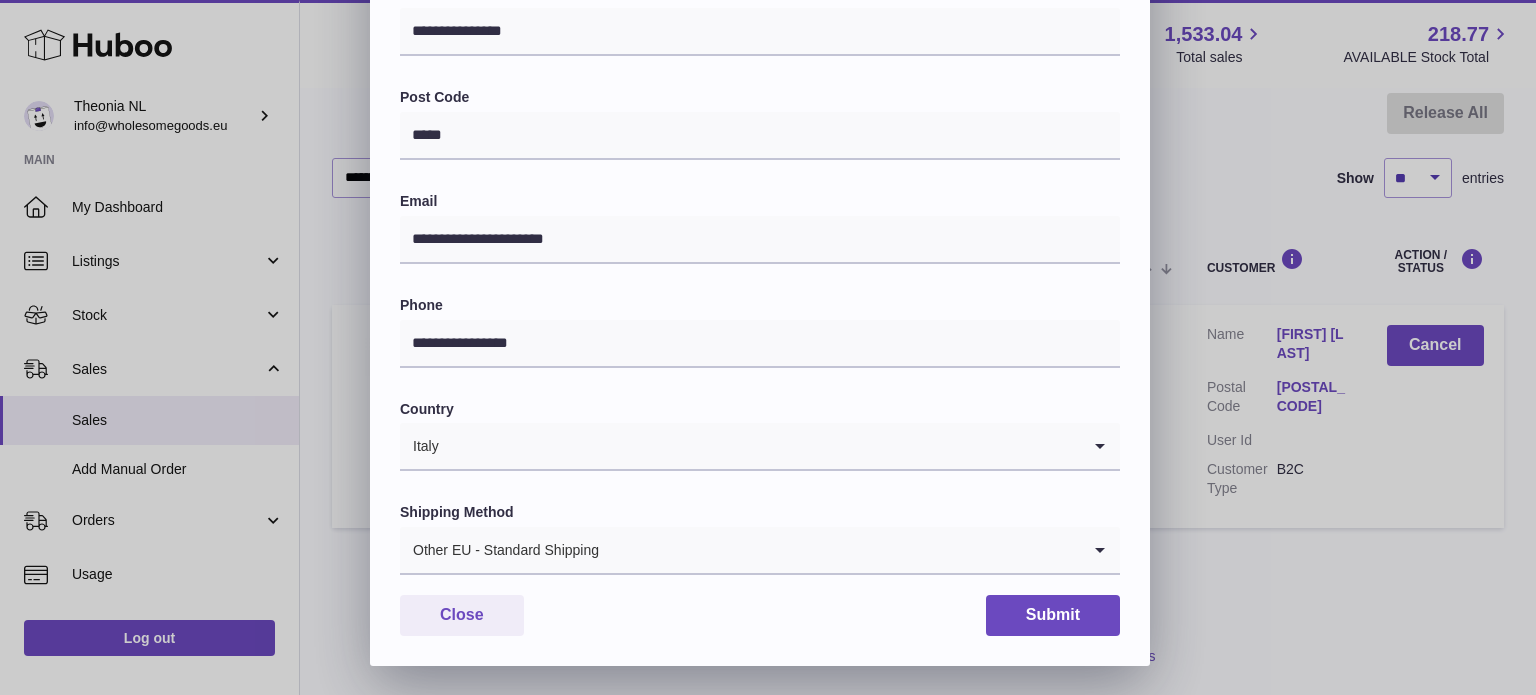click on "Other EU - Standard Shipping" at bounding box center [740, 550] 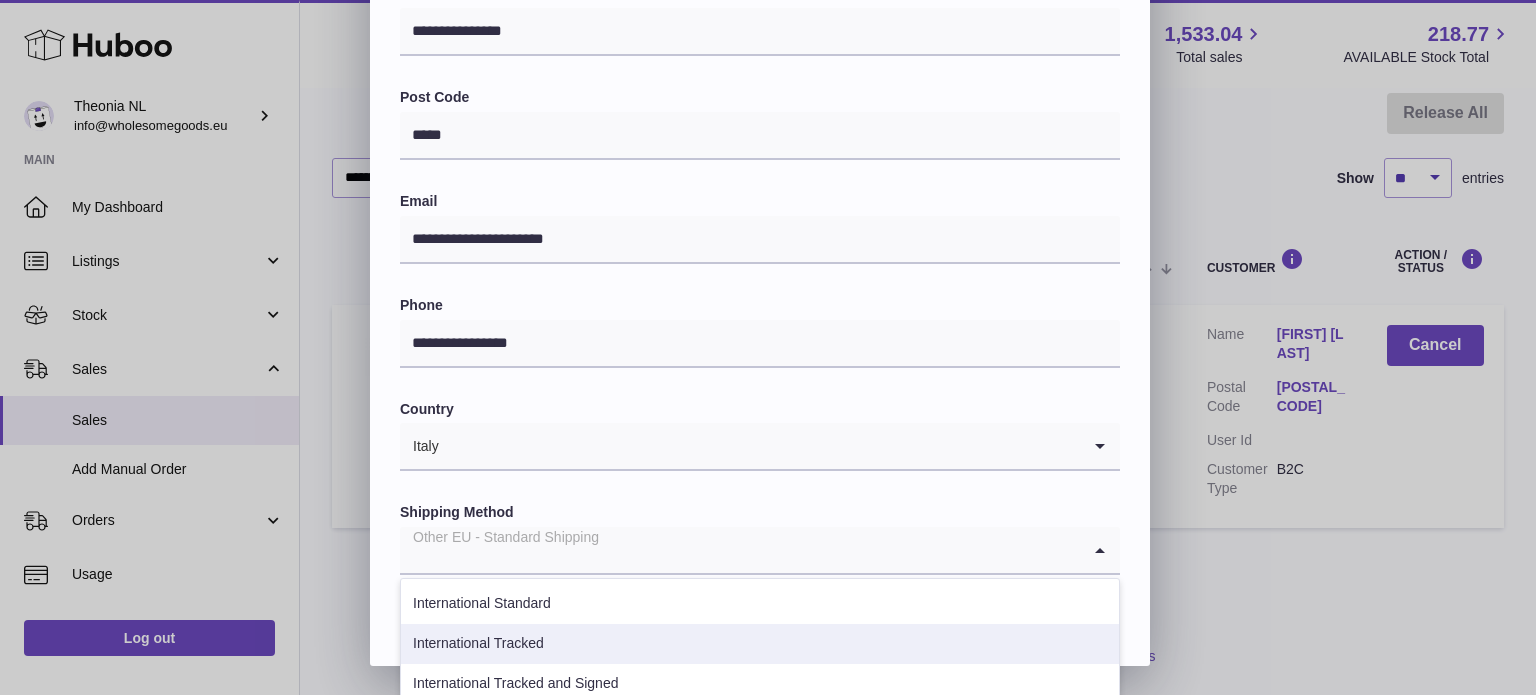 click on "International Tracked" at bounding box center (760, 644) 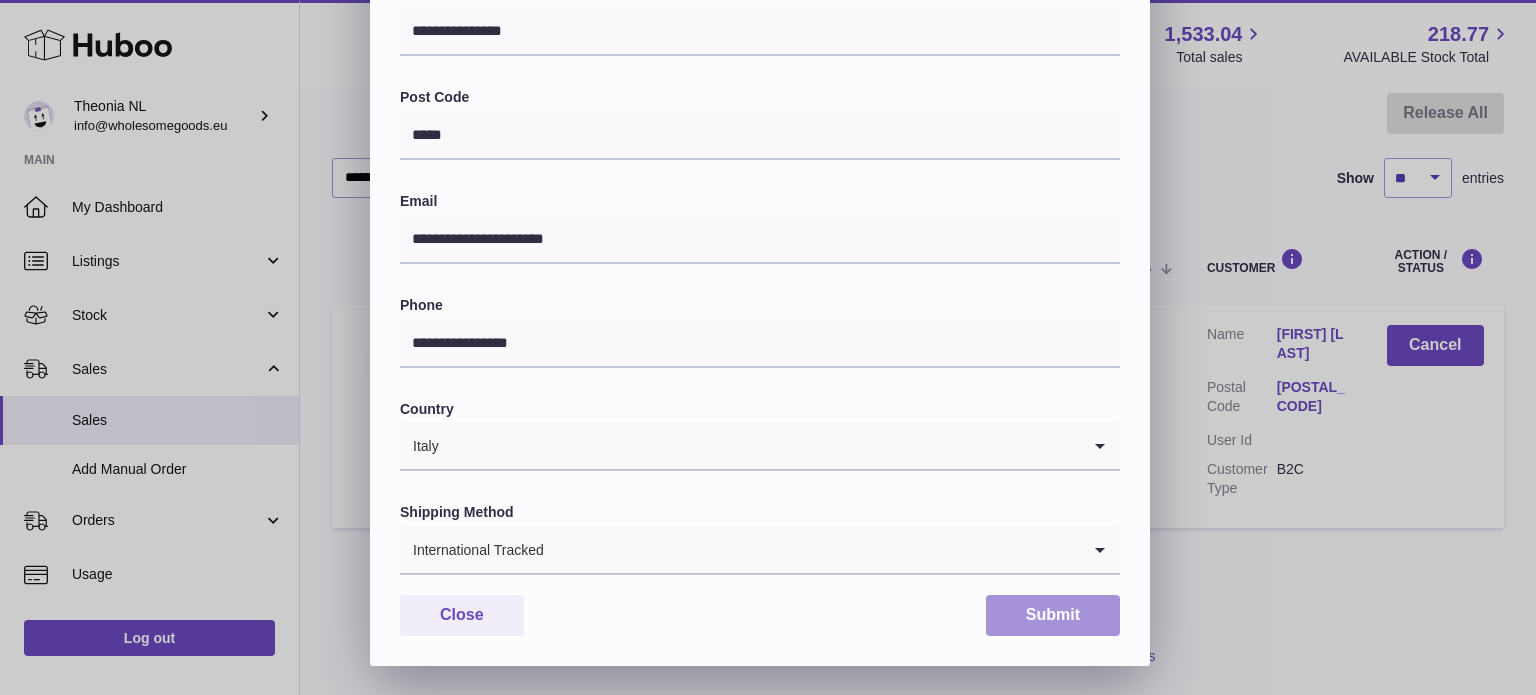 click on "Submit" at bounding box center (1053, 615) 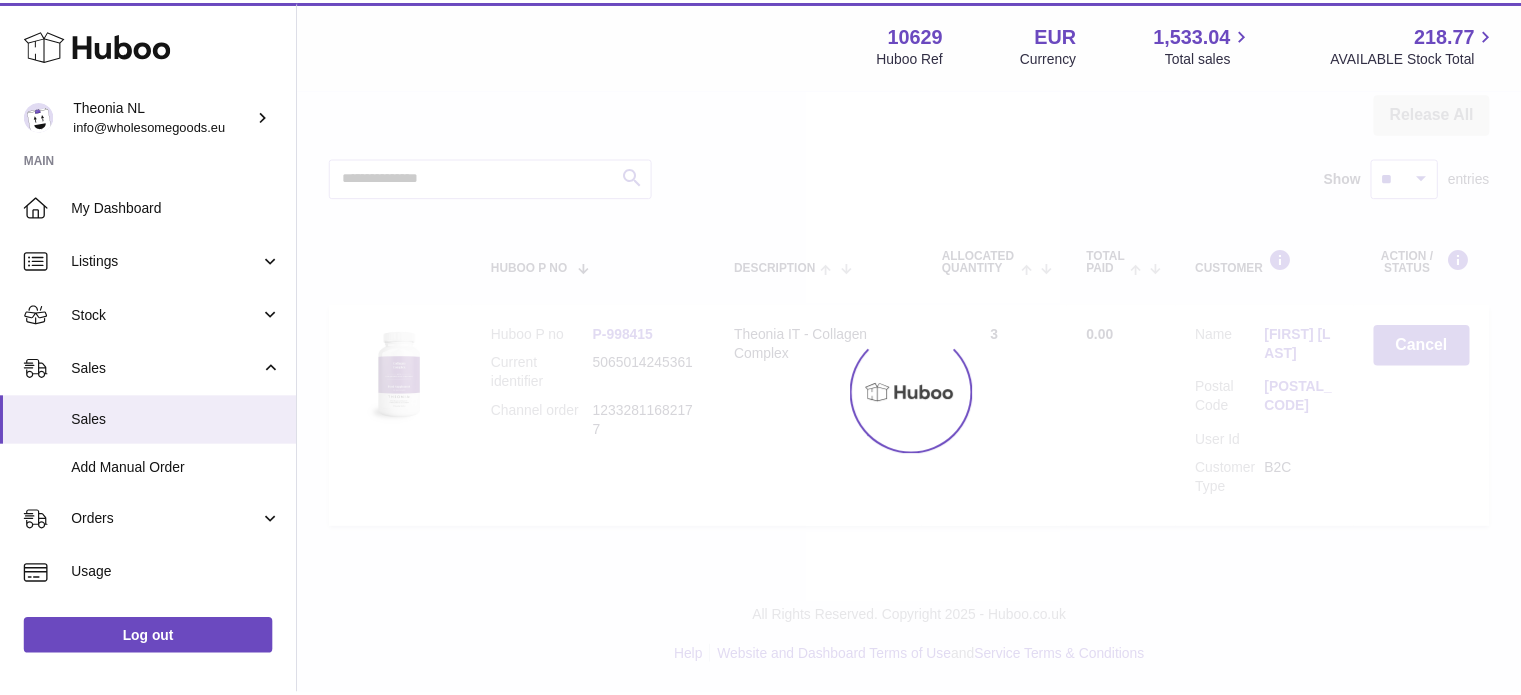 scroll, scrollTop: 0, scrollLeft: 0, axis: both 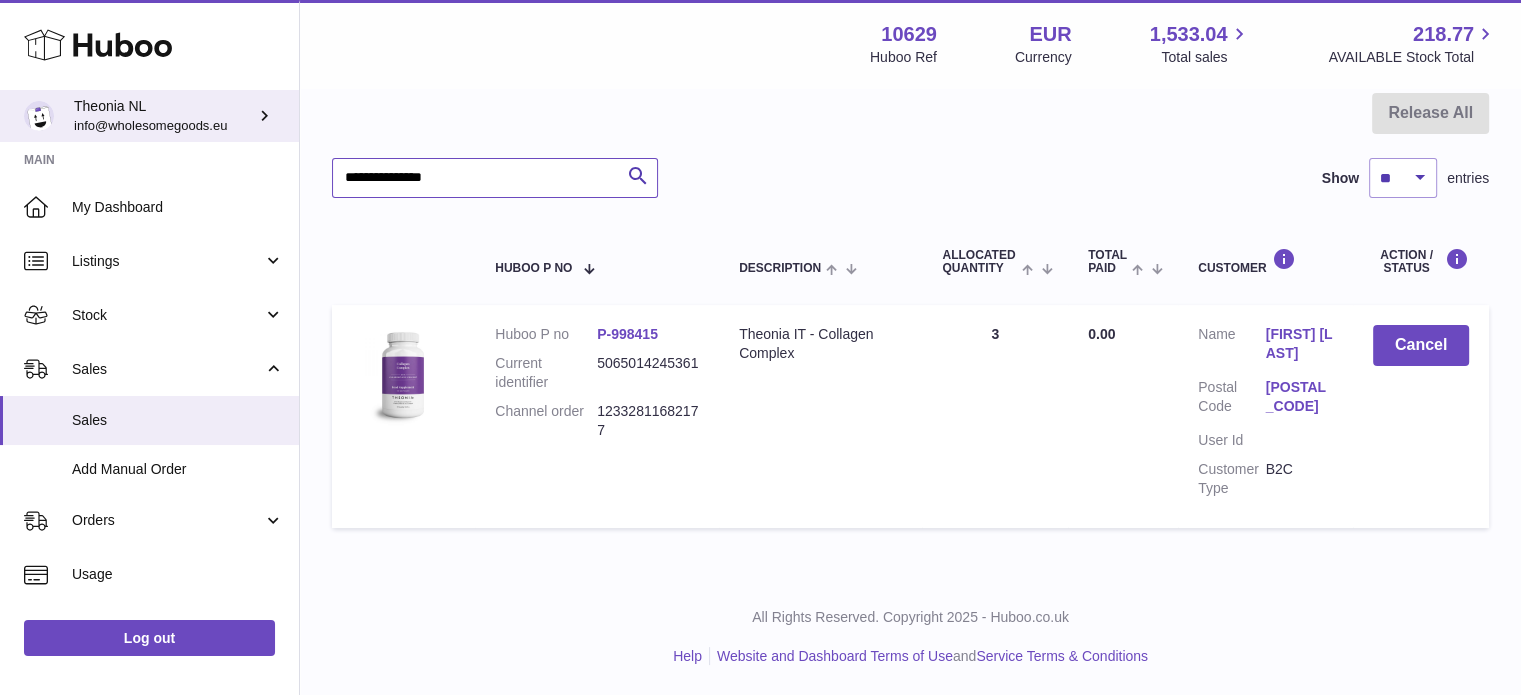 drag, startPoint x: 514, startPoint y: 171, endPoint x: 110, endPoint y: 127, distance: 406.38898 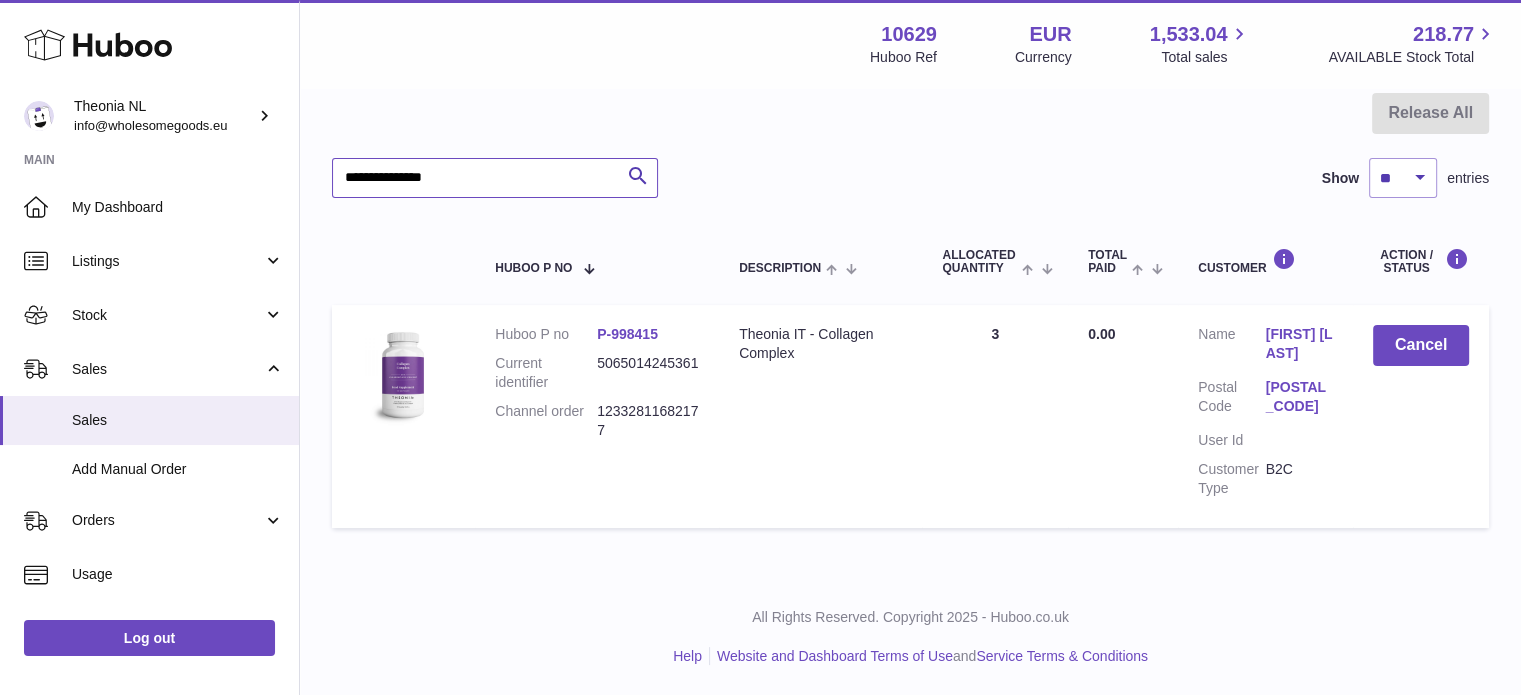 paste 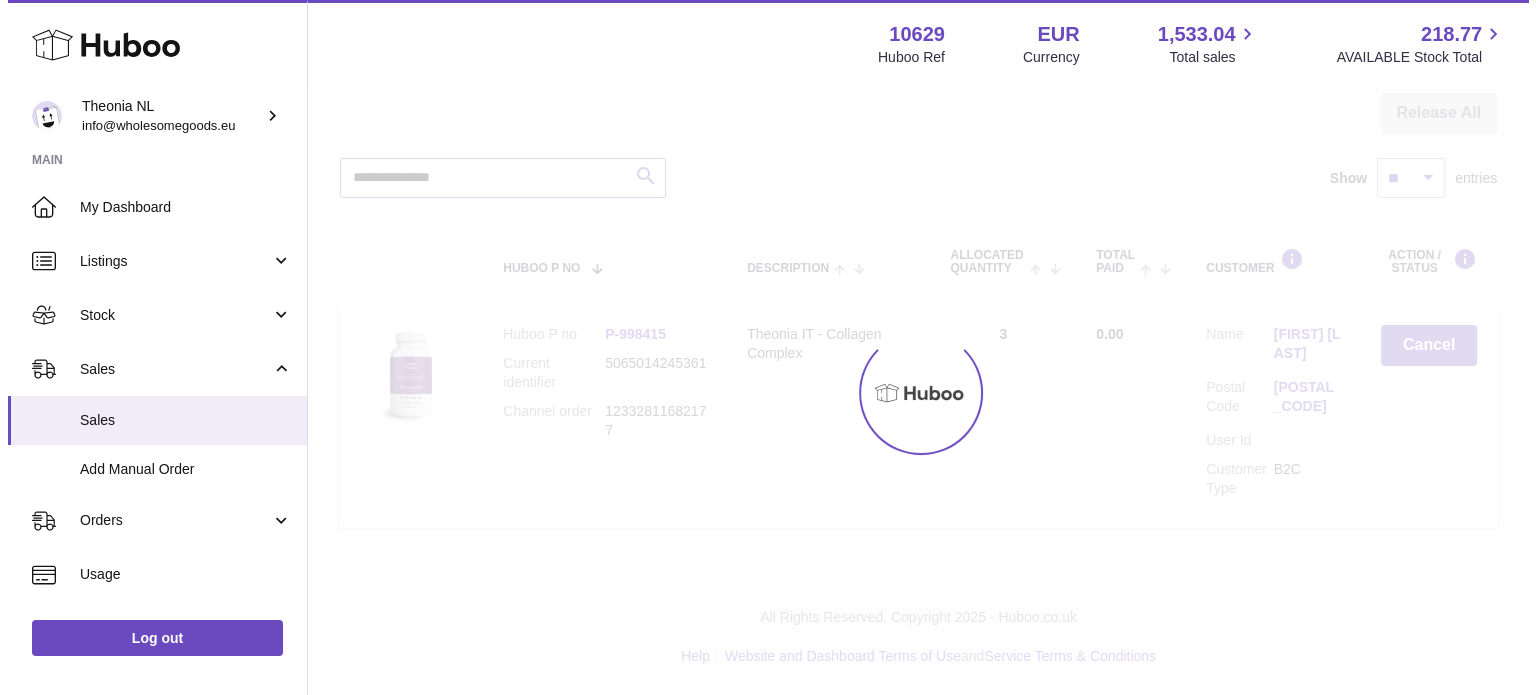 scroll, scrollTop: 191, scrollLeft: 0, axis: vertical 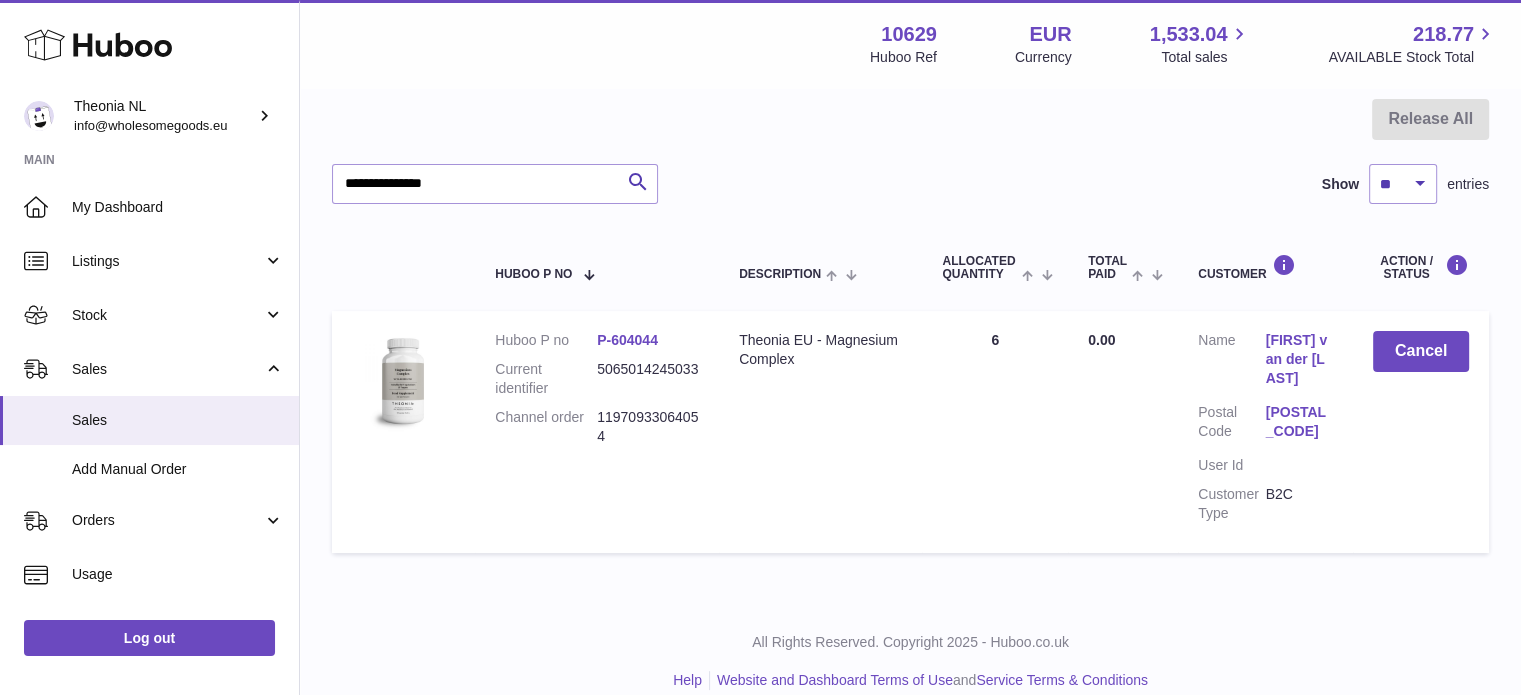 click on "2221 BK" at bounding box center (1299, 422) 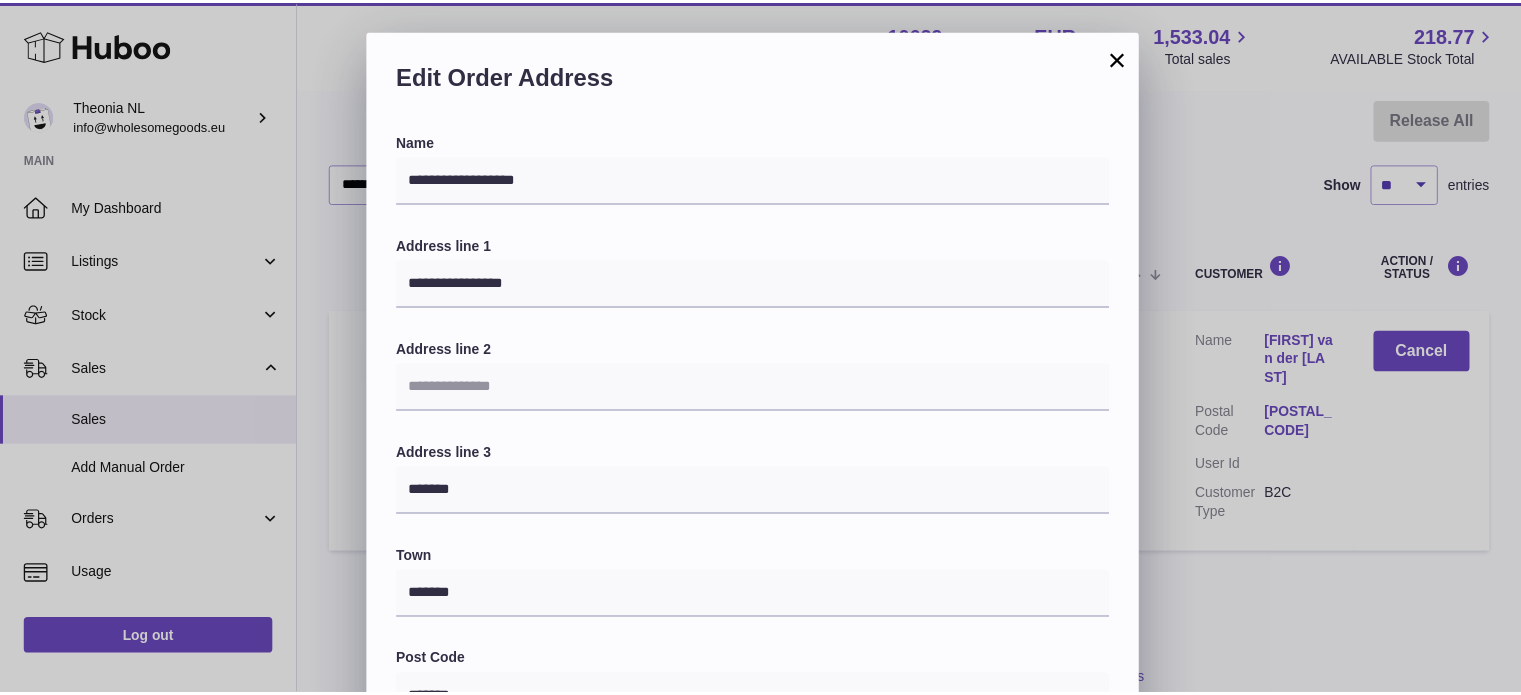 scroll, scrollTop: 564, scrollLeft: 0, axis: vertical 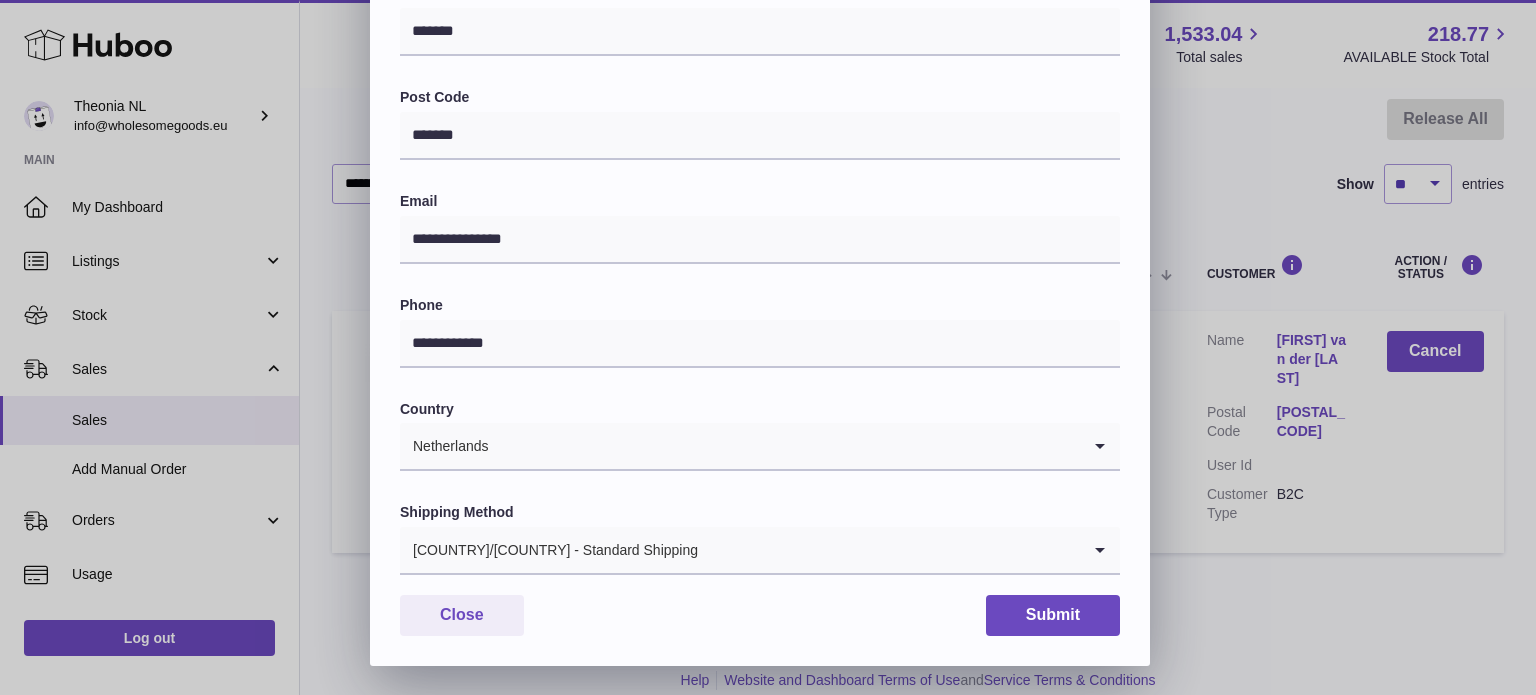 drag, startPoint x: 576, startPoint y: 528, endPoint x: 561, endPoint y: 579, distance: 53.160137 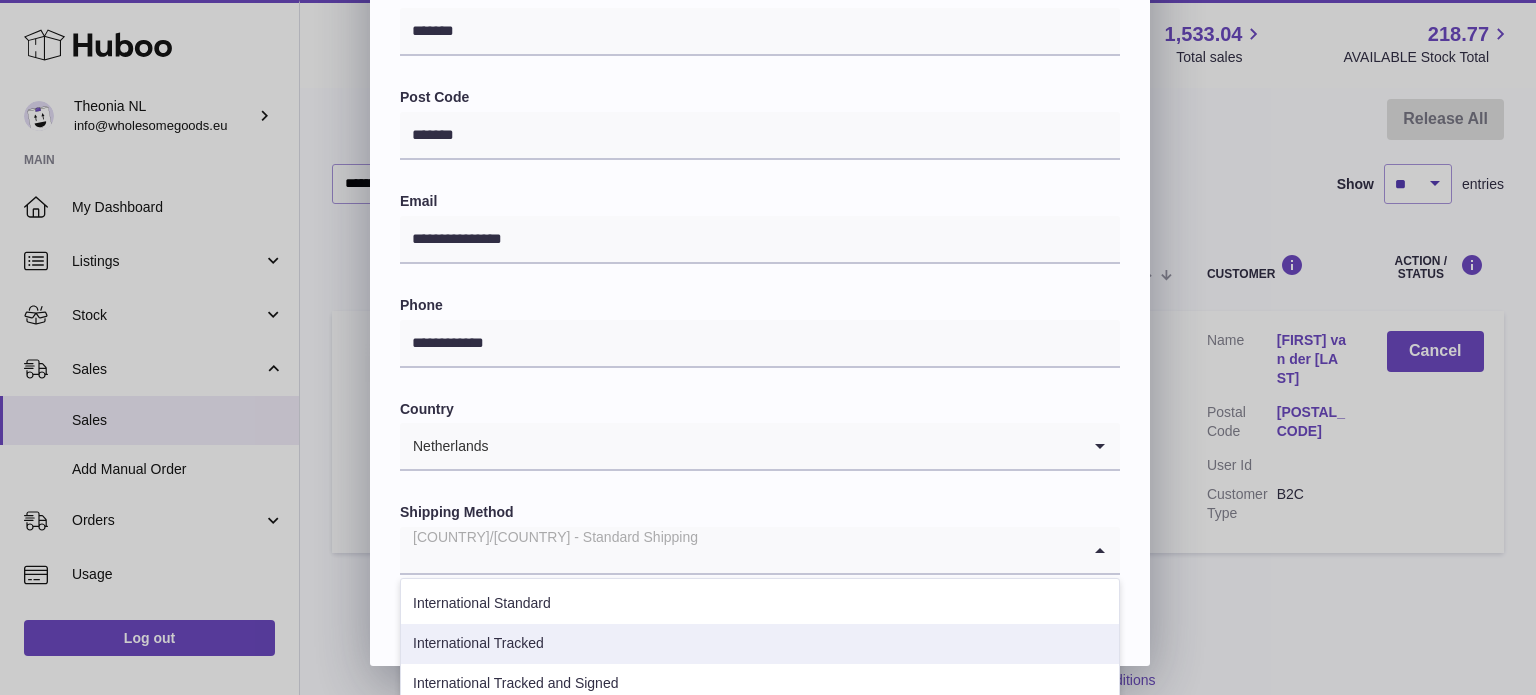click on "International Tracked" at bounding box center (760, 644) 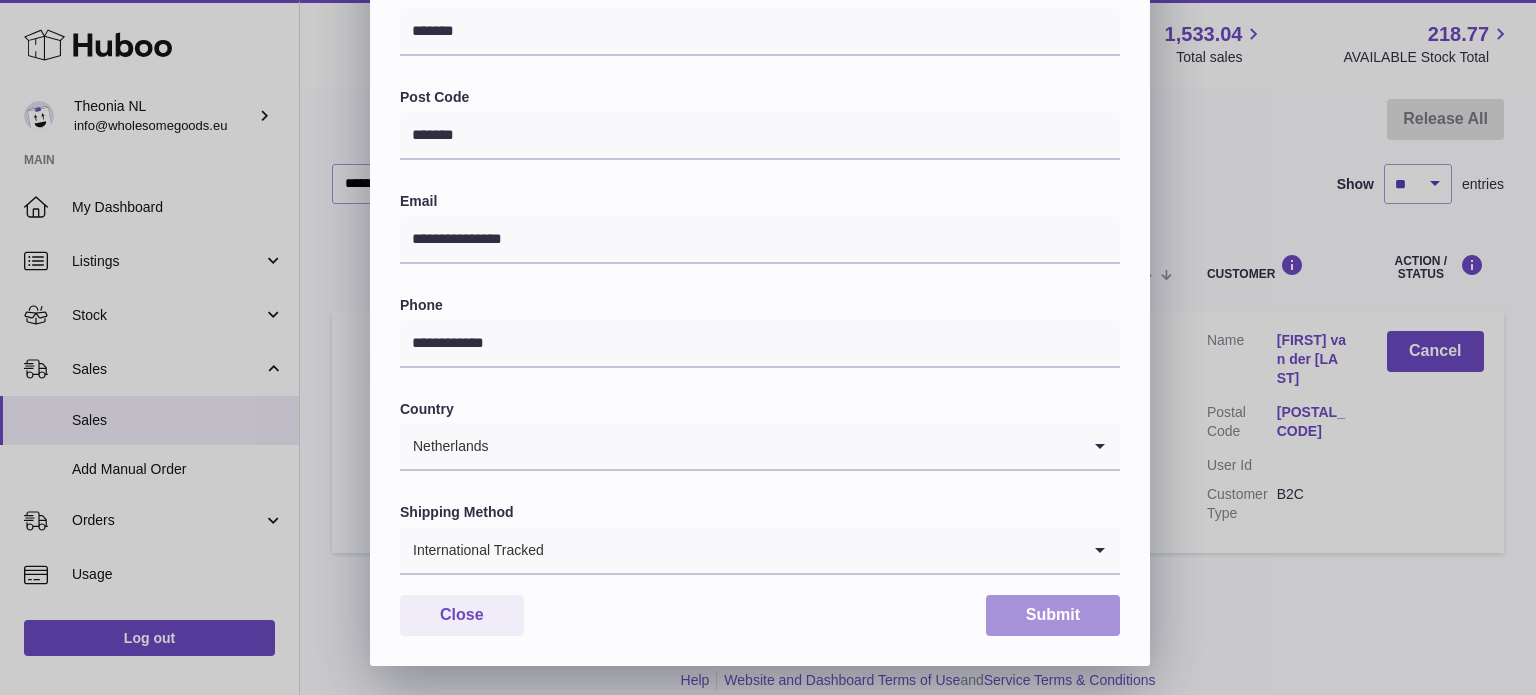 click on "Submit" at bounding box center [1053, 615] 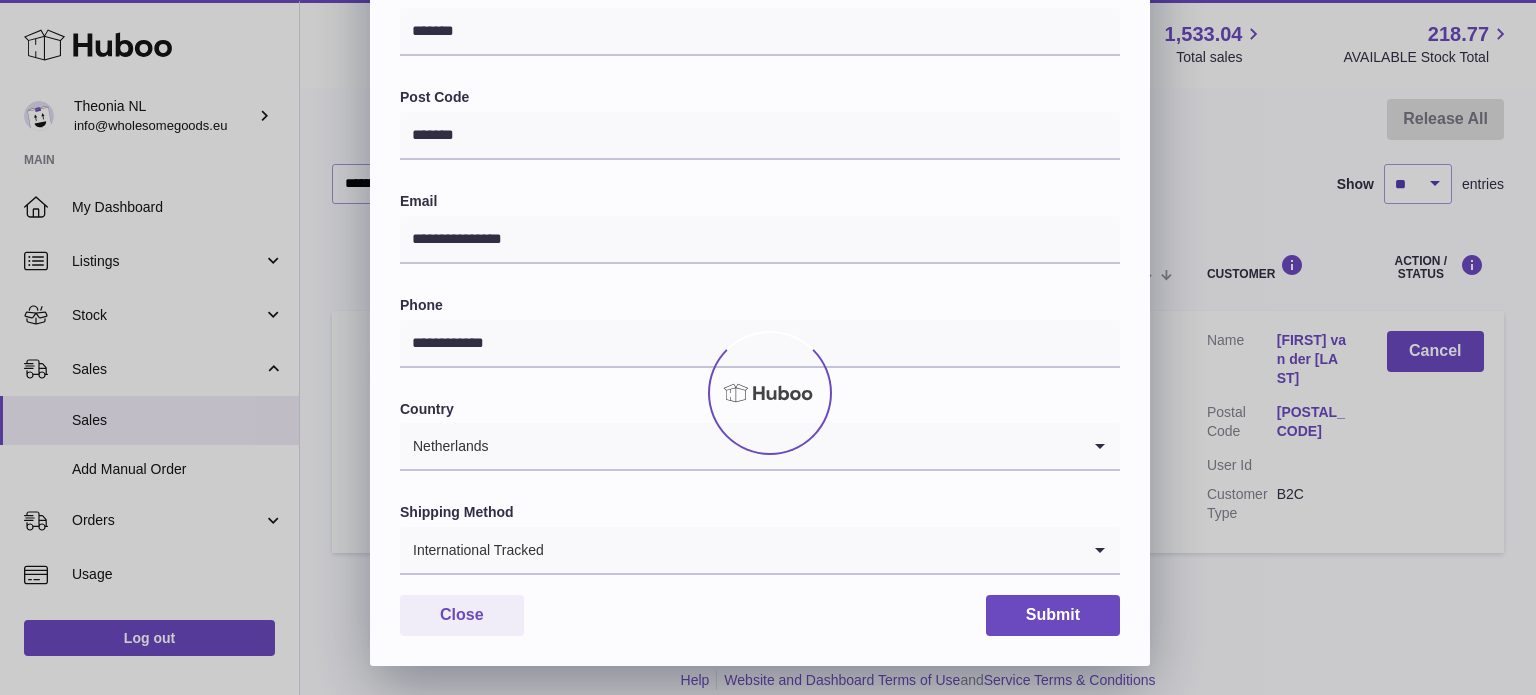 scroll, scrollTop: 0, scrollLeft: 0, axis: both 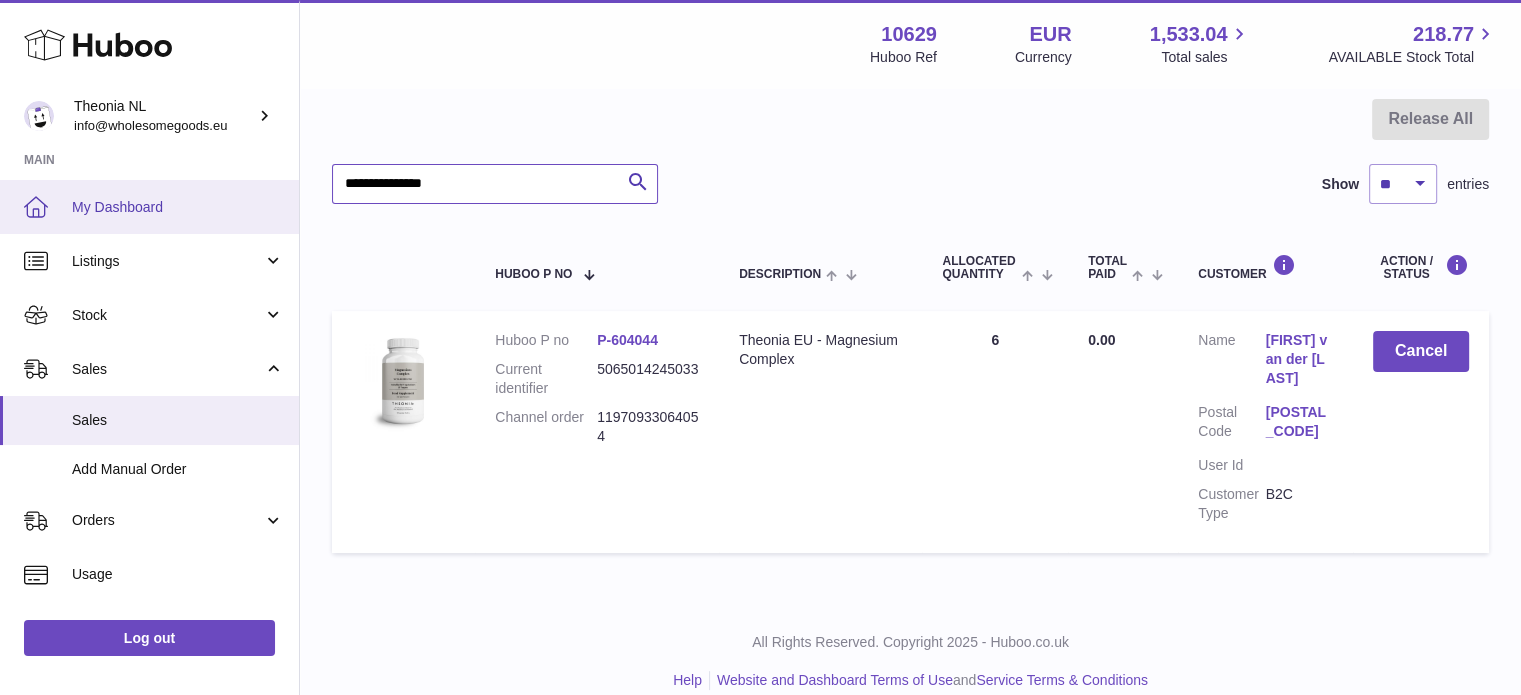 drag, startPoint x: 336, startPoint y: 192, endPoint x: 53, endPoint y: 193, distance: 283.00177 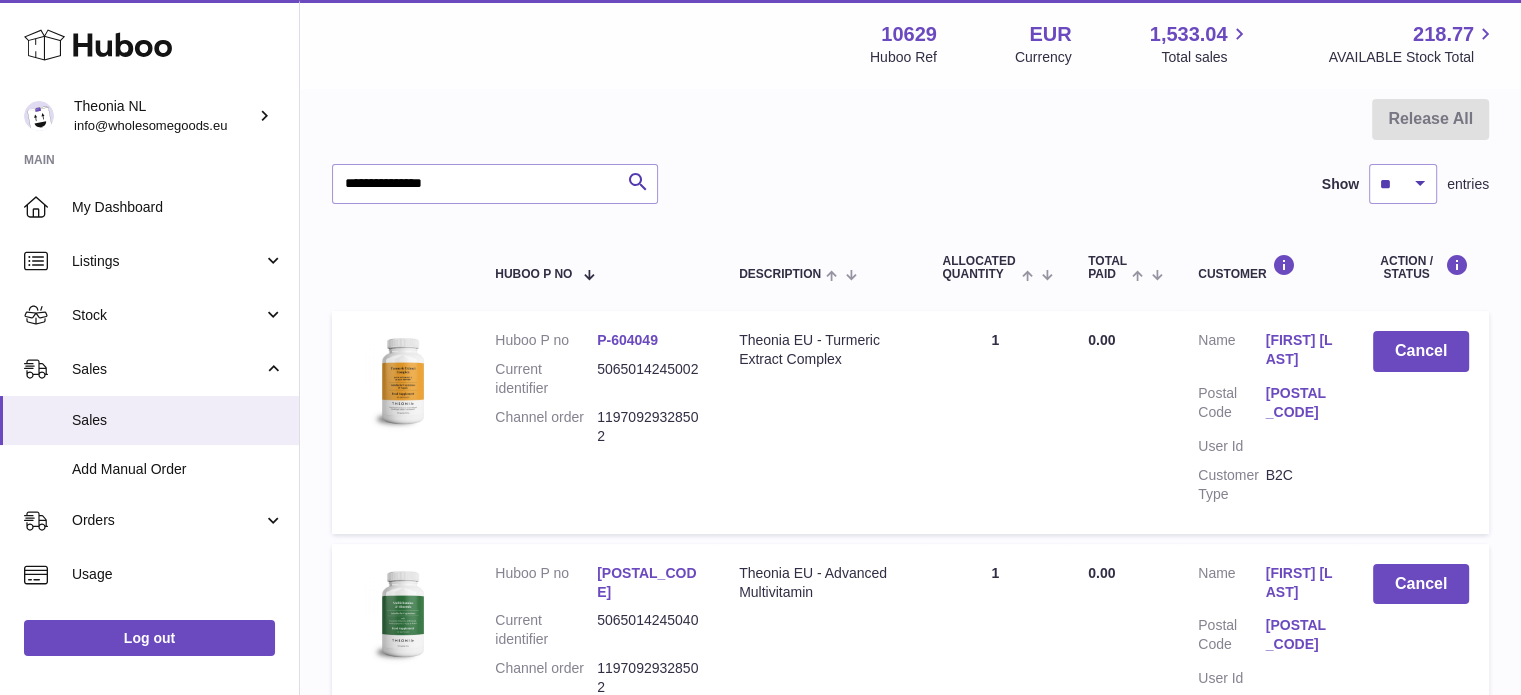 click on "1187 BL" at bounding box center [1299, 403] 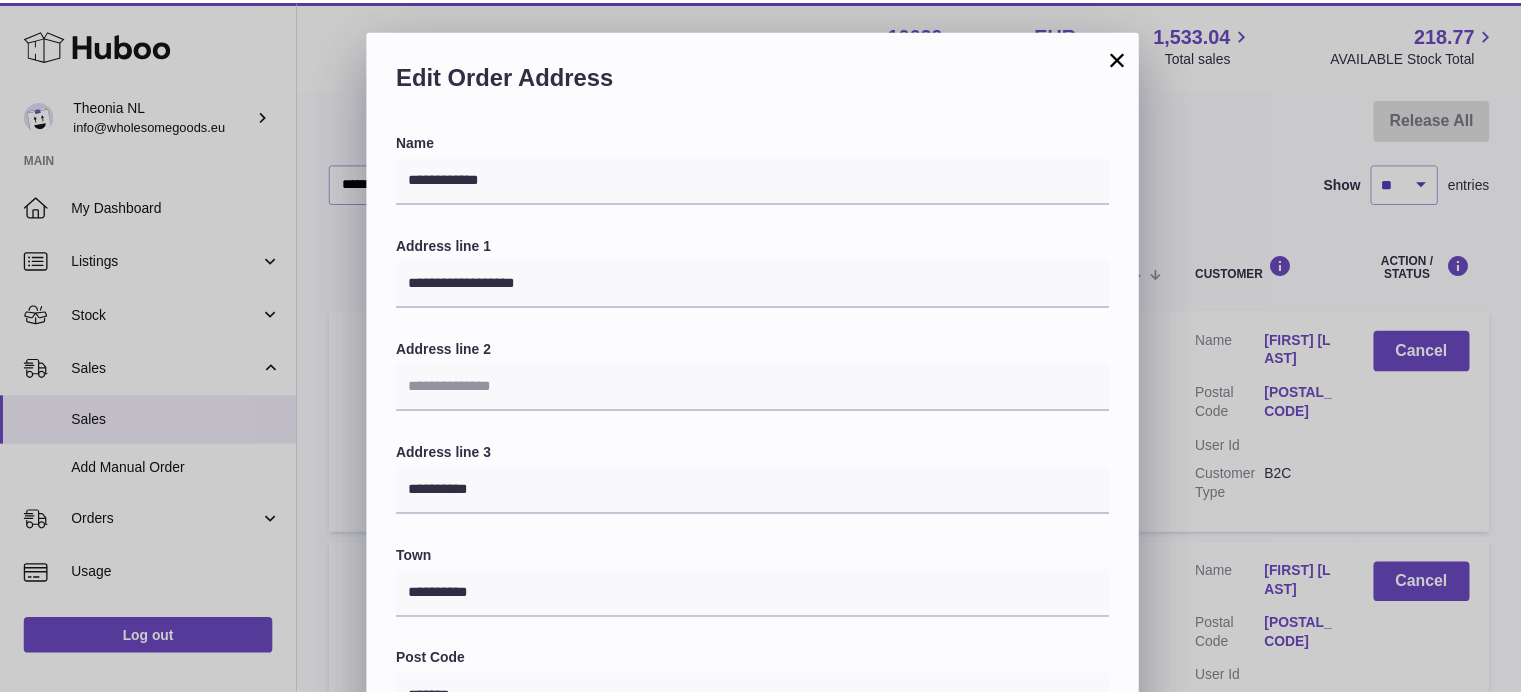 scroll, scrollTop: 564, scrollLeft: 0, axis: vertical 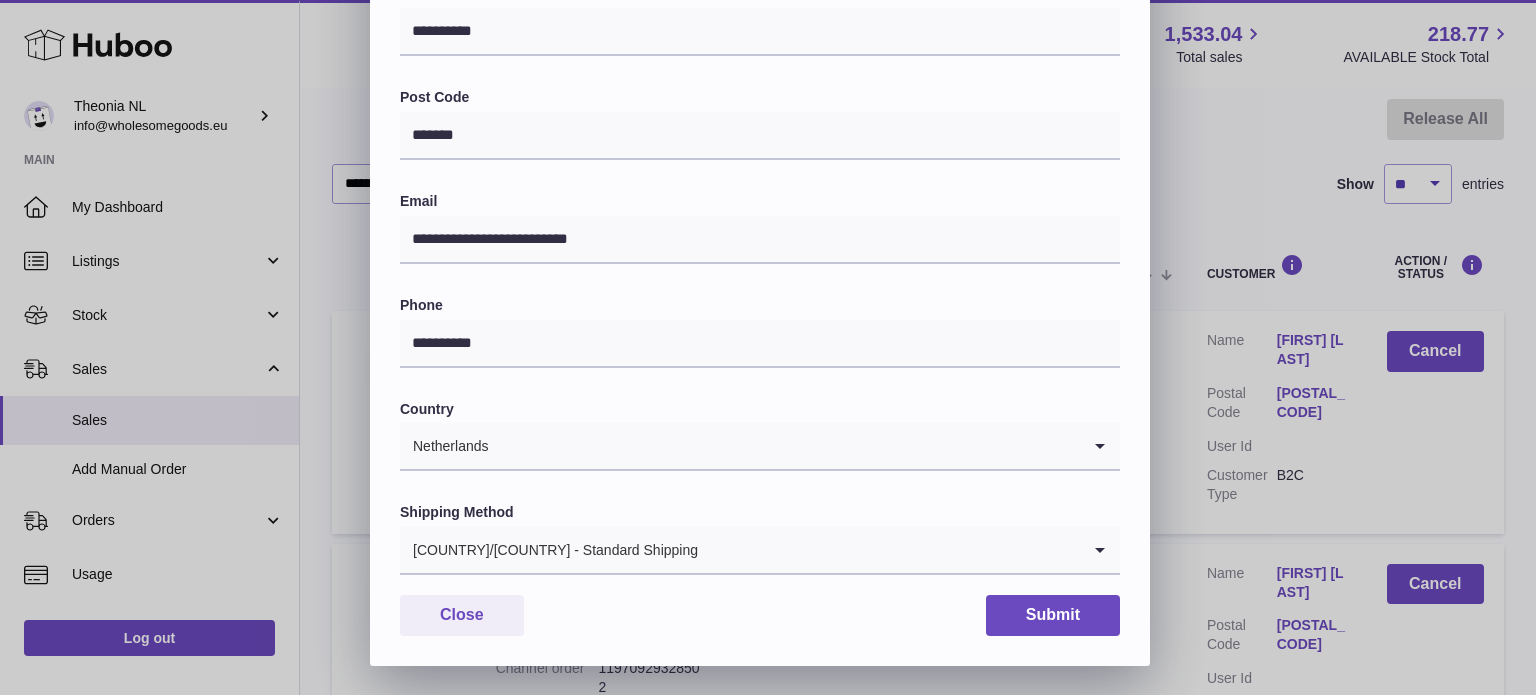 click on "Shipping Method" at bounding box center [760, 512] 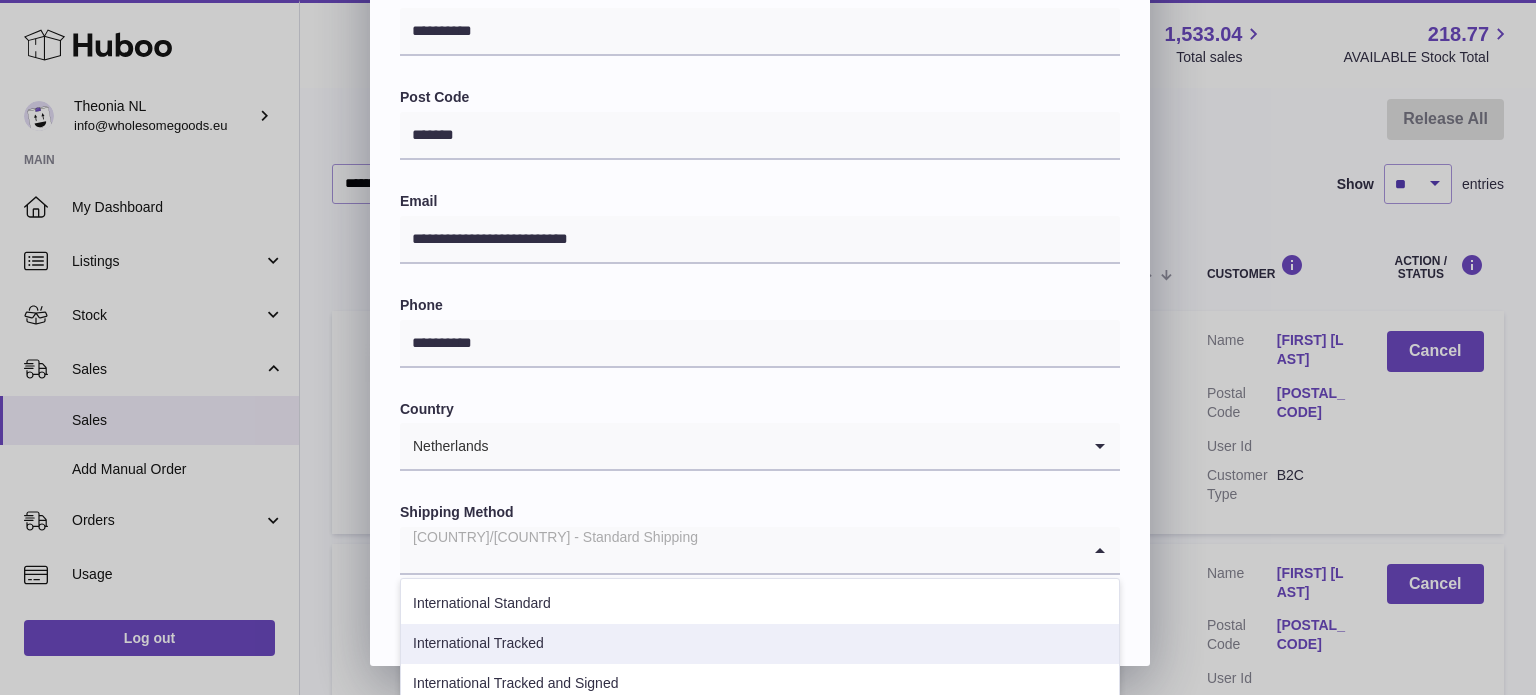 click on "International Tracked" at bounding box center (760, 644) 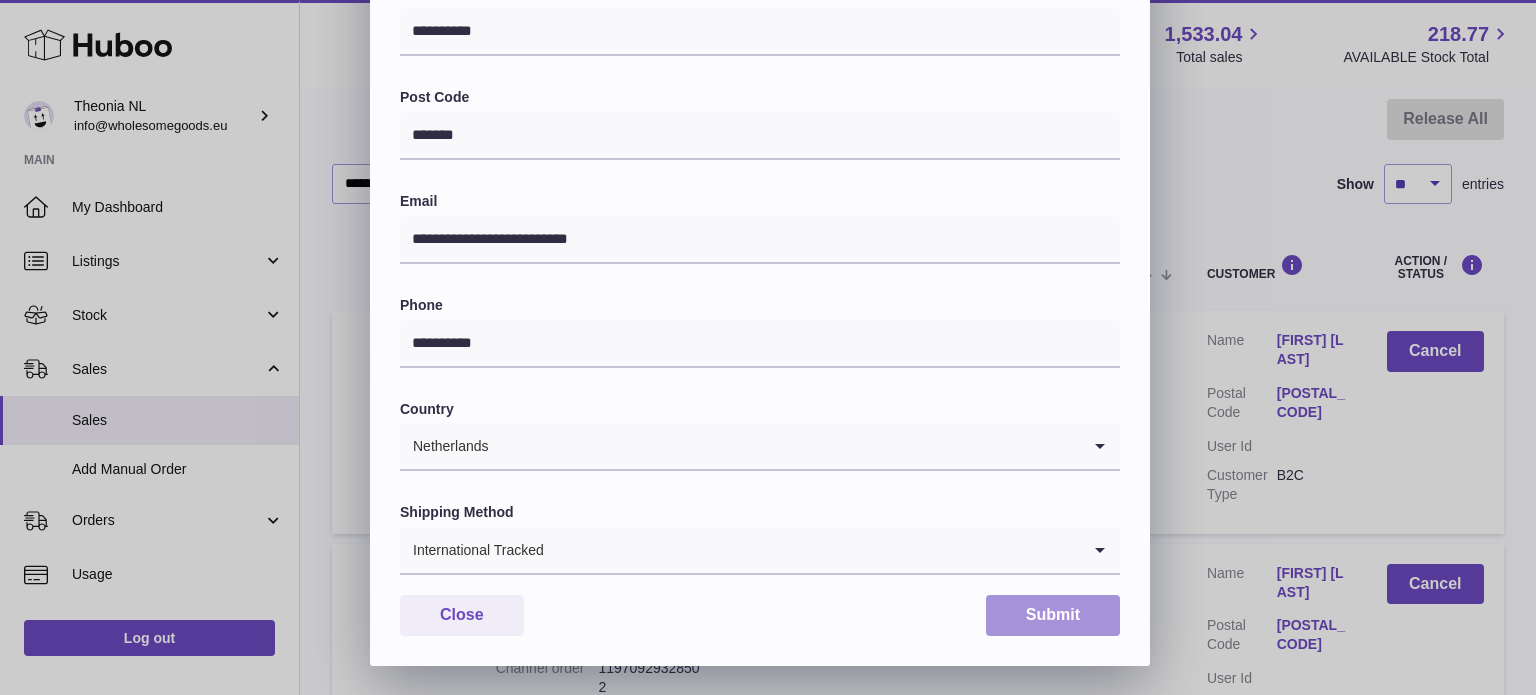 click on "Submit" at bounding box center (1053, 615) 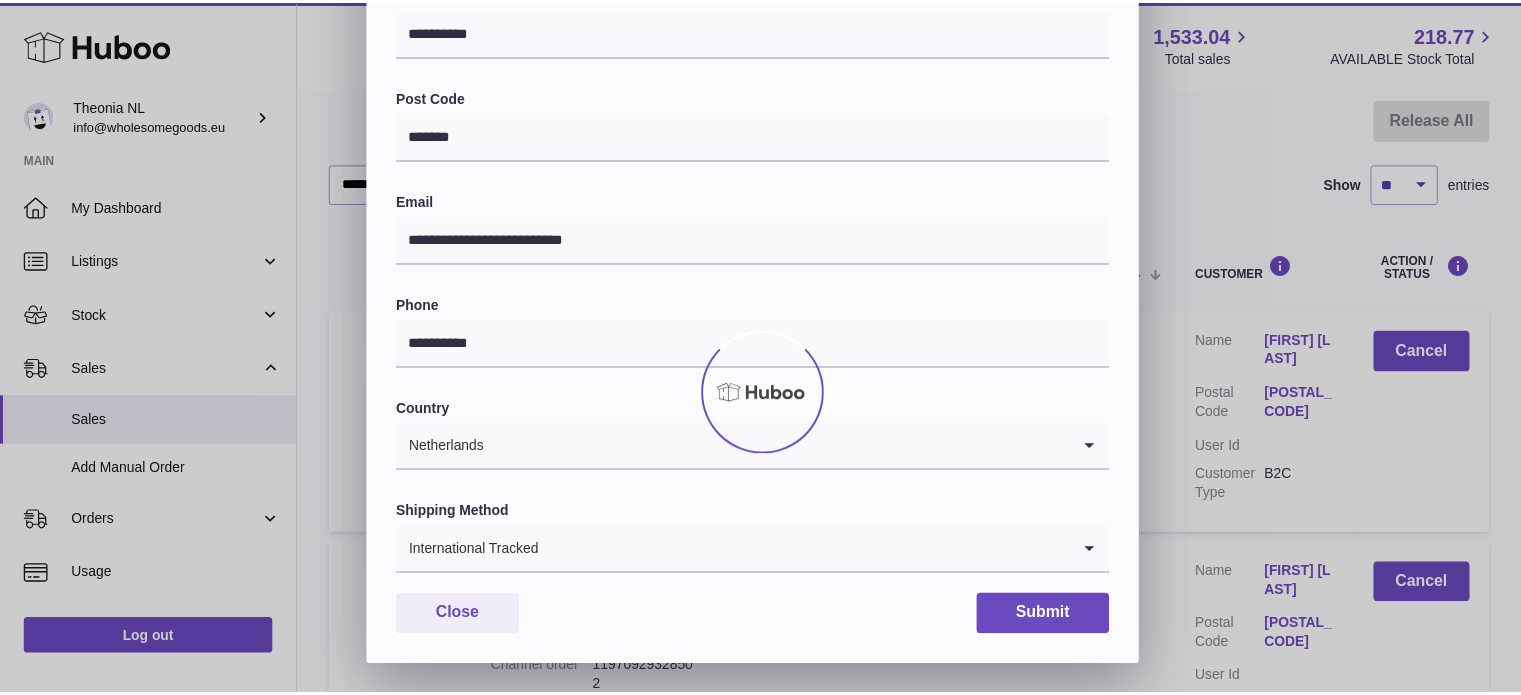 scroll, scrollTop: 0, scrollLeft: 0, axis: both 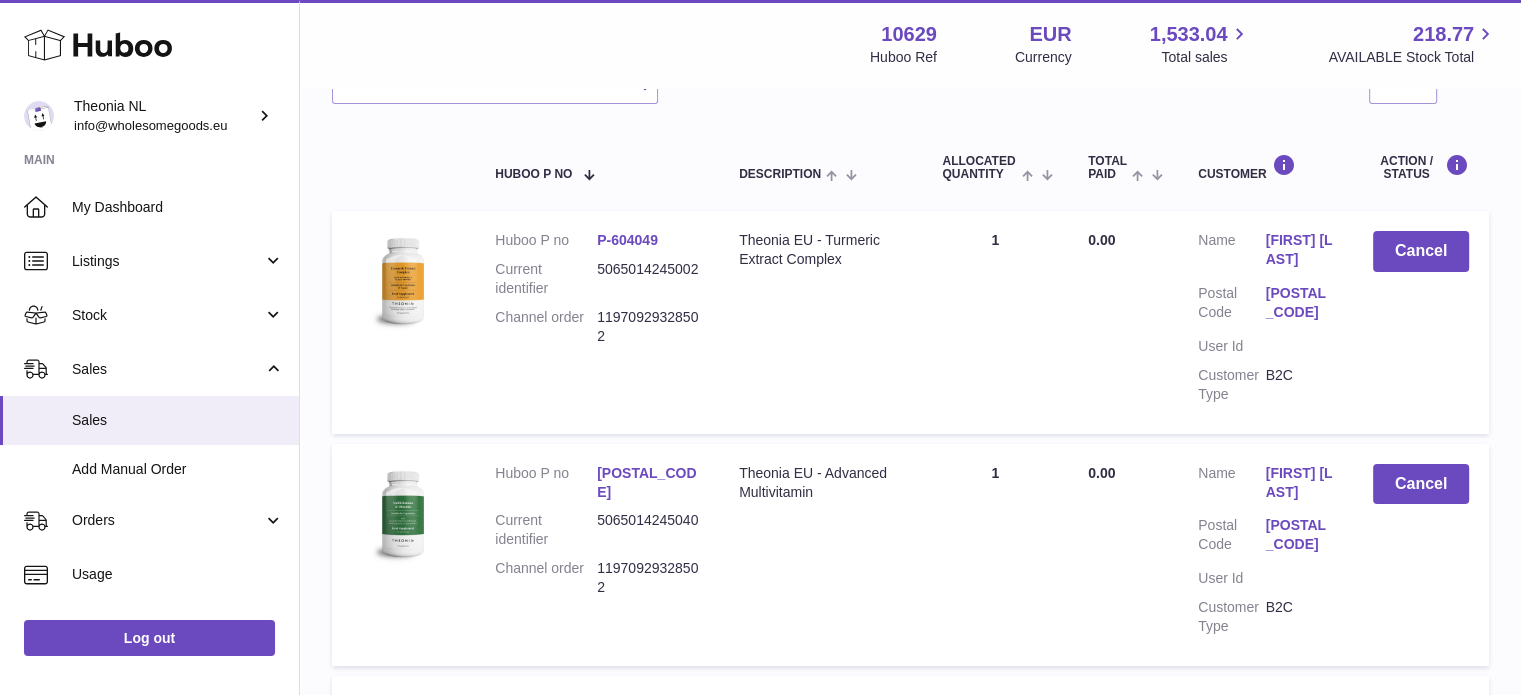 click on "1187 BL" at bounding box center [1299, 535] 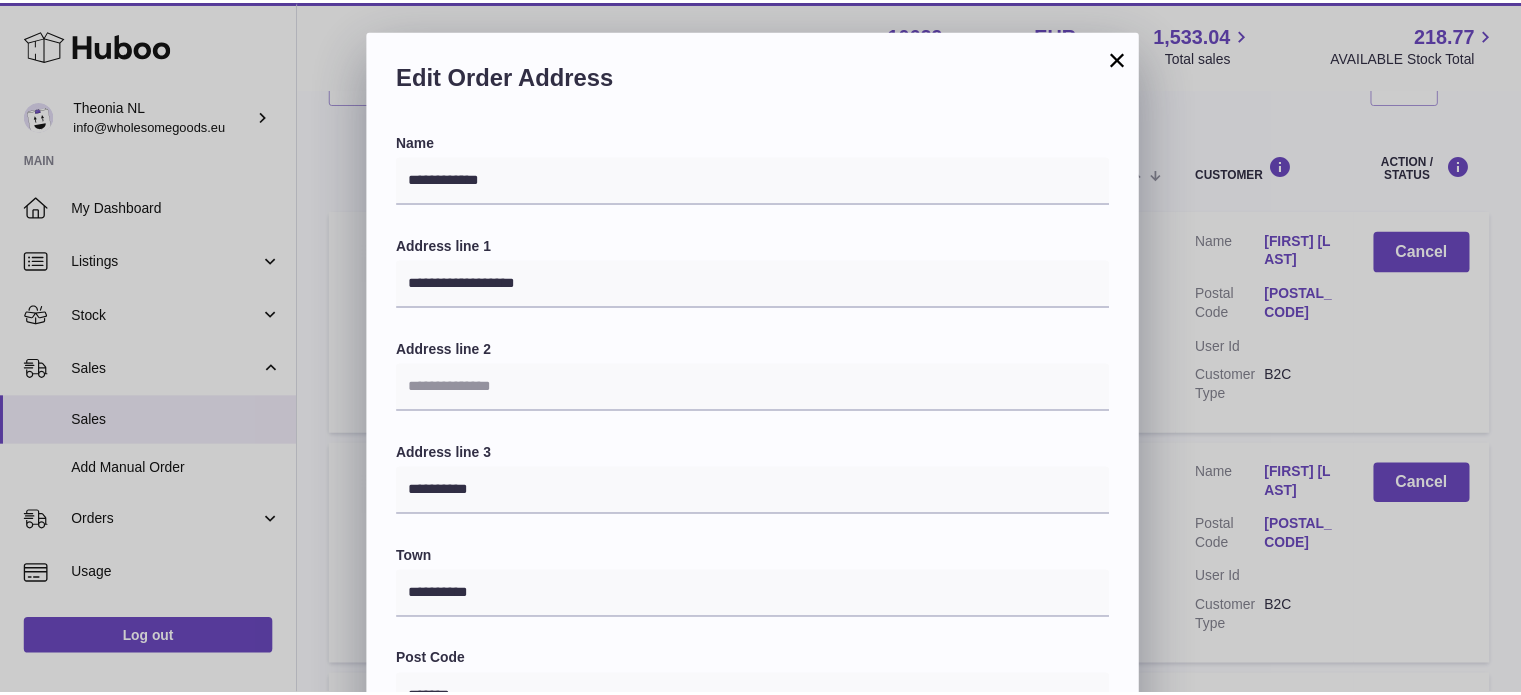scroll, scrollTop: 564, scrollLeft: 0, axis: vertical 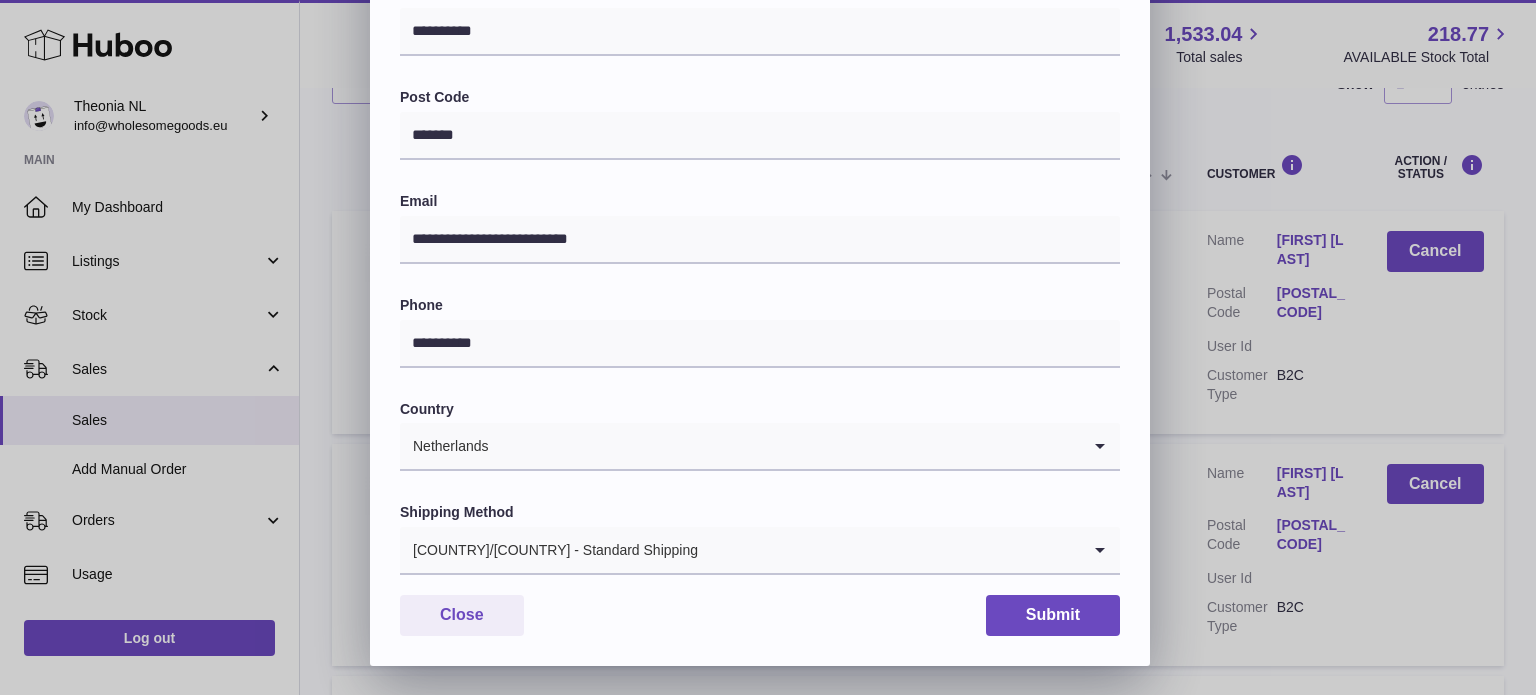 click on "NL/DE - Standard Shipping
Loading..." at bounding box center (760, 551) 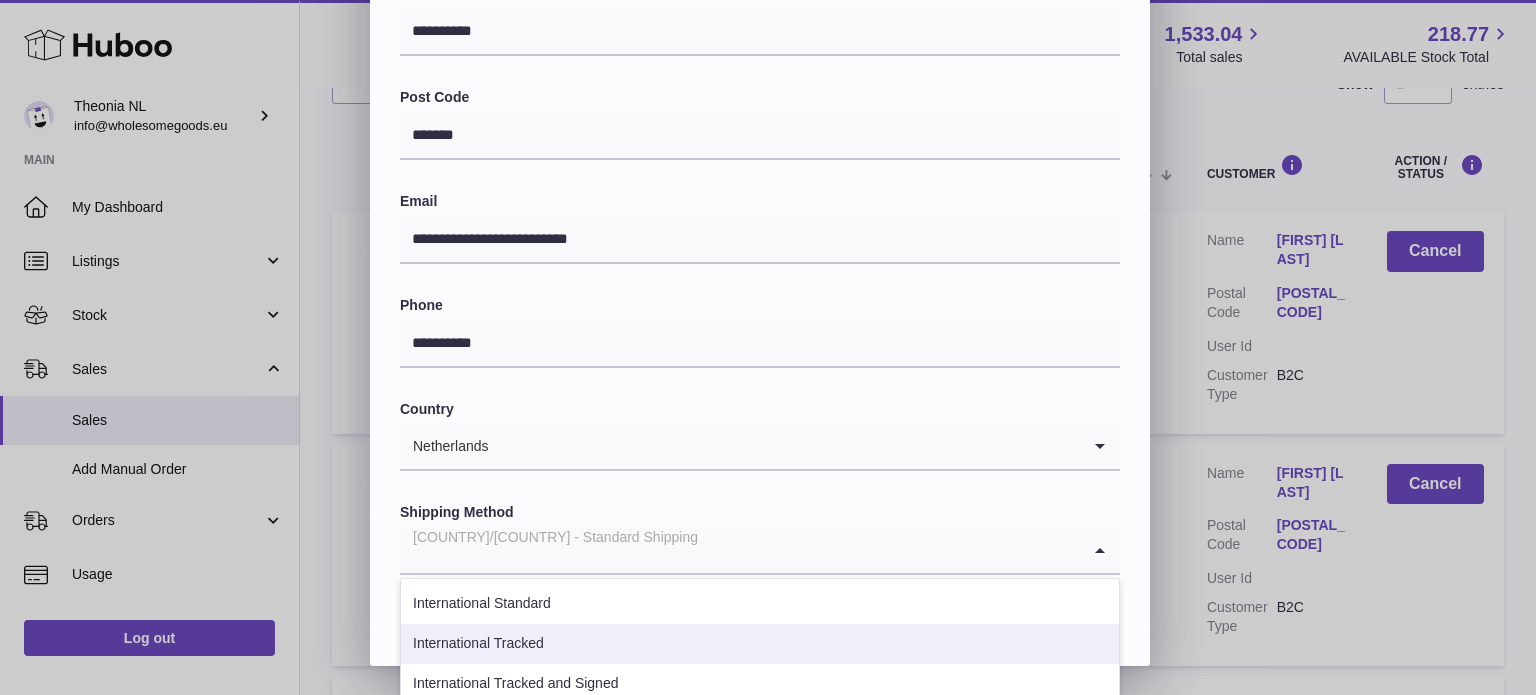 click on "International Tracked" at bounding box center [760, 644] 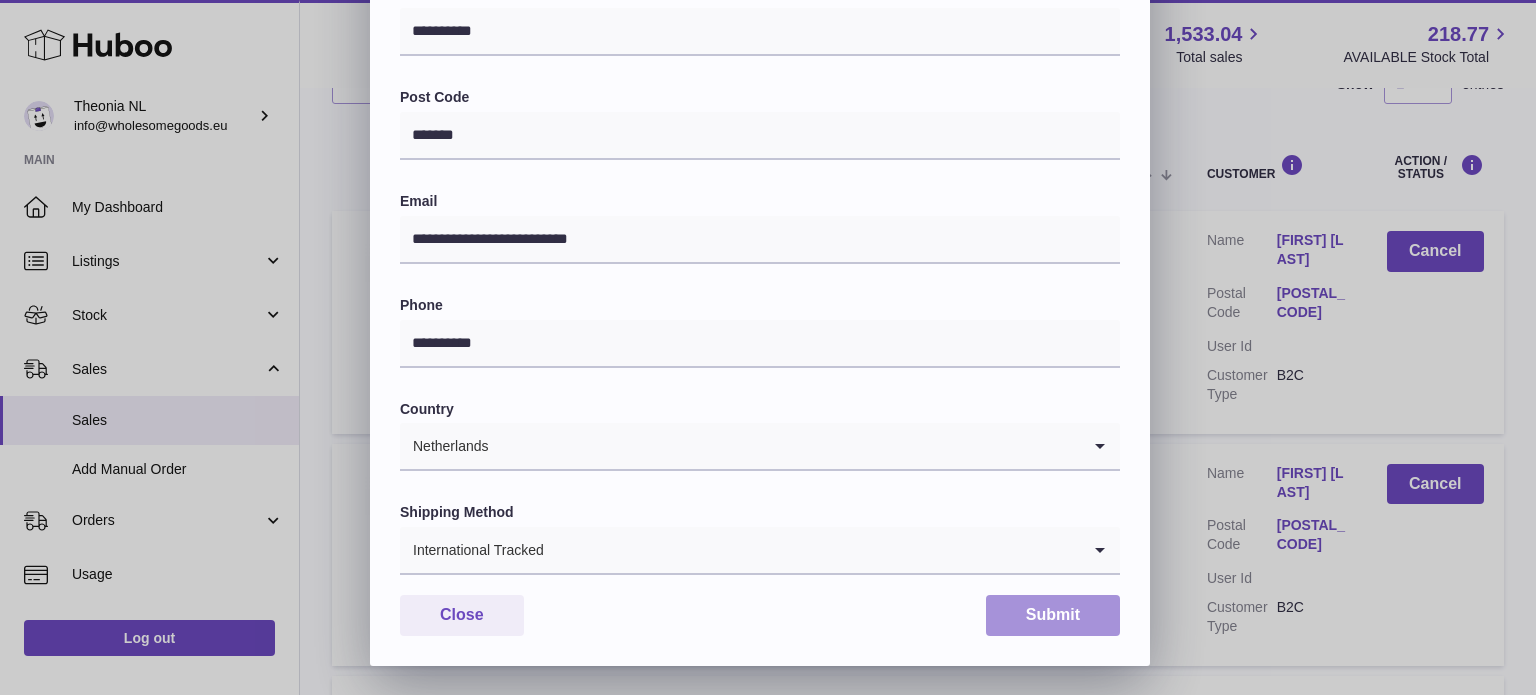 click on "Submit" at bounding box center (1053, 615) 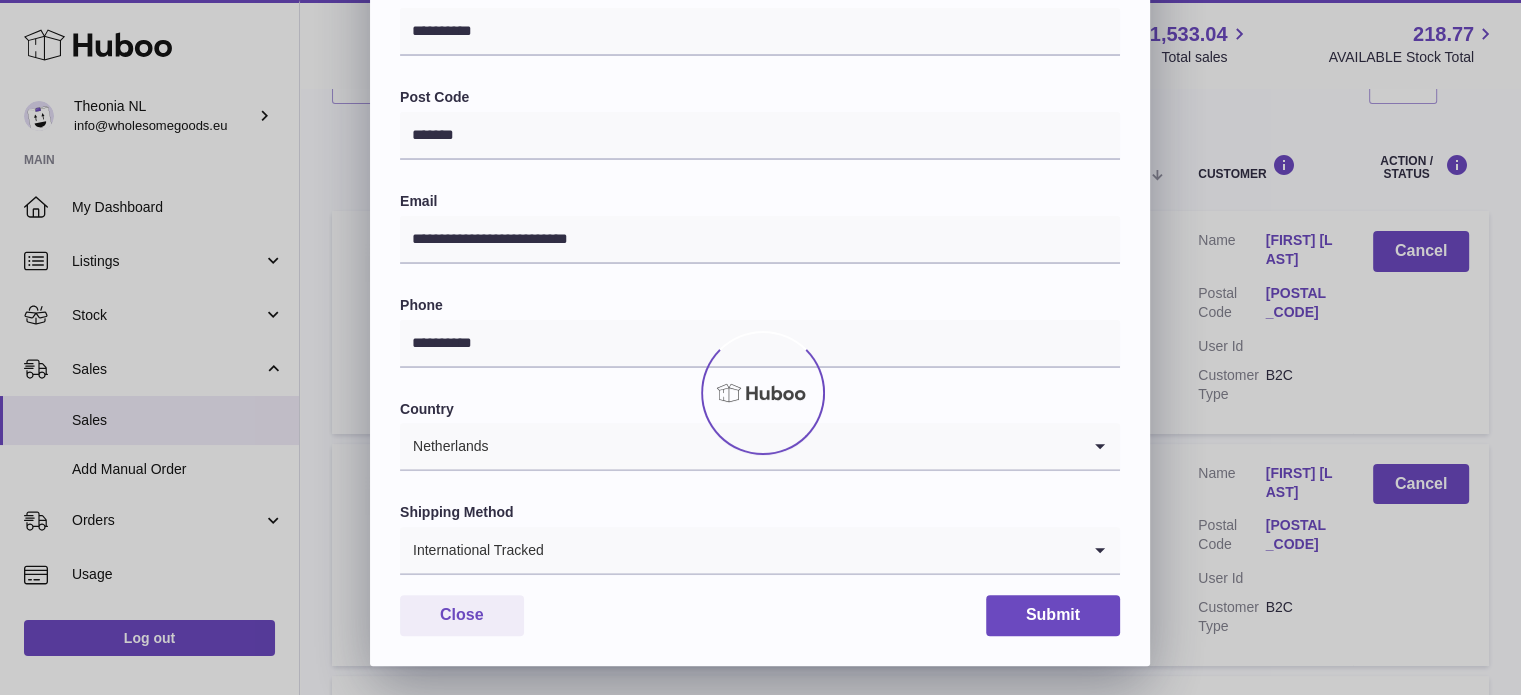 scroll, scrollTop: 0, scrollLeft: 0, axis: both 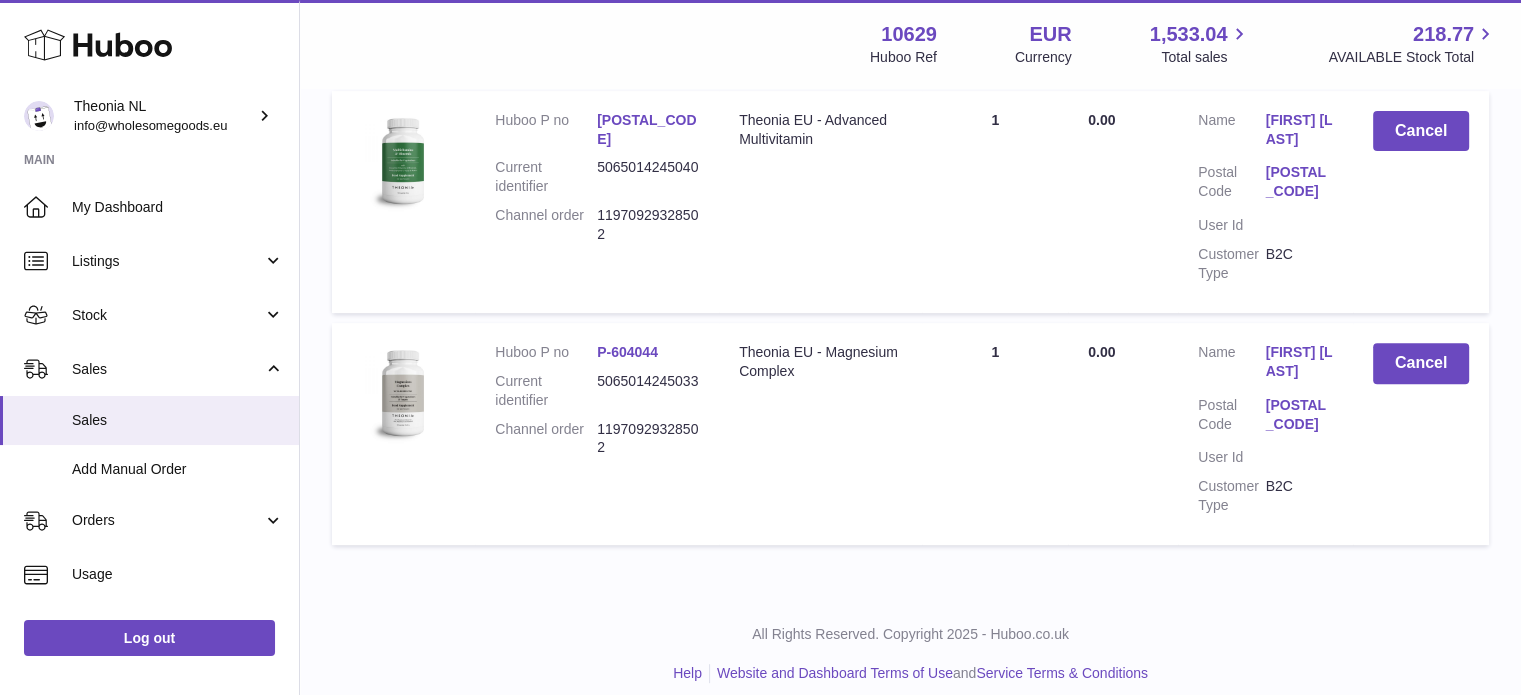 click on "1187 BL" at bounding box center (1299, 415) 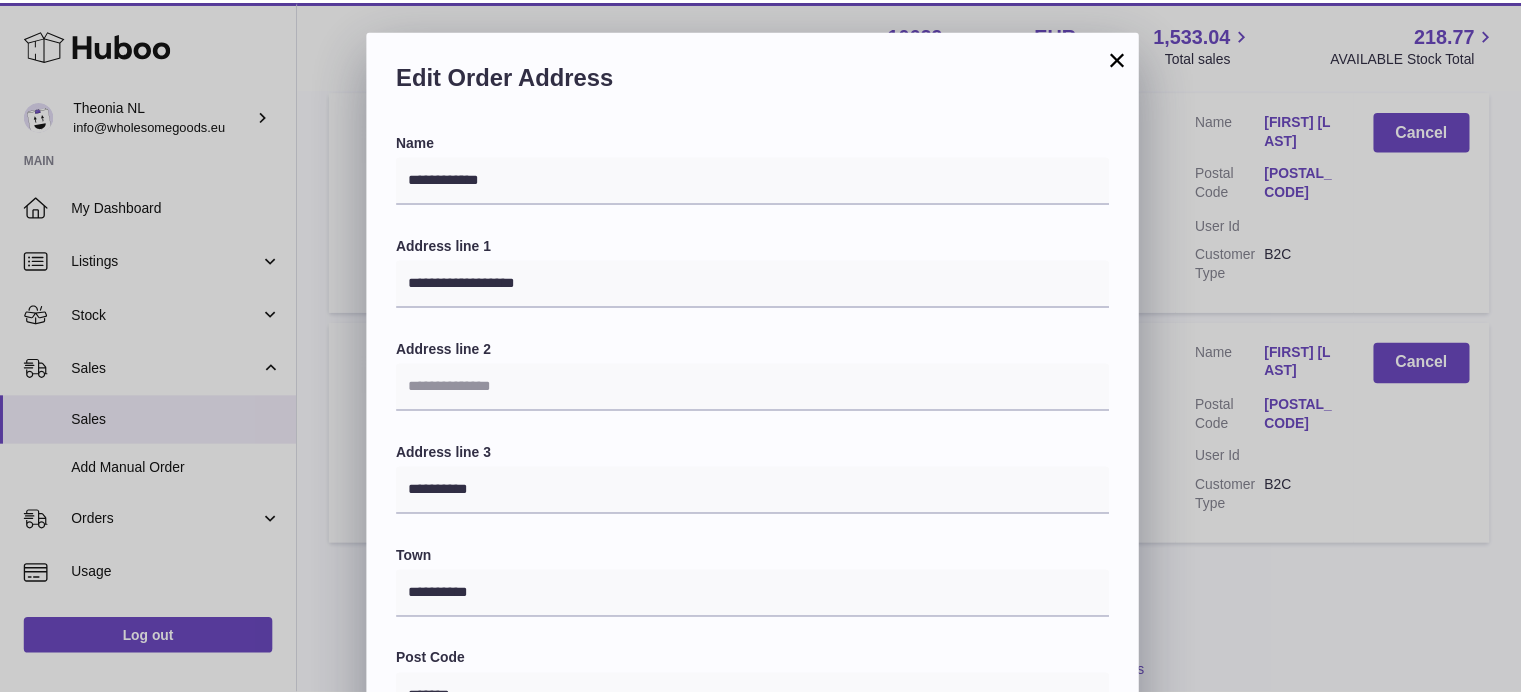 scroll, scrollTop: 564, scrollLeft: 0, axis: vertical 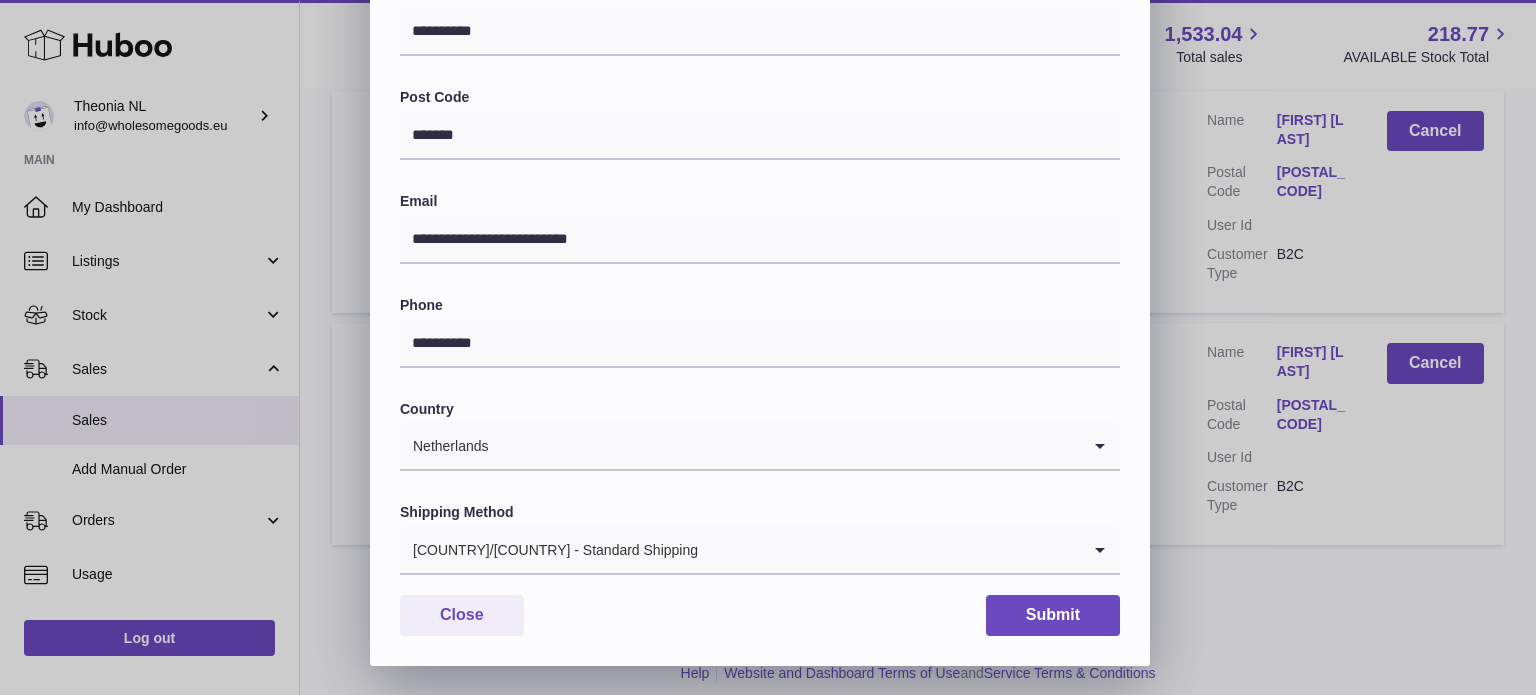 click at bounding box center [889, 550] 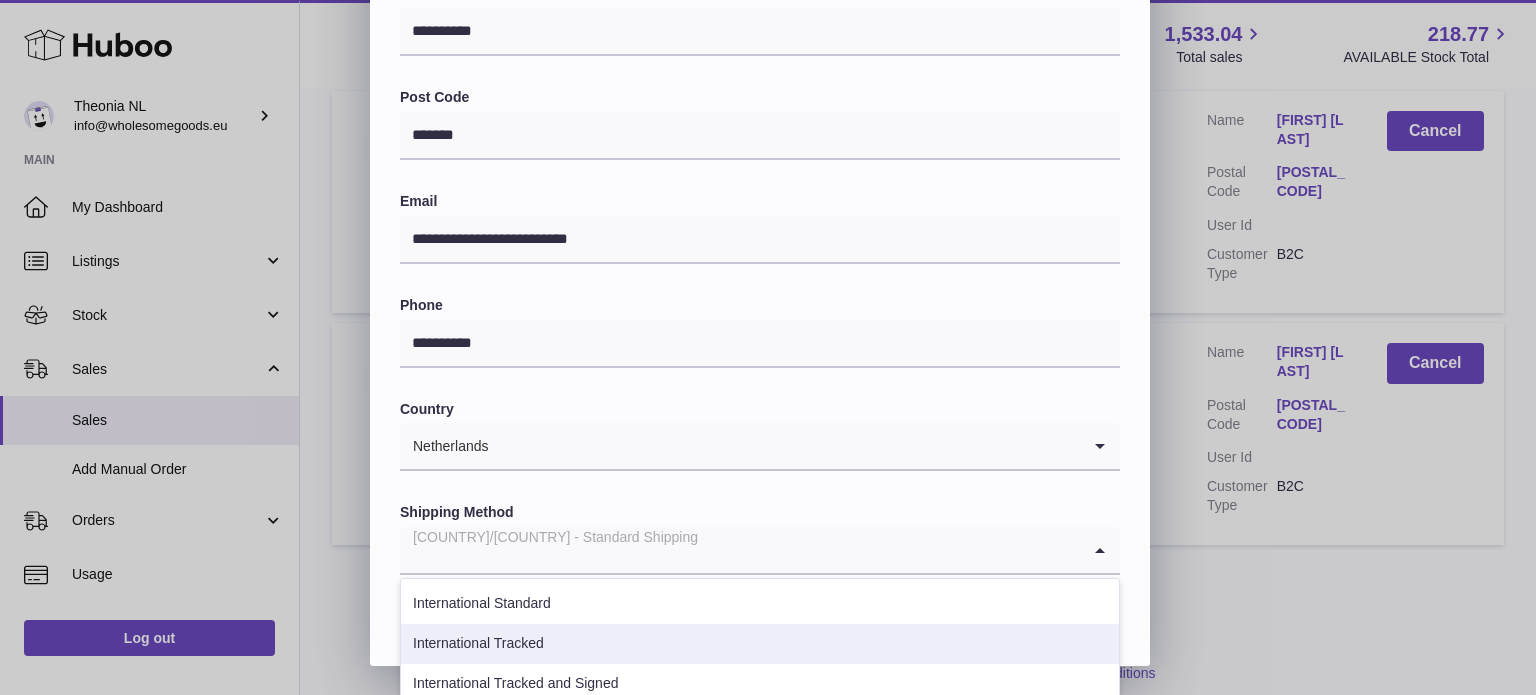 click on "International Tracked" at bounding box center (760, 644) 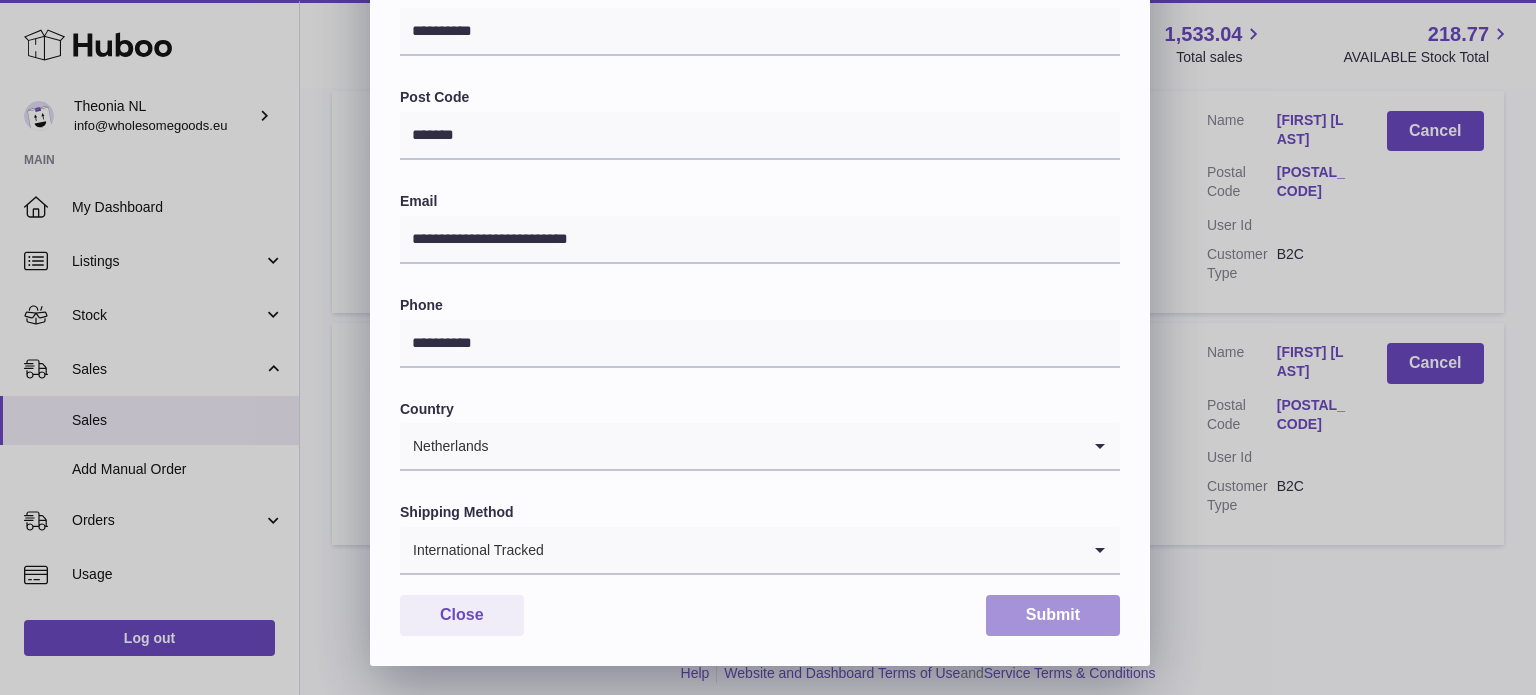 click on "Submit" at bounding box center [1053, 615] 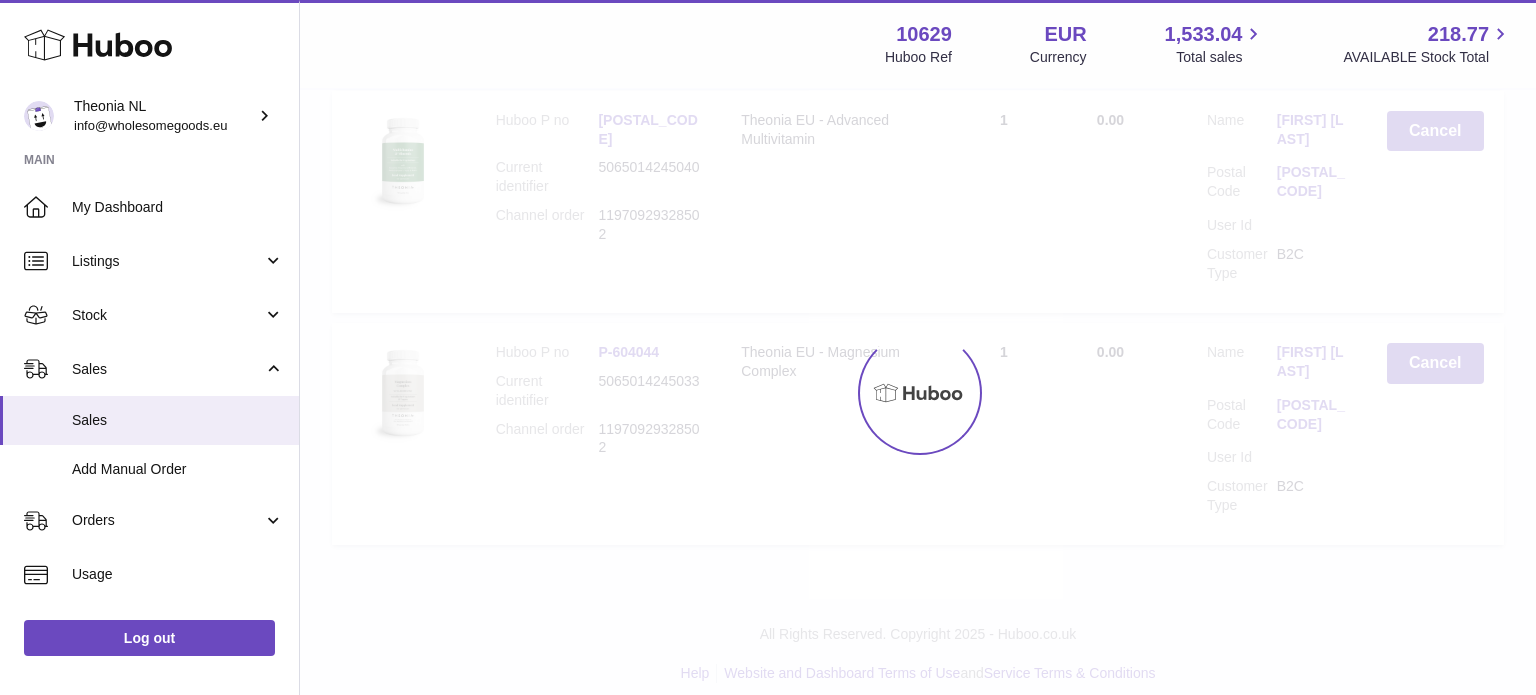 scroll, scrollTop: 0, scrollLeft: 0, axis: both 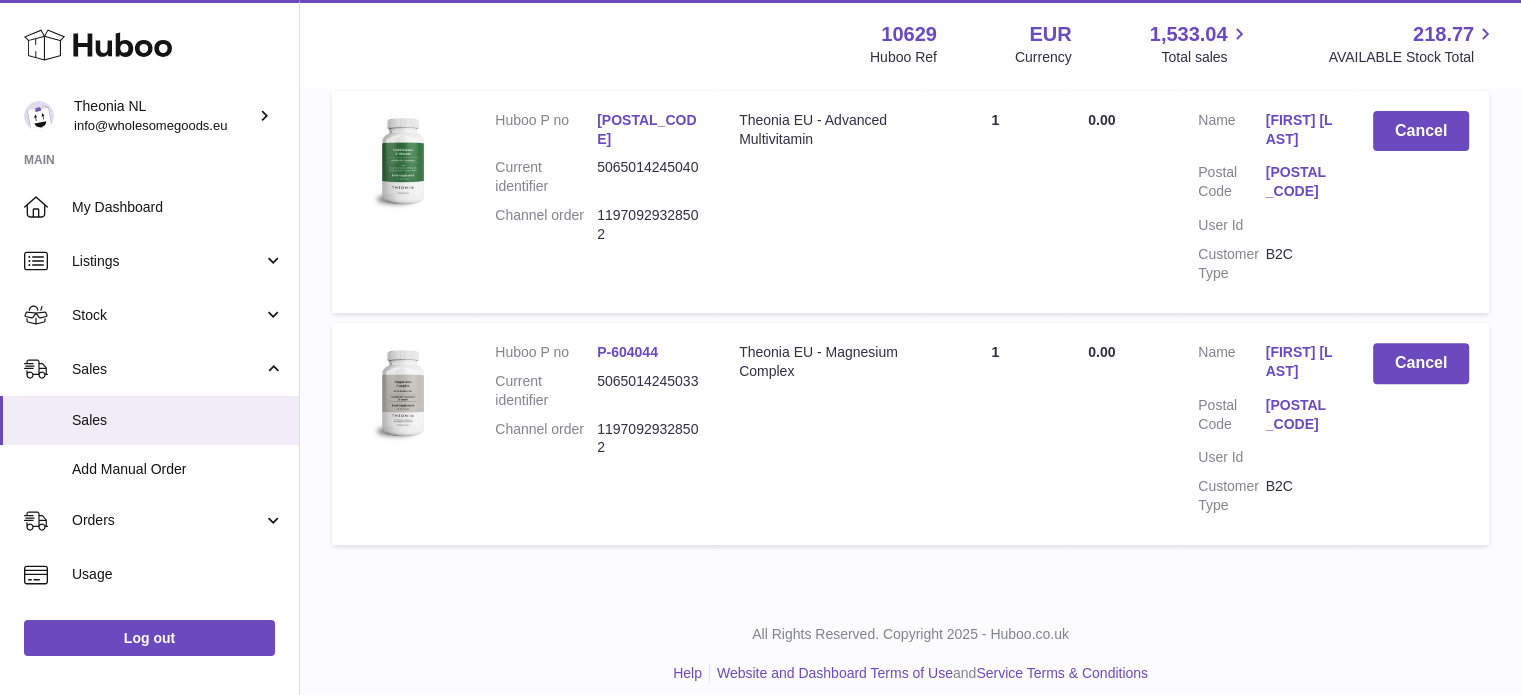 click on "1187 BL" at bounding box center (1299, 182) 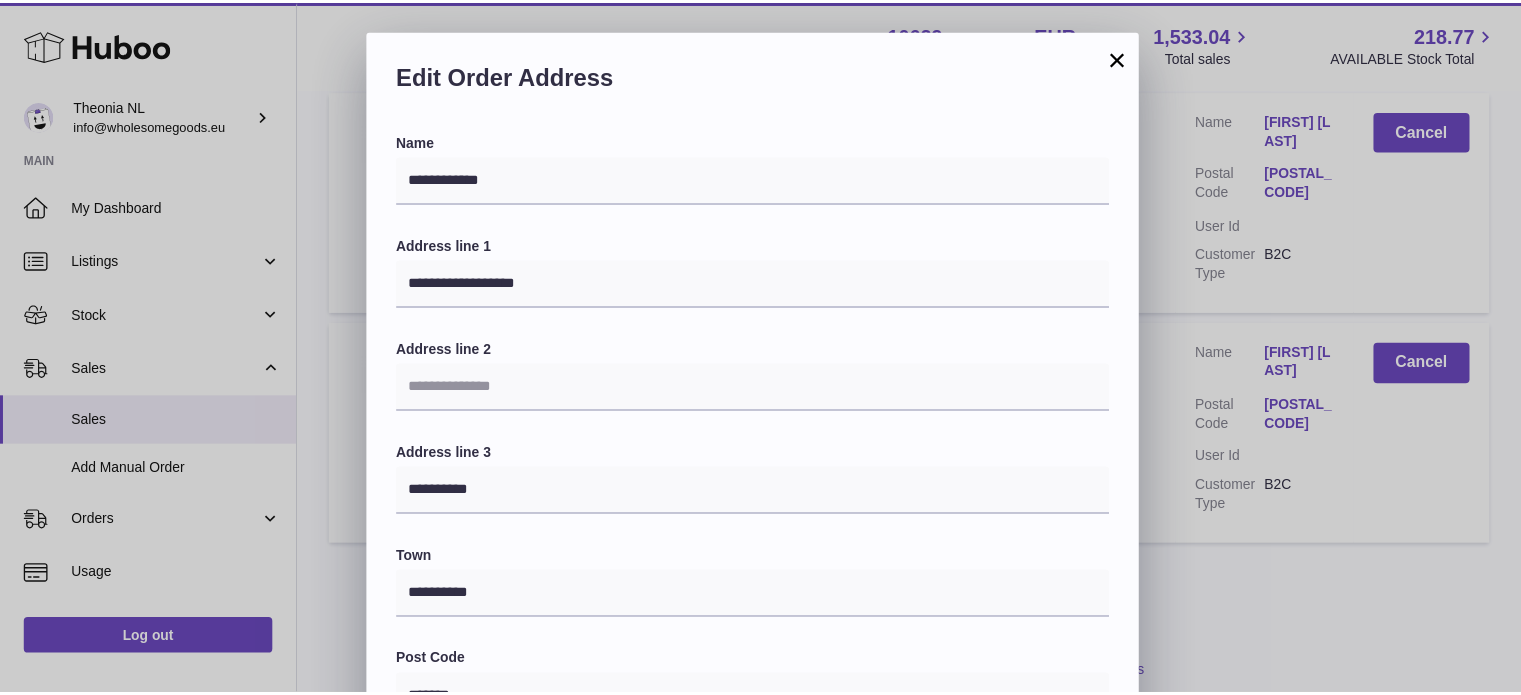 scroll, scrollTop: 564, scrollLeft: 0, axis: vertical 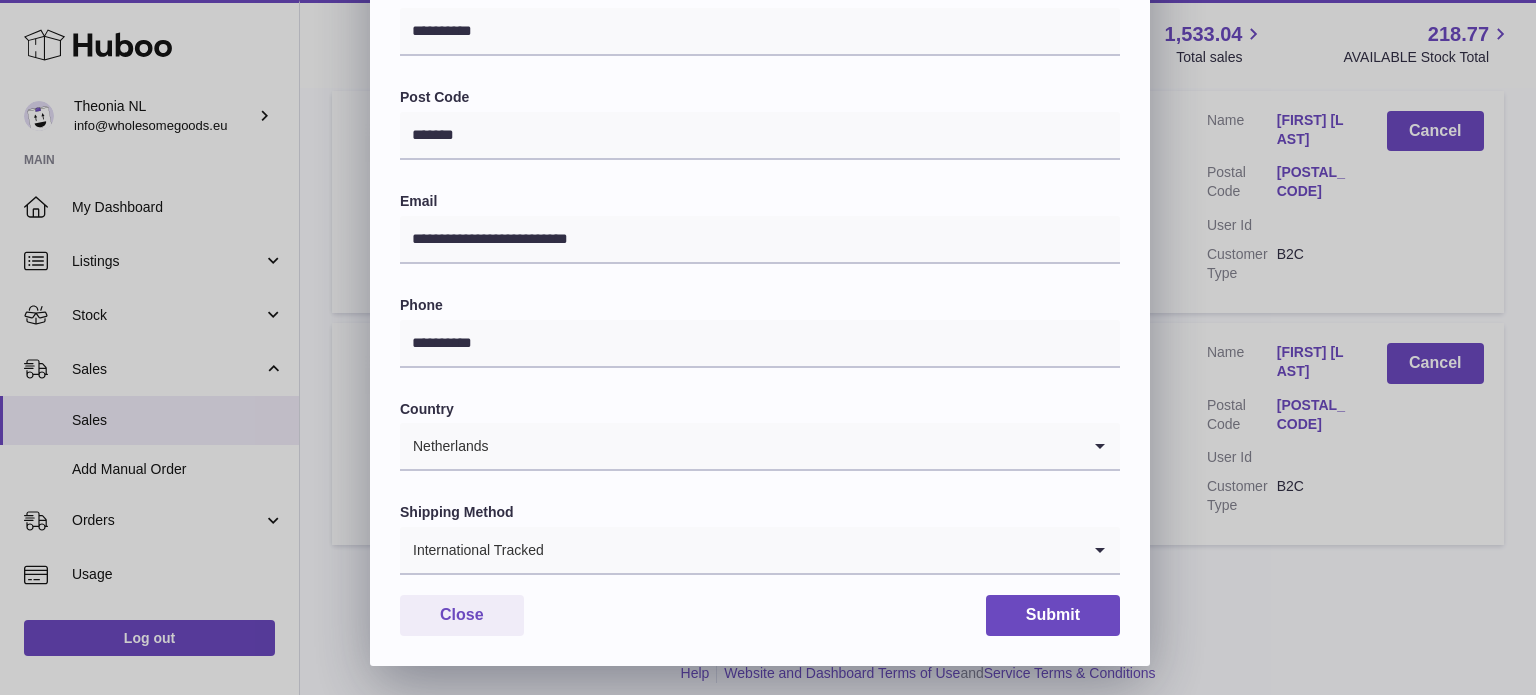 click at bounding box center (812, 550) 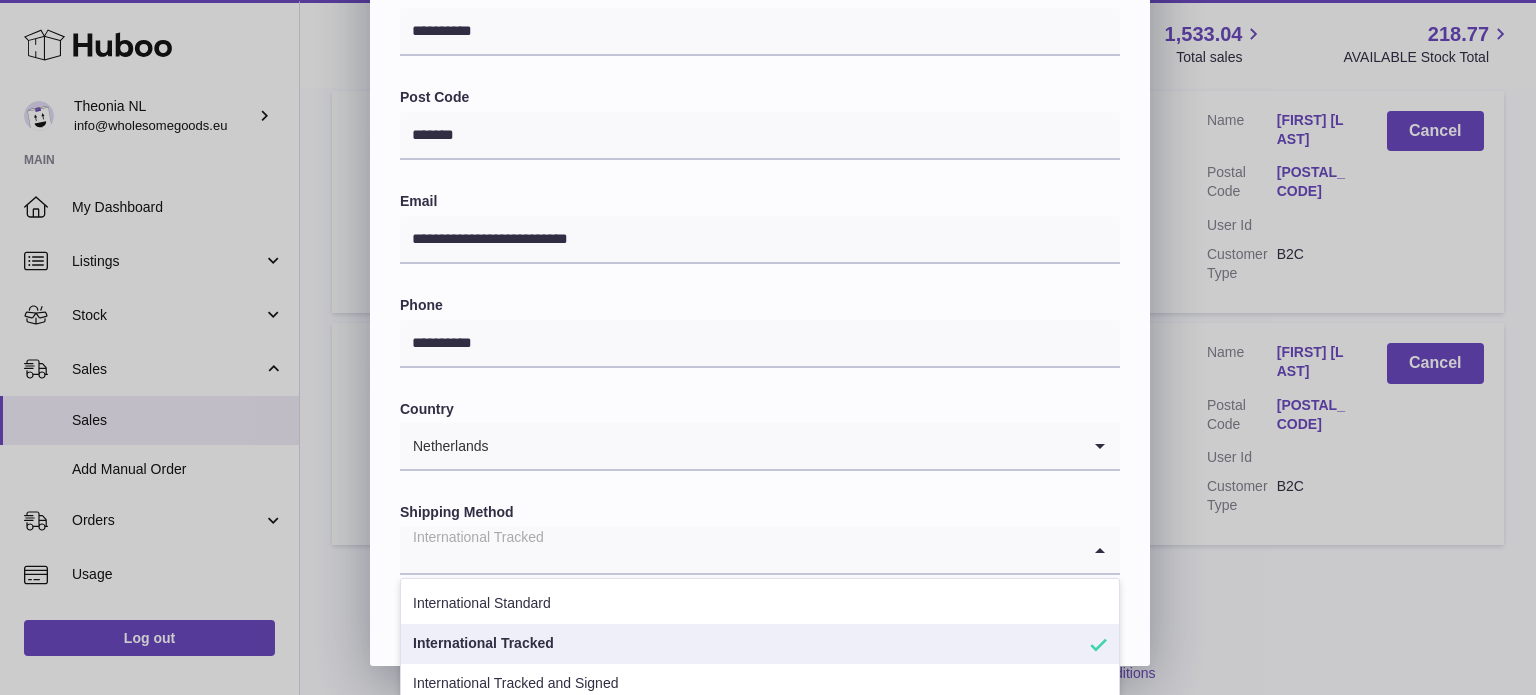 click on "International Tracked" at bounding box center [760, 644] 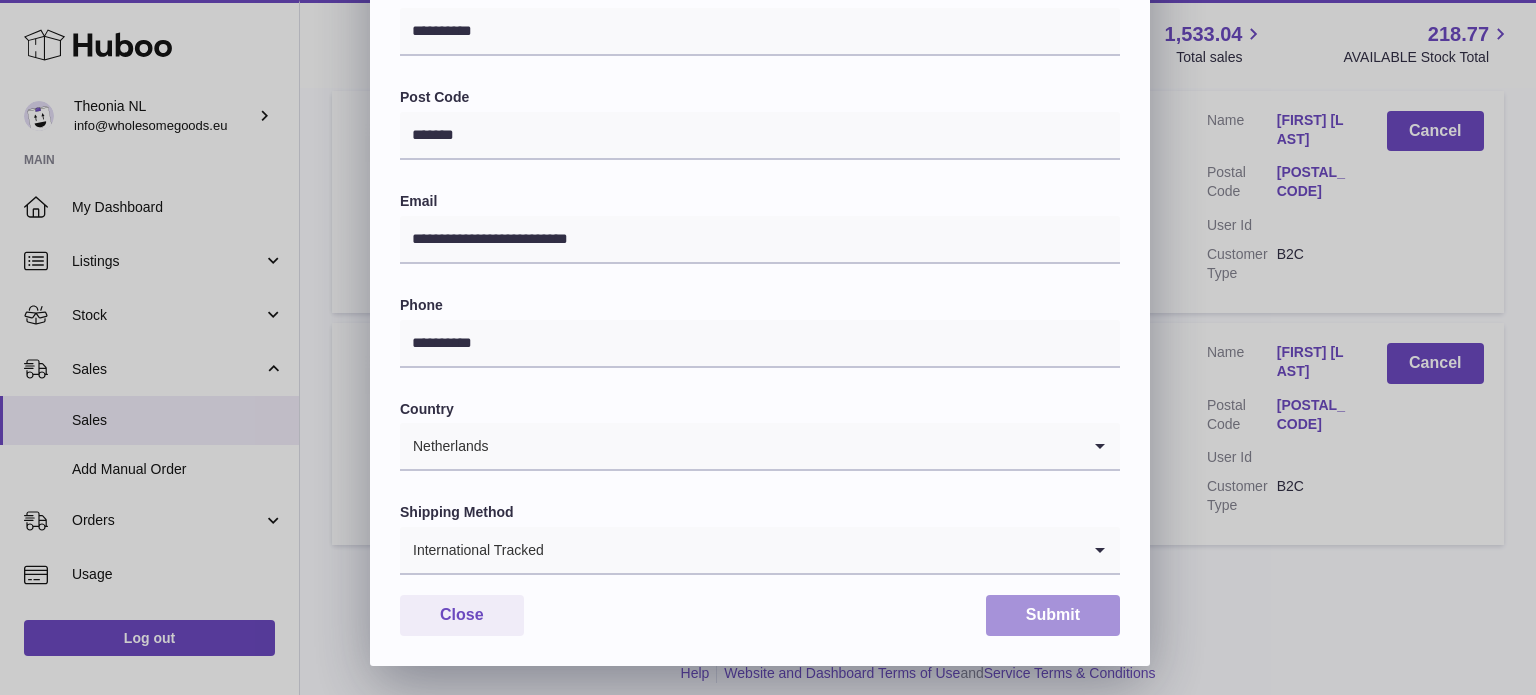click on "Submit" at bounding box center [1053, 615] 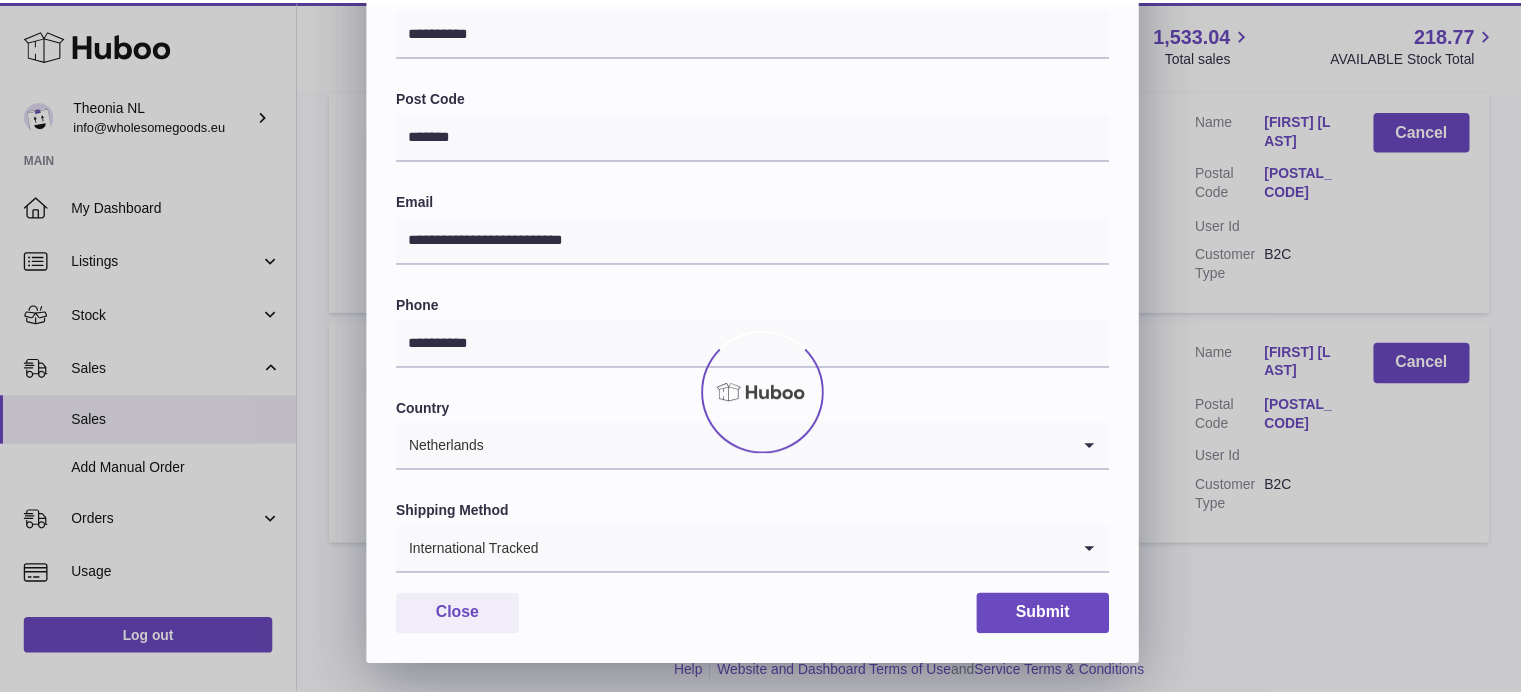 scroll, scrollTop: 0, scrollLeft: 0, axis: both 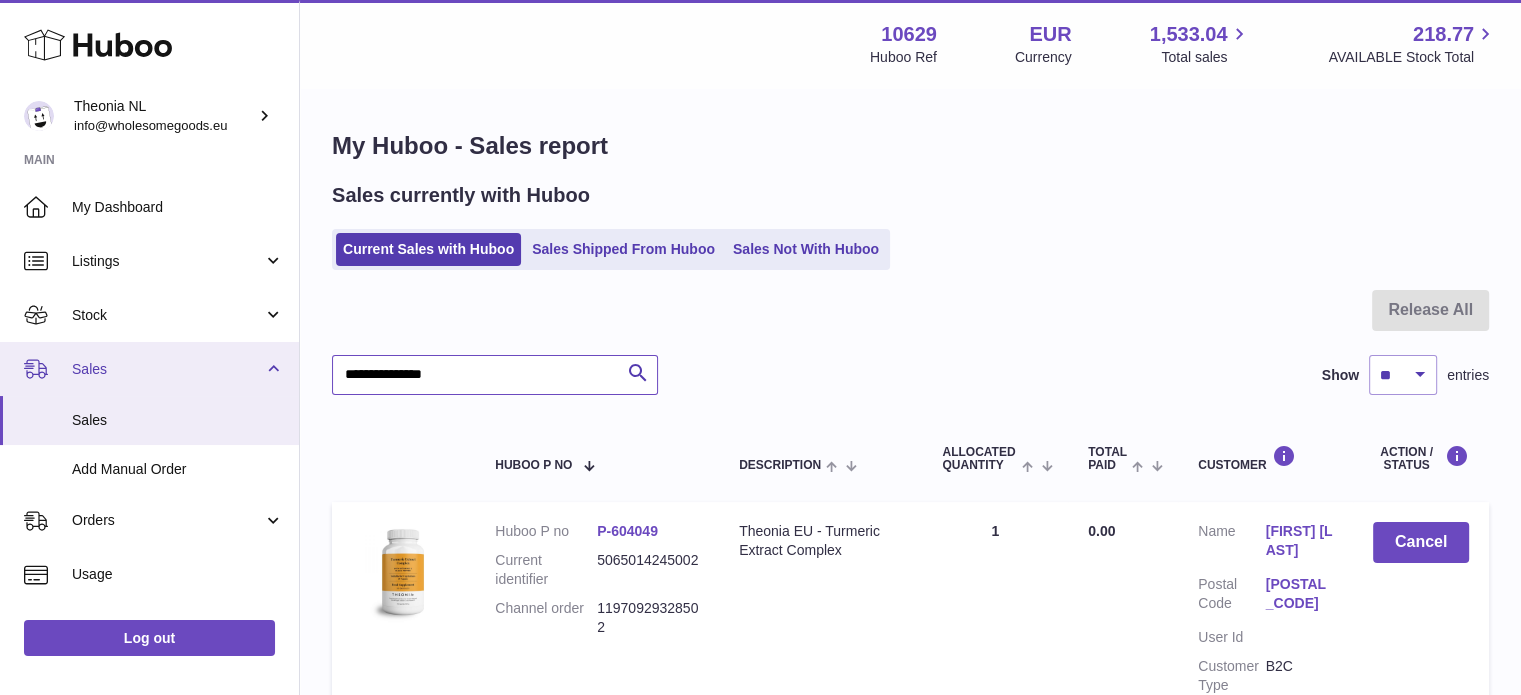 drag, startPoint x: 464, startPoint y: 372, endPoint x: 103, endPoint y: 355, distance: 361.40005 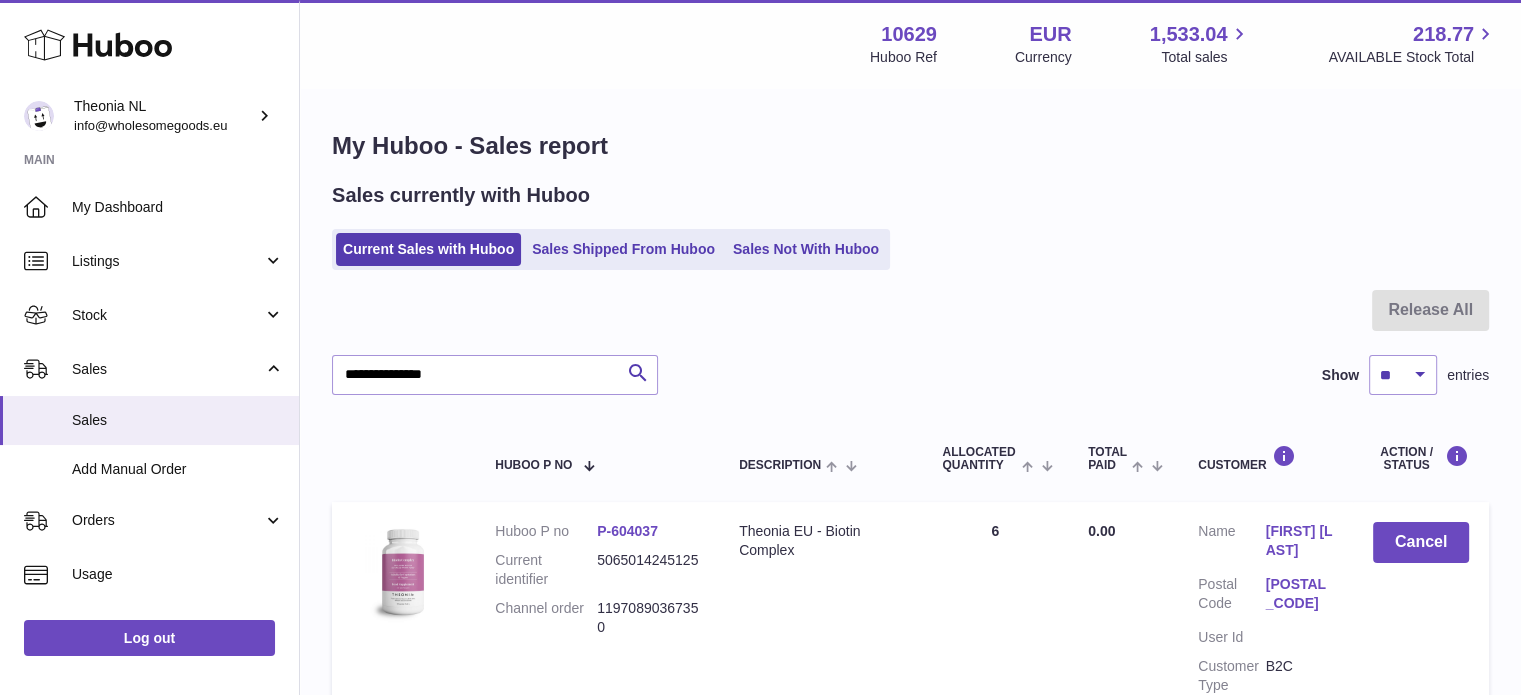click on "6705 CK" at bounding box center (1299, 594) 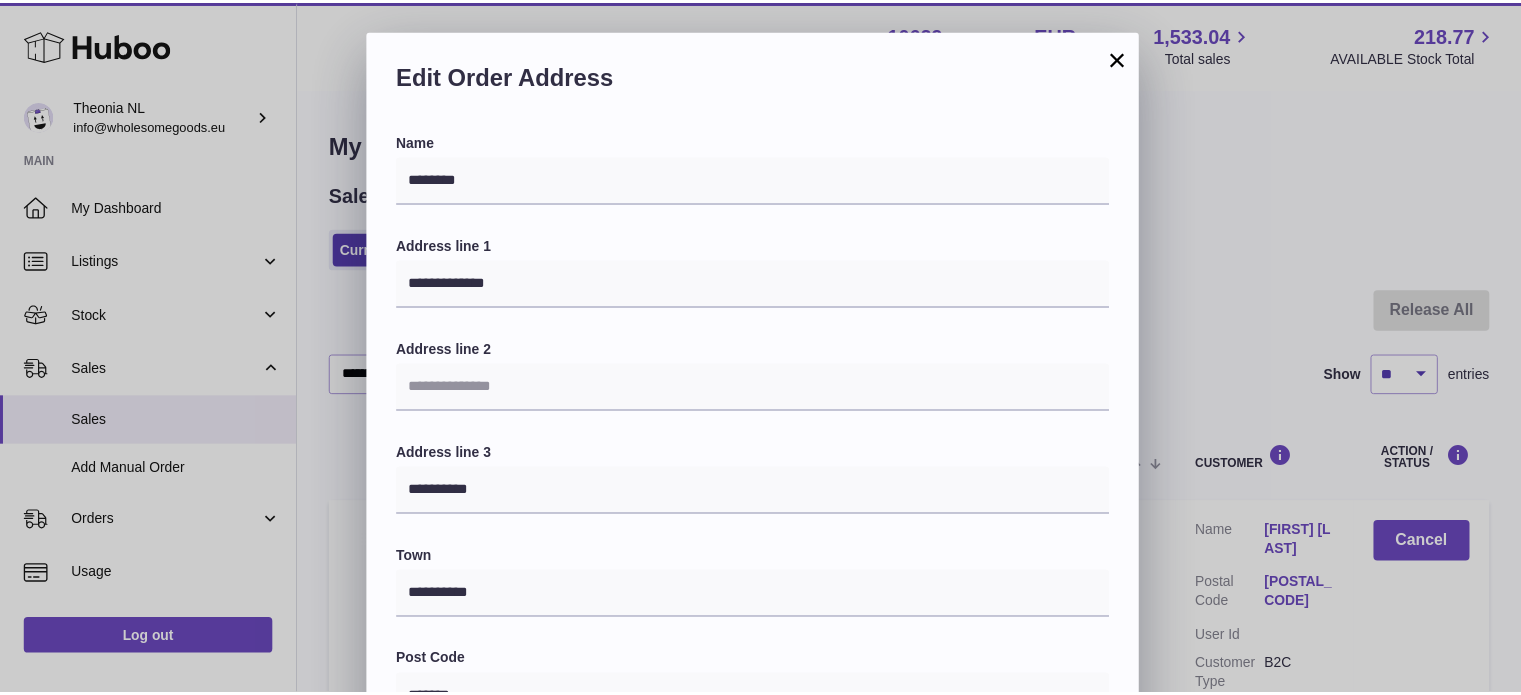 scroll, scrollTop: 564, scrollLeft: 0, axis: vertical 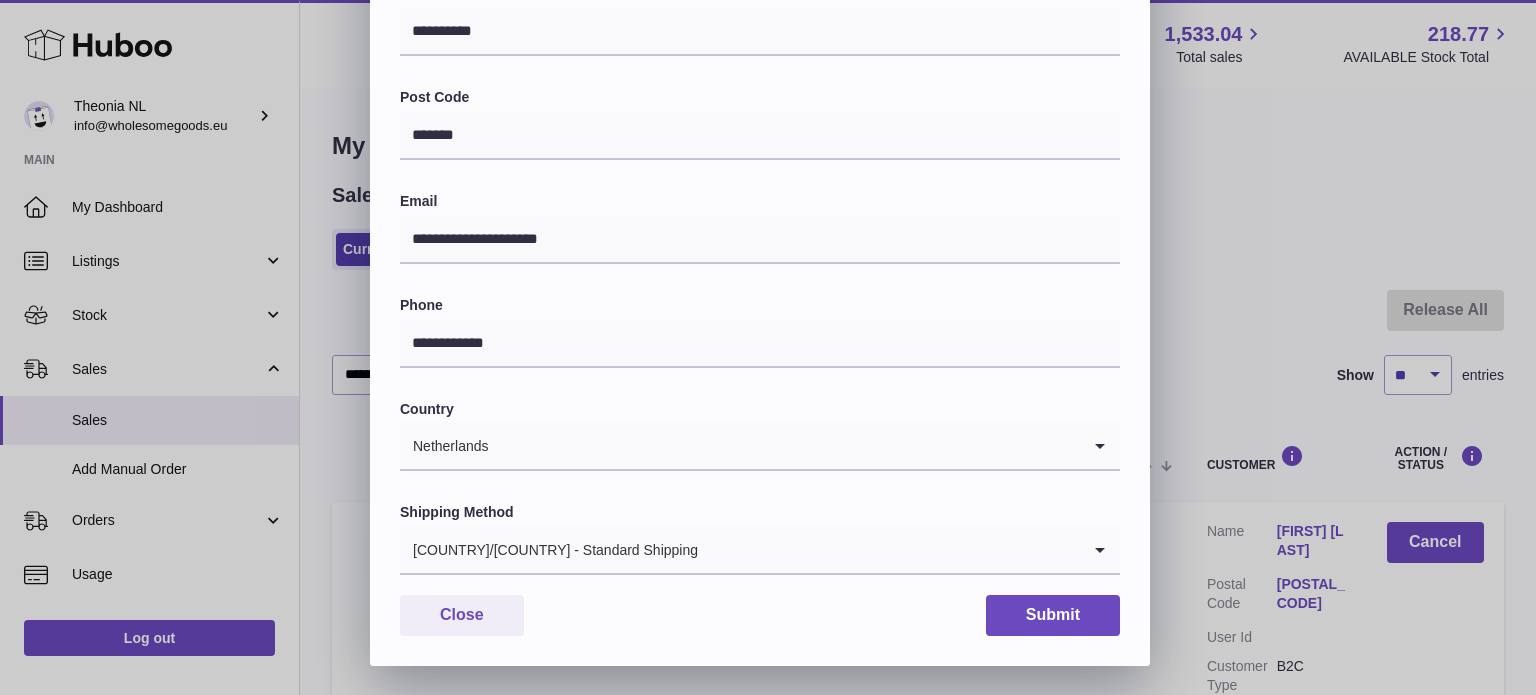 click on "NL/DE - Standard Shipping" at bounding box center (740, 550) 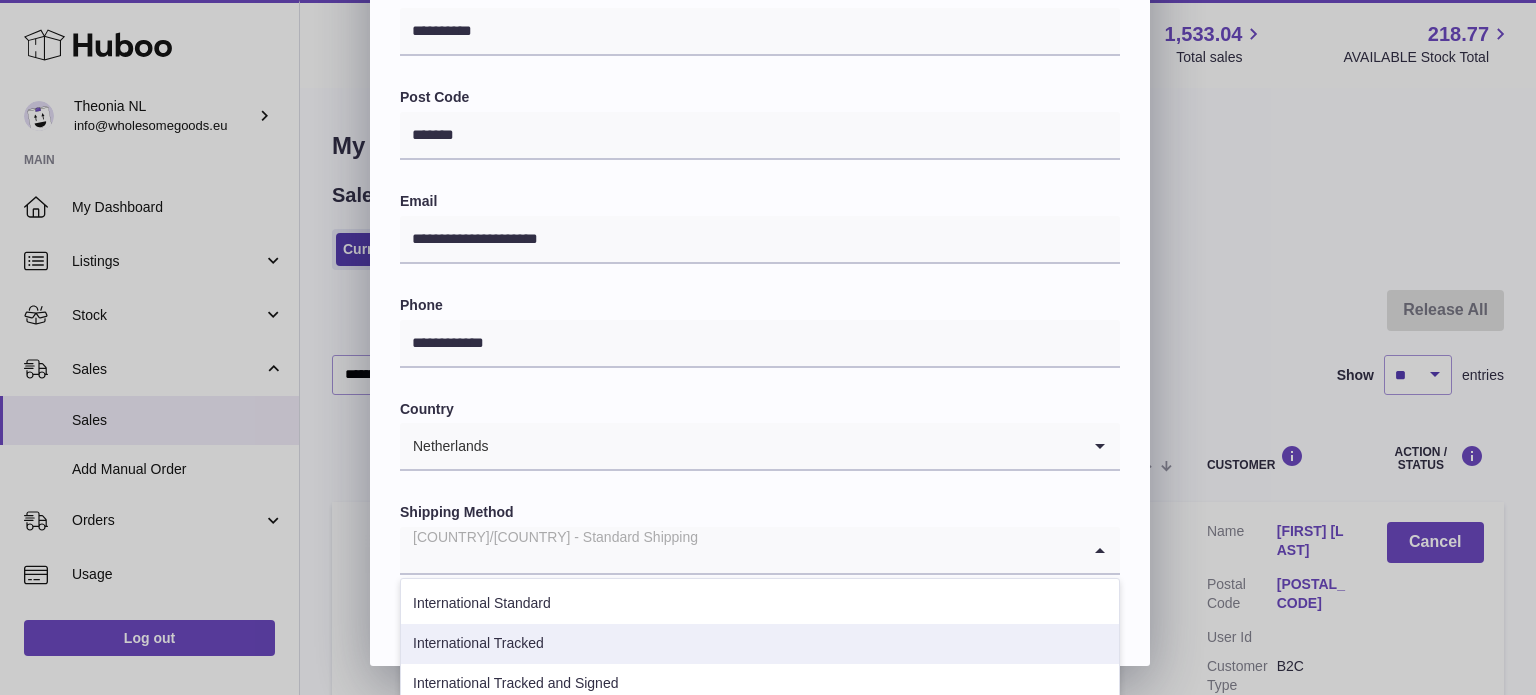 click on "International Tracked" at bounding box center [760, 644] 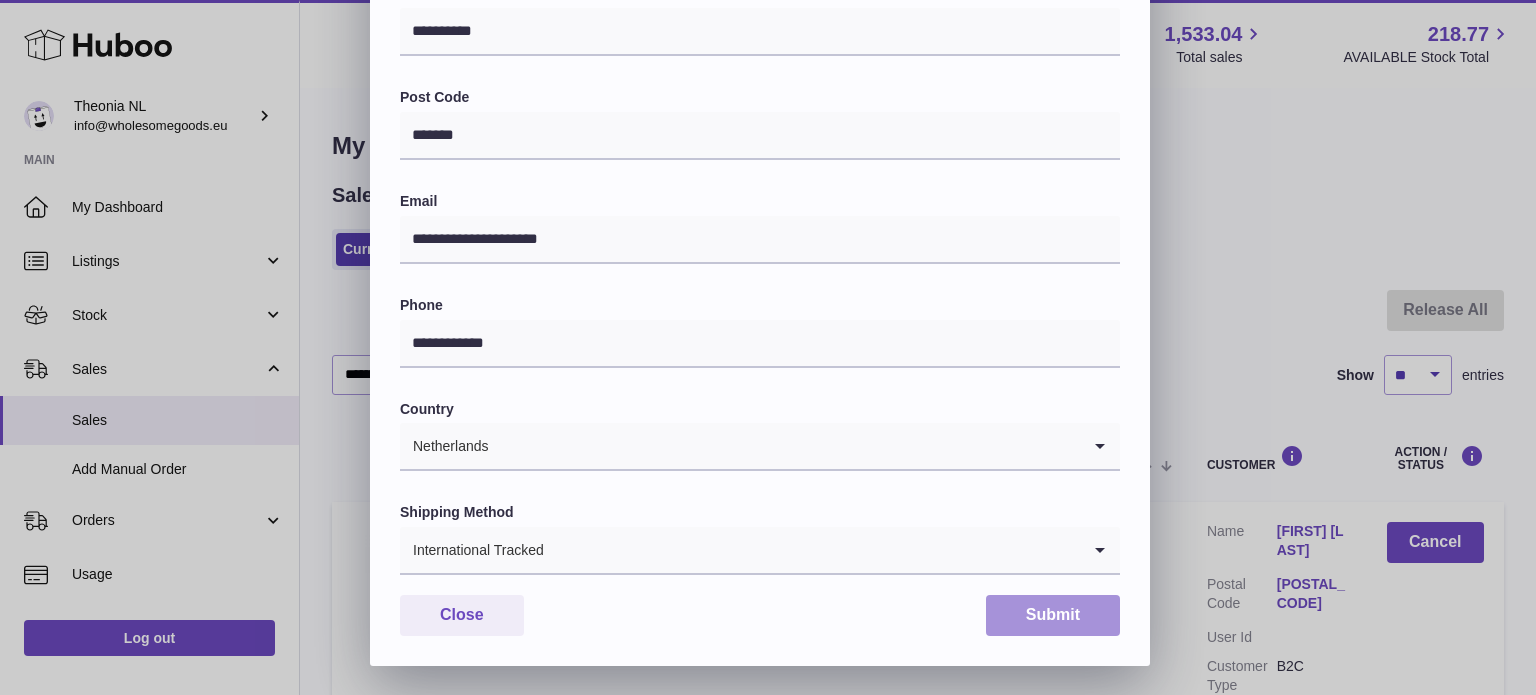 click on "Submit" at bounding box center (1053, 615) 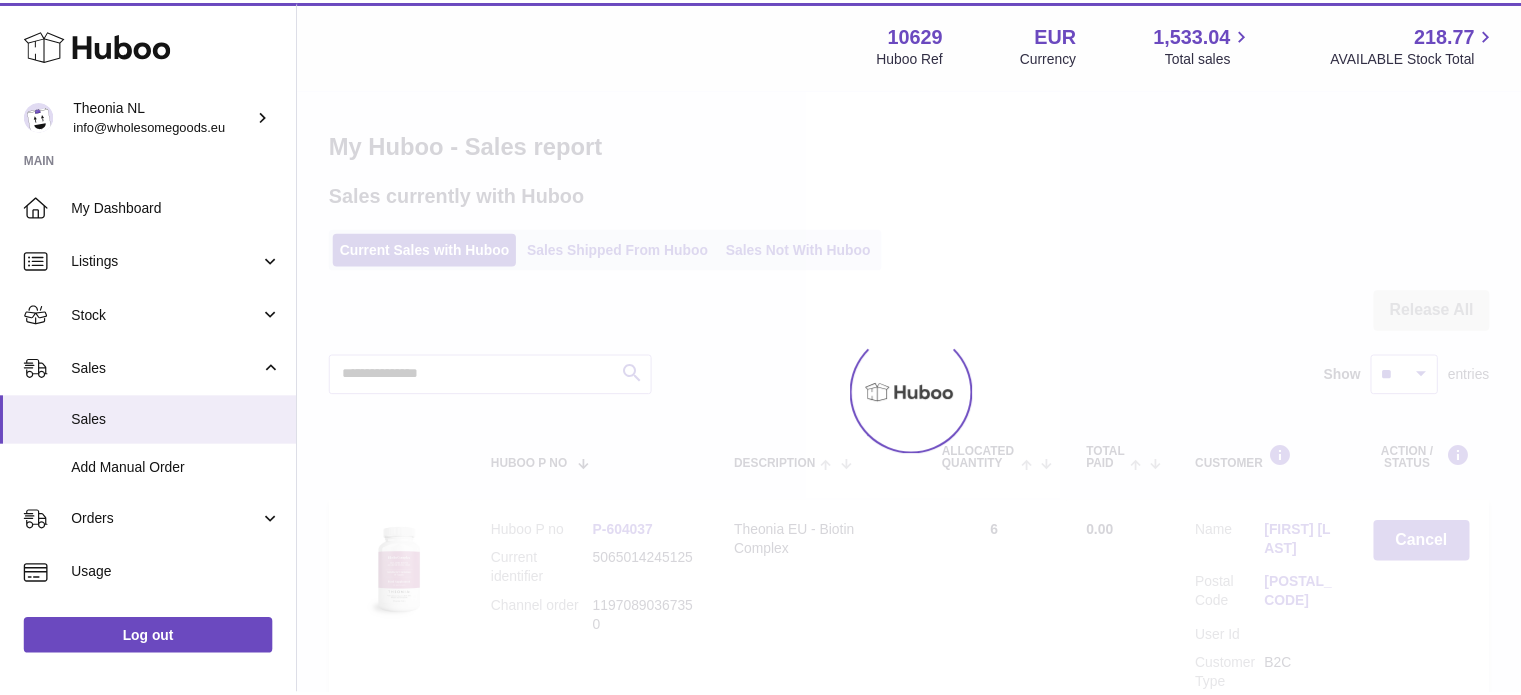 scroll, scrollTop: 0, scrollLeft: 0, axis: both 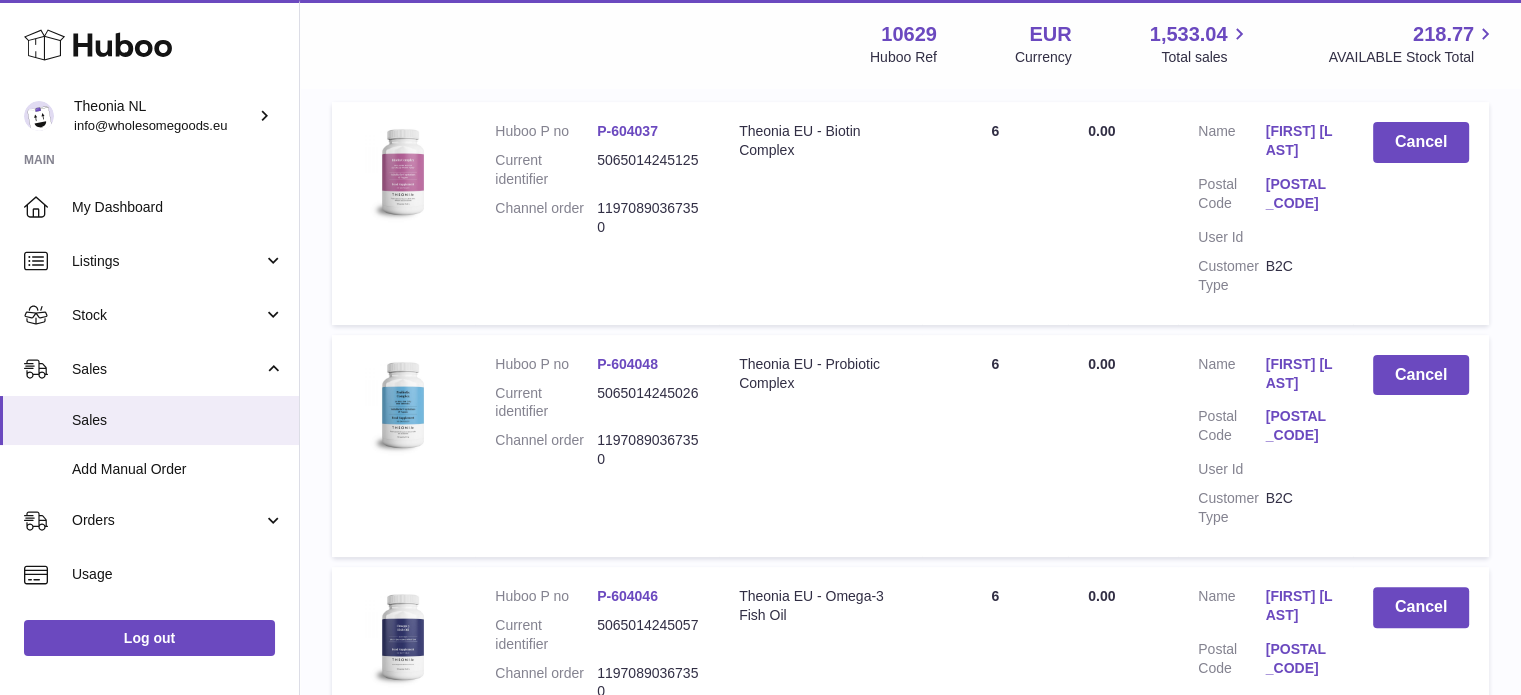 click on "6705 CK" at bounding box center (1299, 426) 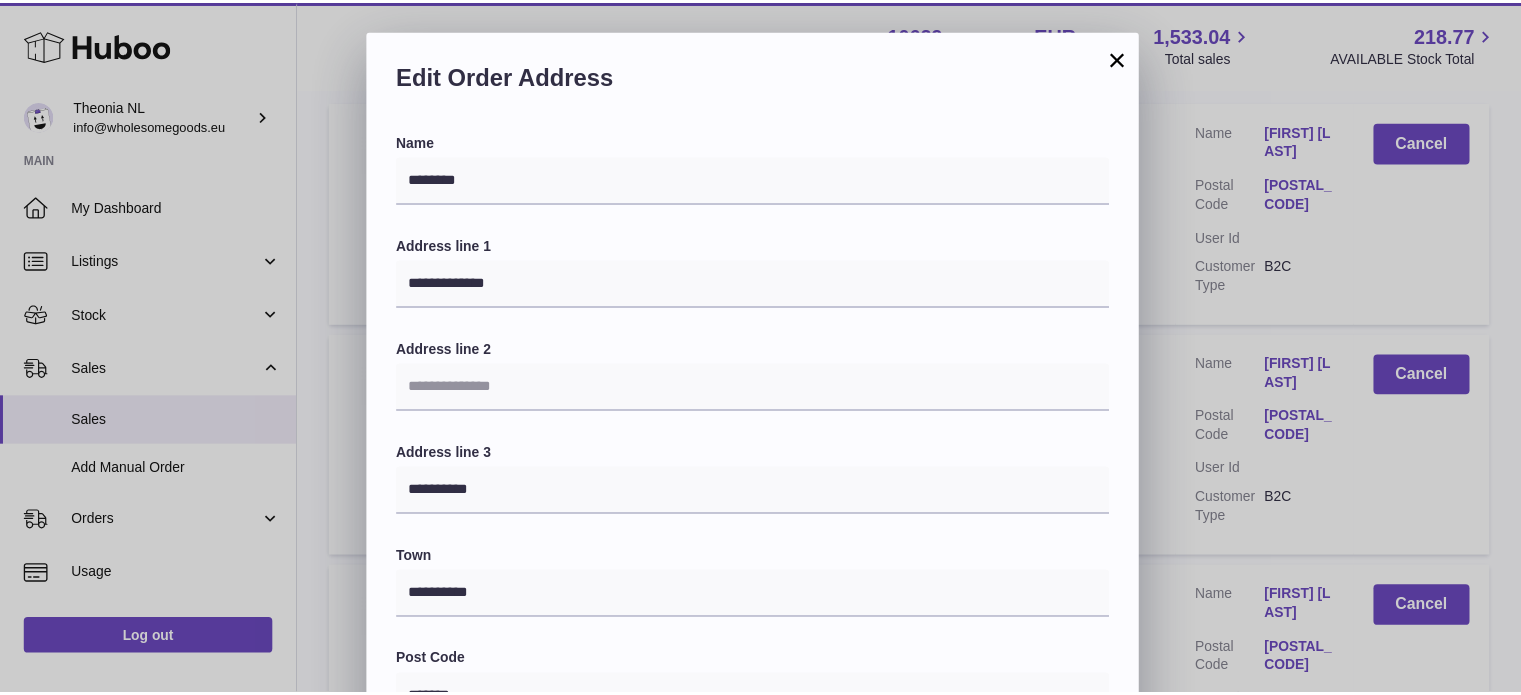 scroll, scrollTop: 564, scrollLeft: 0, axis: vertical 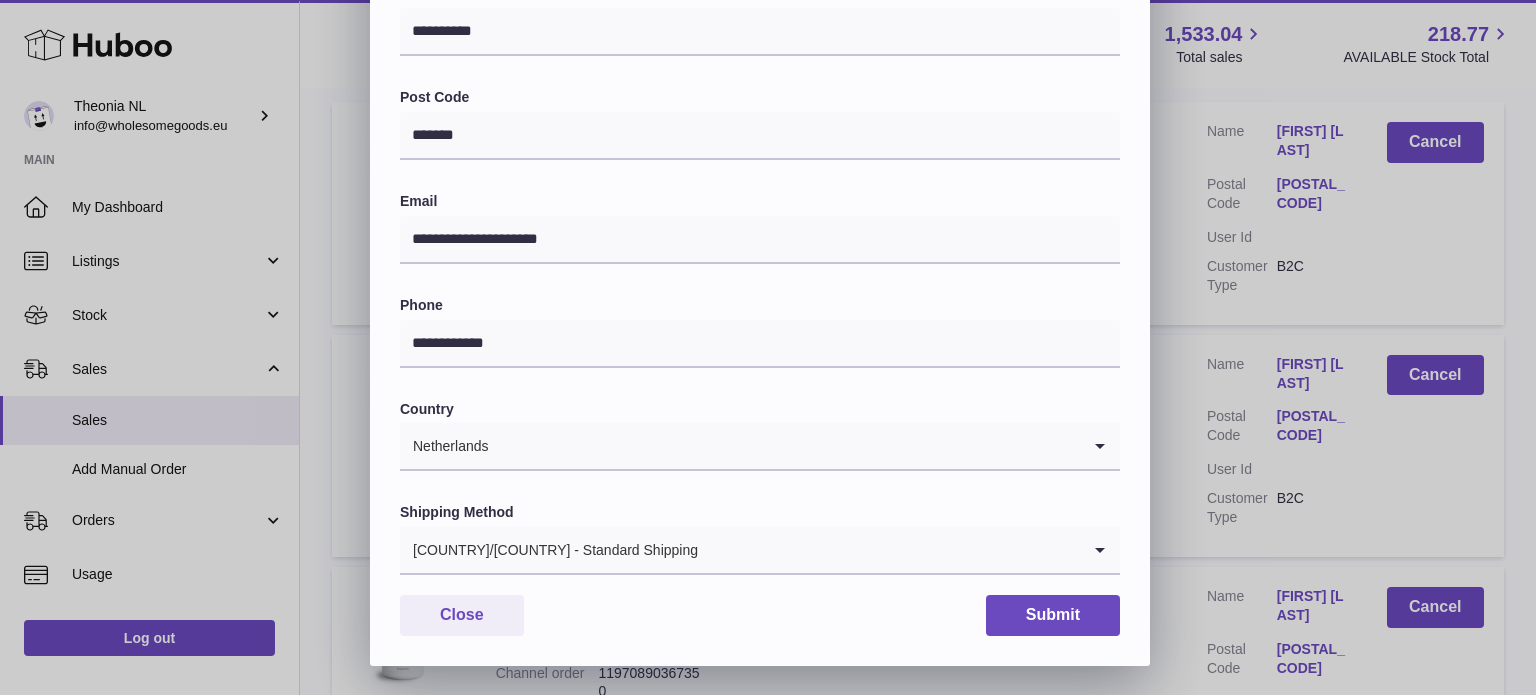 click at bounding box center [889, 550] 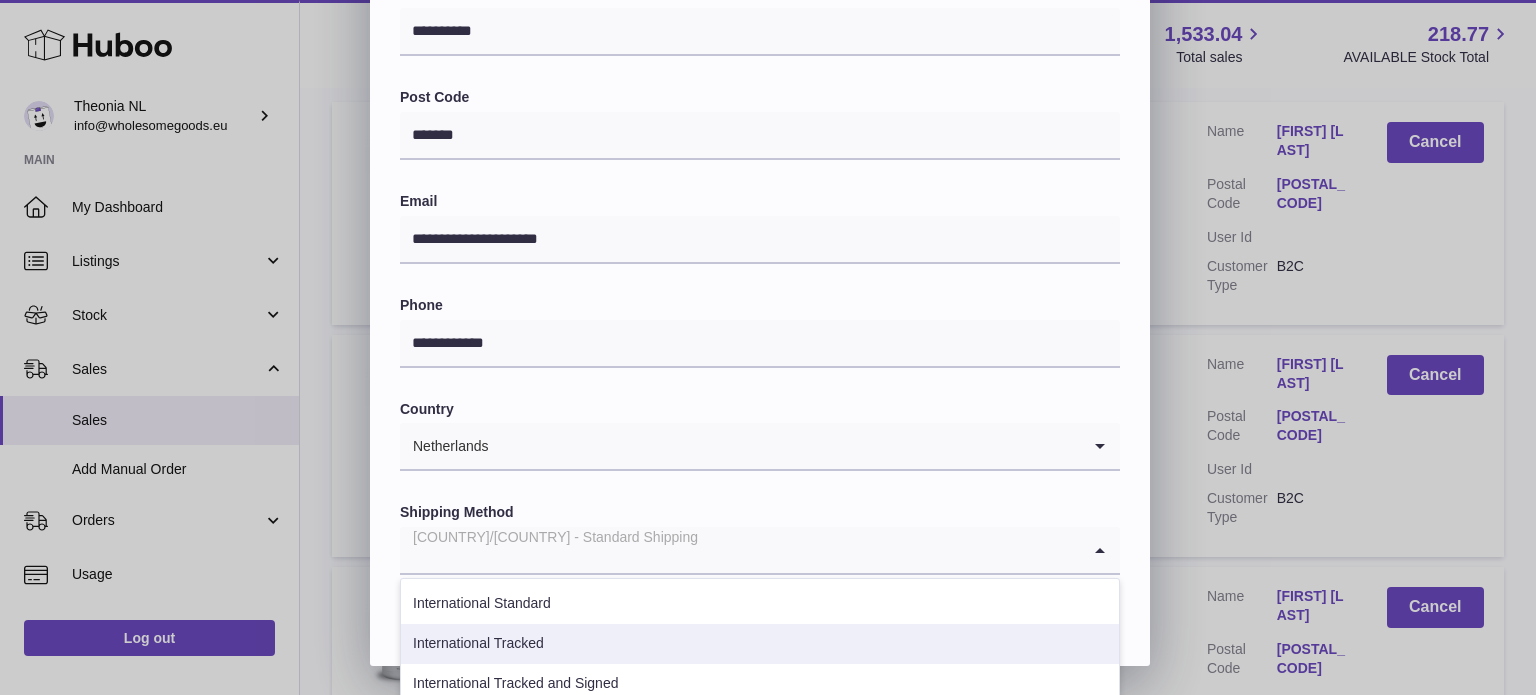 click on "International Tracked" at bounding box center [760, 644] 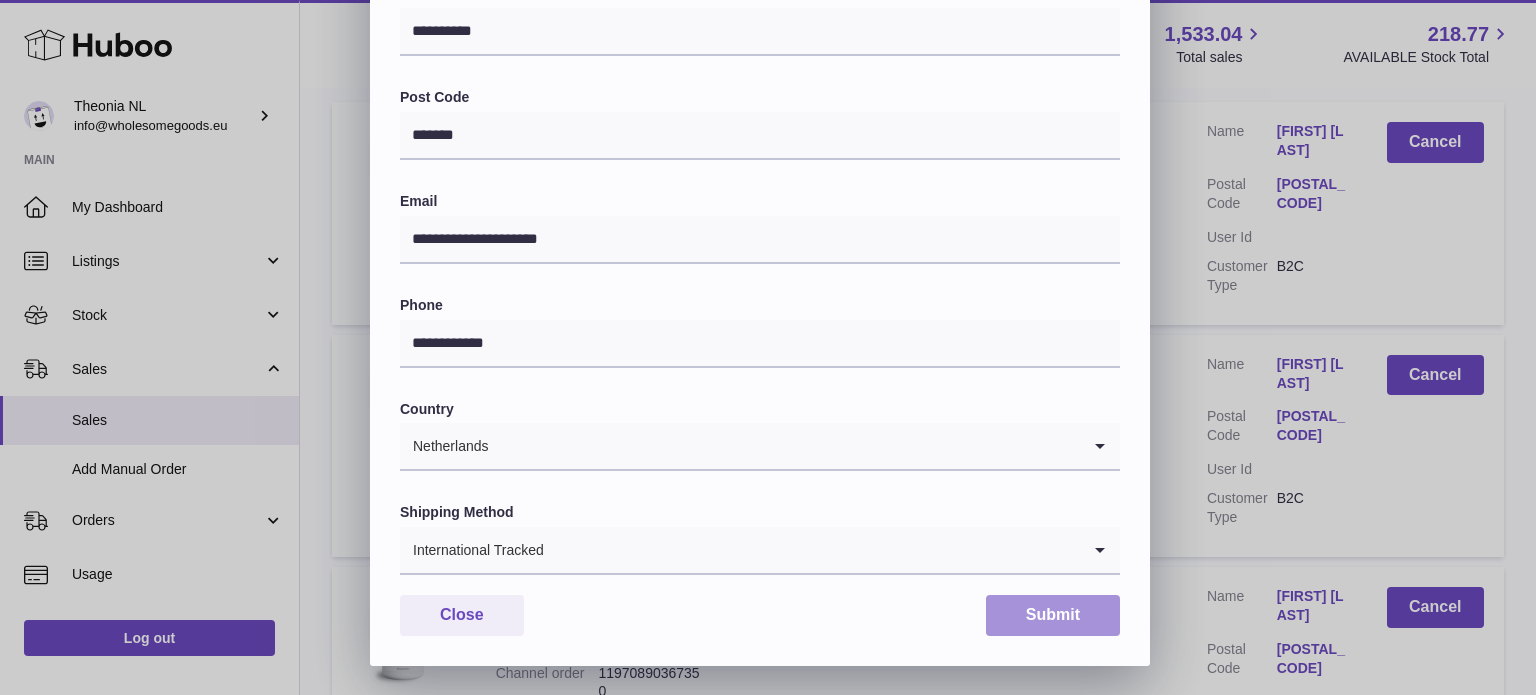 click on "Submit" at bounding box center (1053, 615) 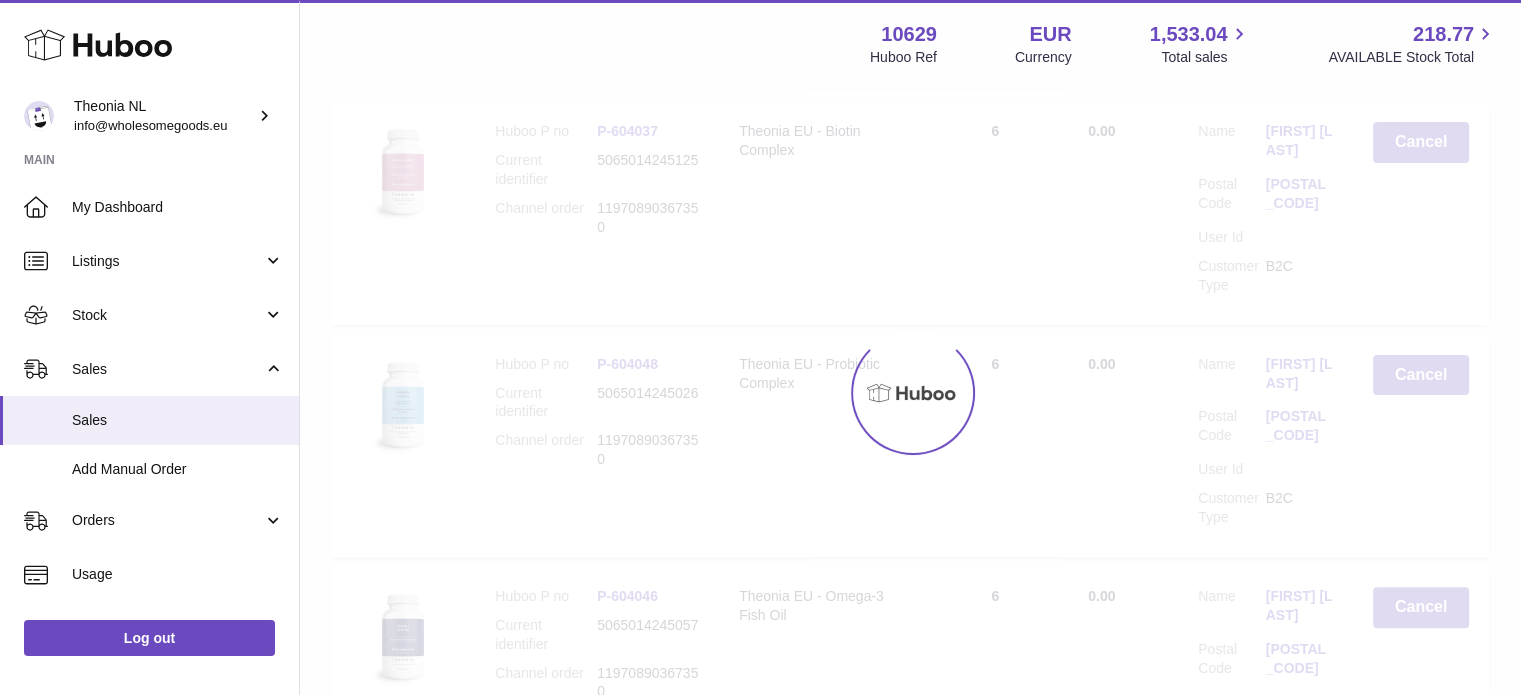scroll, scrollTop: 0, scrollLeft: 0, axis: both 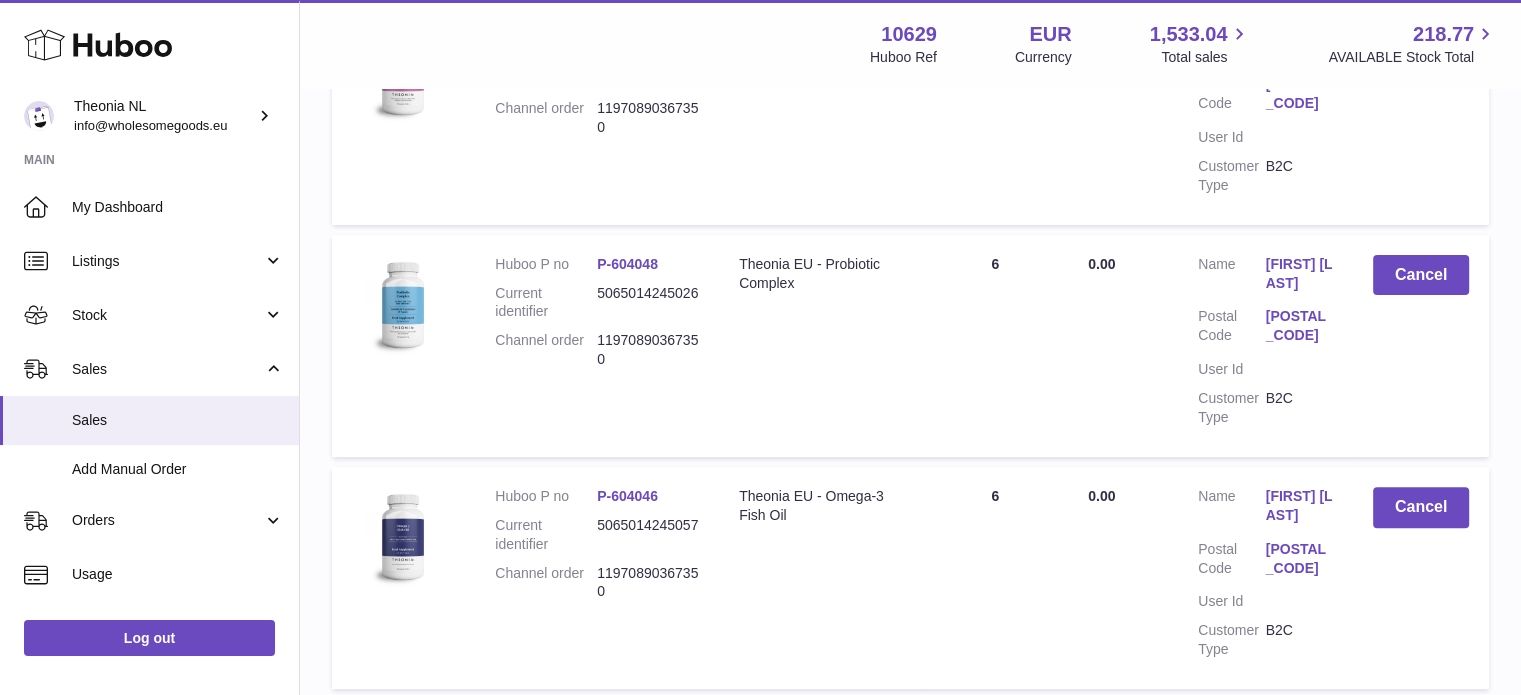 click on "Customer  Name   Gea Hoek   Postal Code   6705 CK   User Id     Customer Type   B2C" at bounding box center [1265, 578] 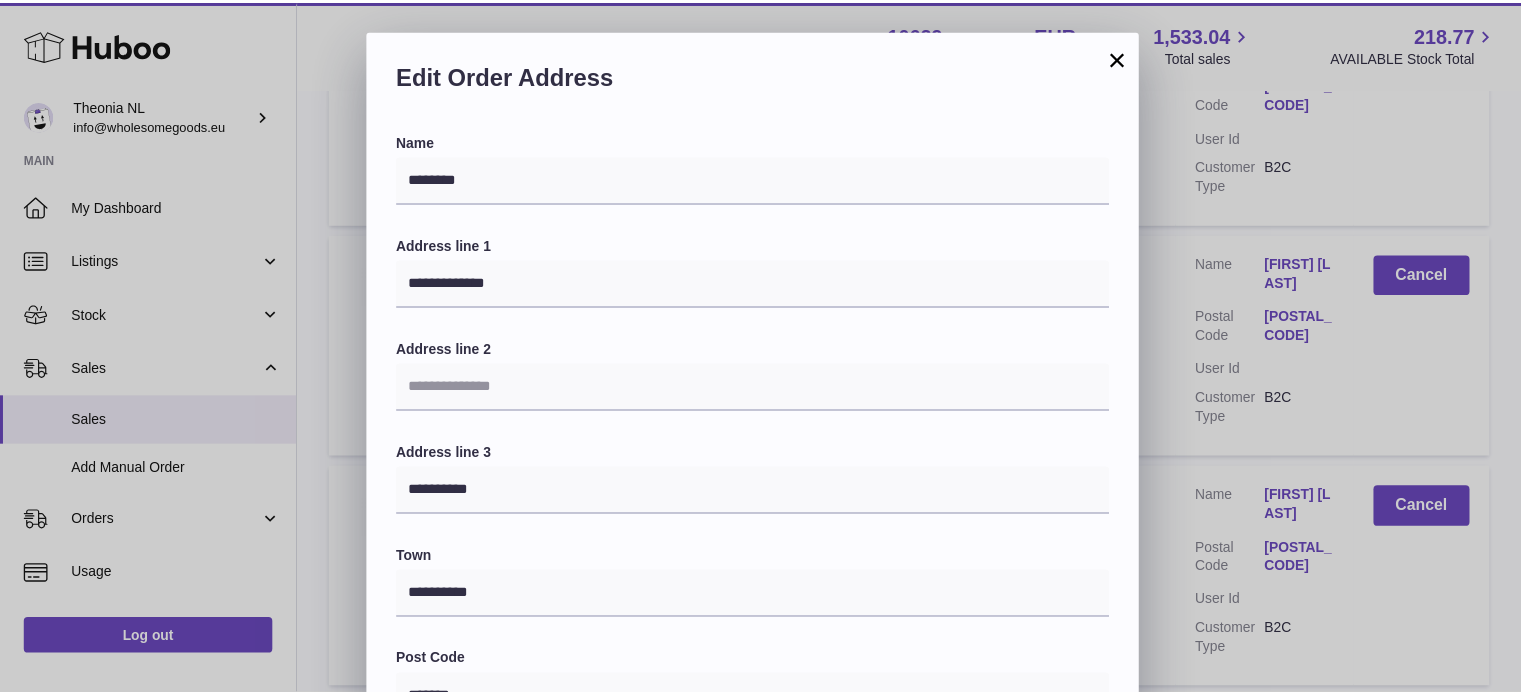 scroll, scrollTop: 564, scrollLeft: 0, axis: vertical 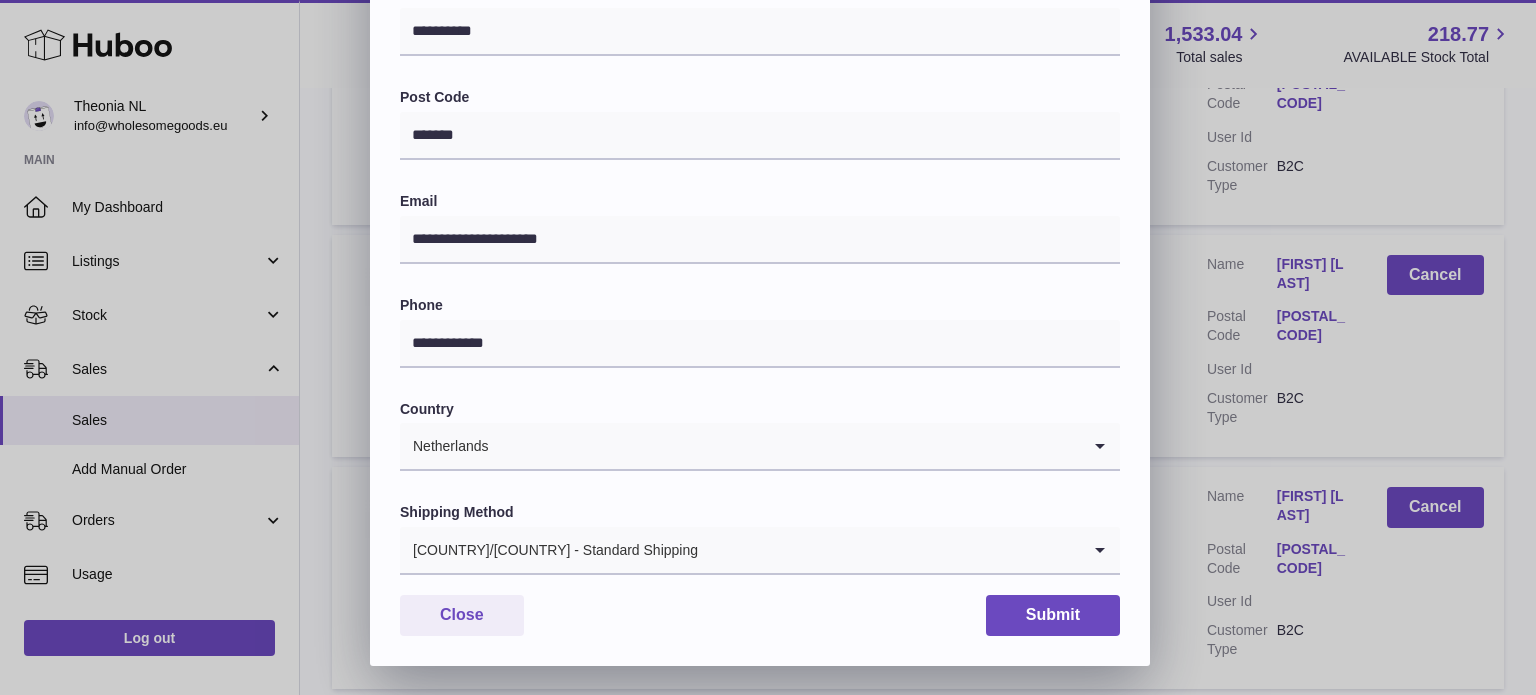 click at bounding box center (889, 550) 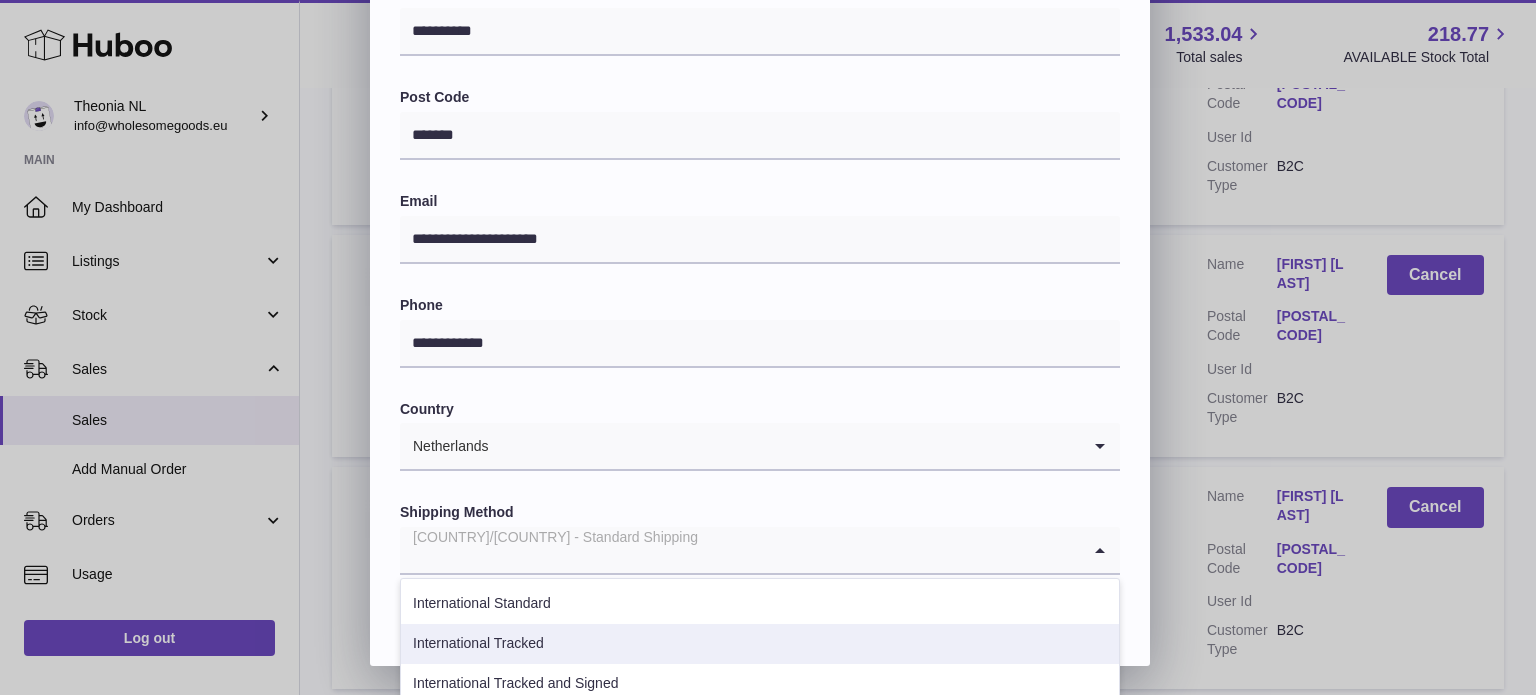 click on "International Tracked" at bounding box center (760, 644) 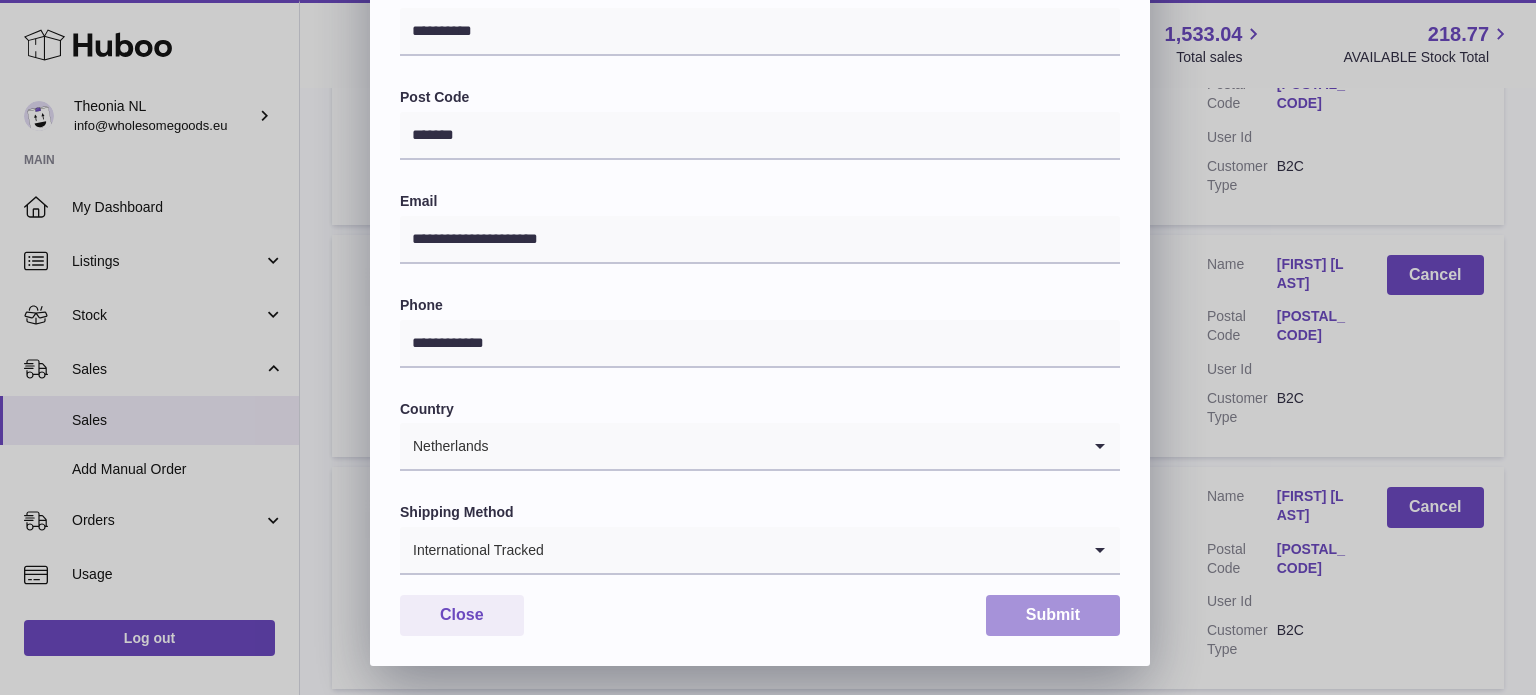 click on "Submit" at bounding box center [1053, 615] 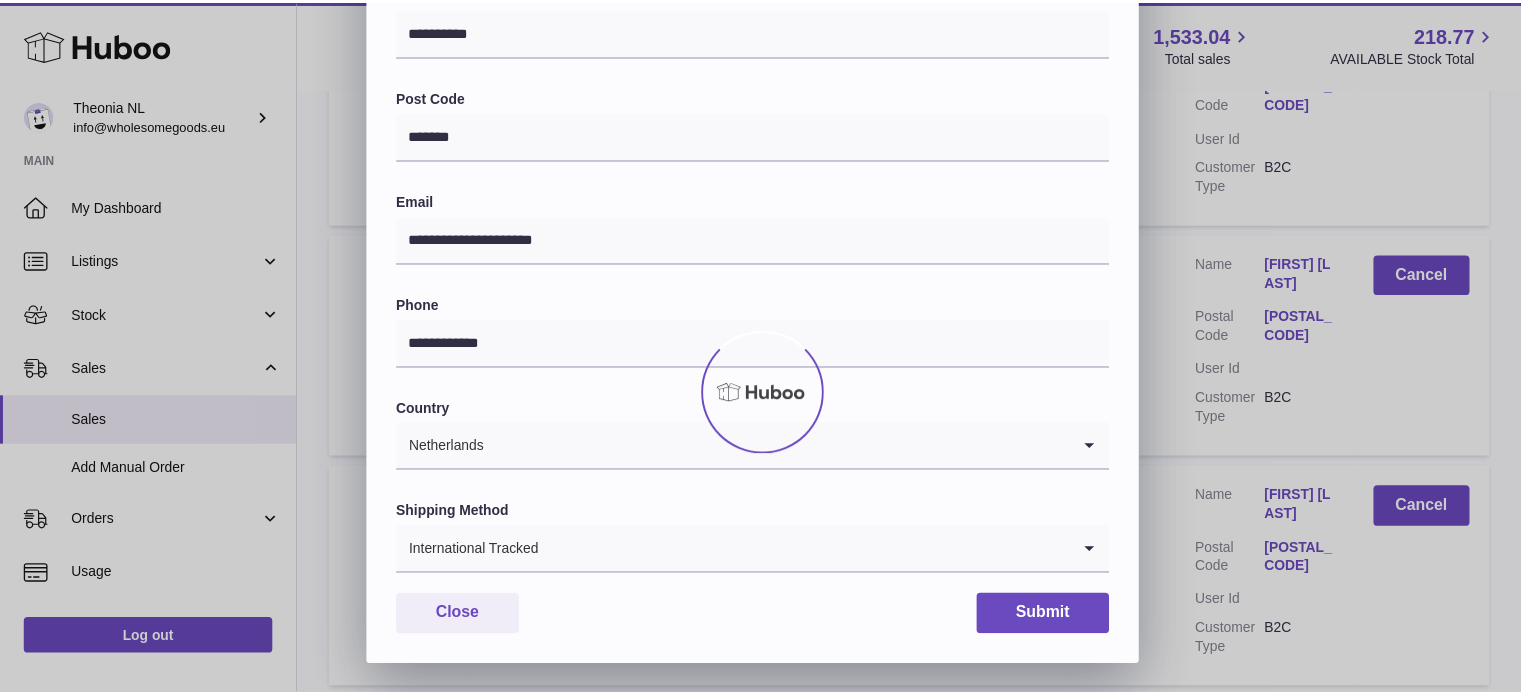 scroll, scrollTop: 0, scrollLeft: 0, axis: both 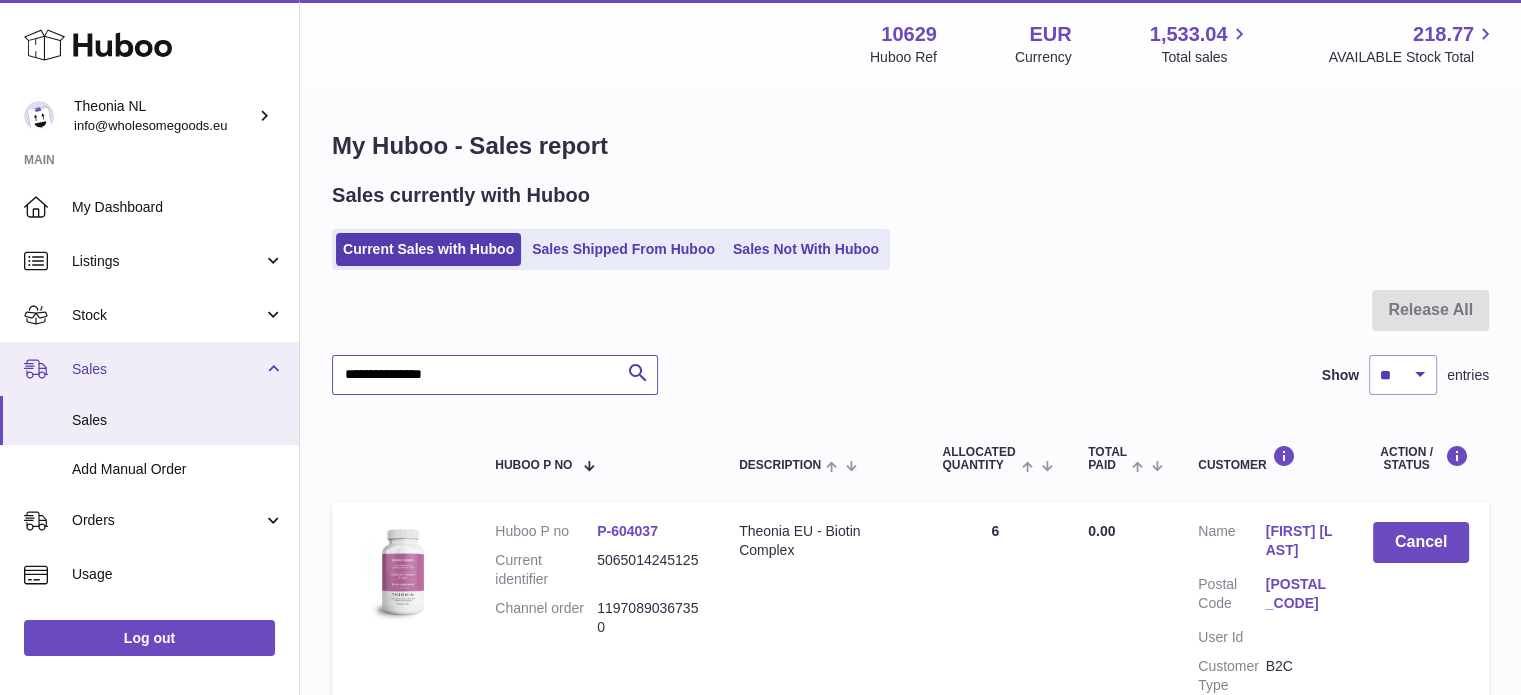 drag, startPoint x: 294, startPoint y: 369, endPoint x: 179, endPoint y: 368, distance: 115.00435 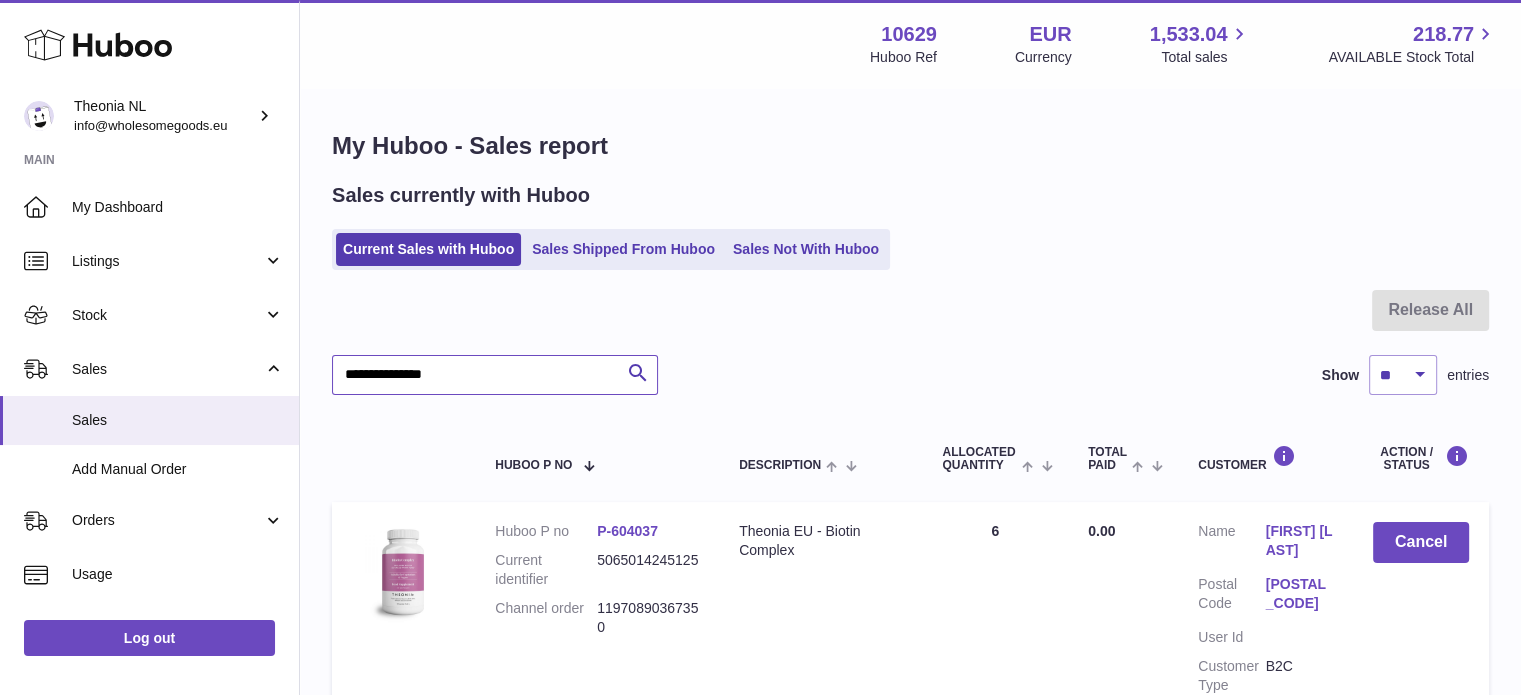 paste 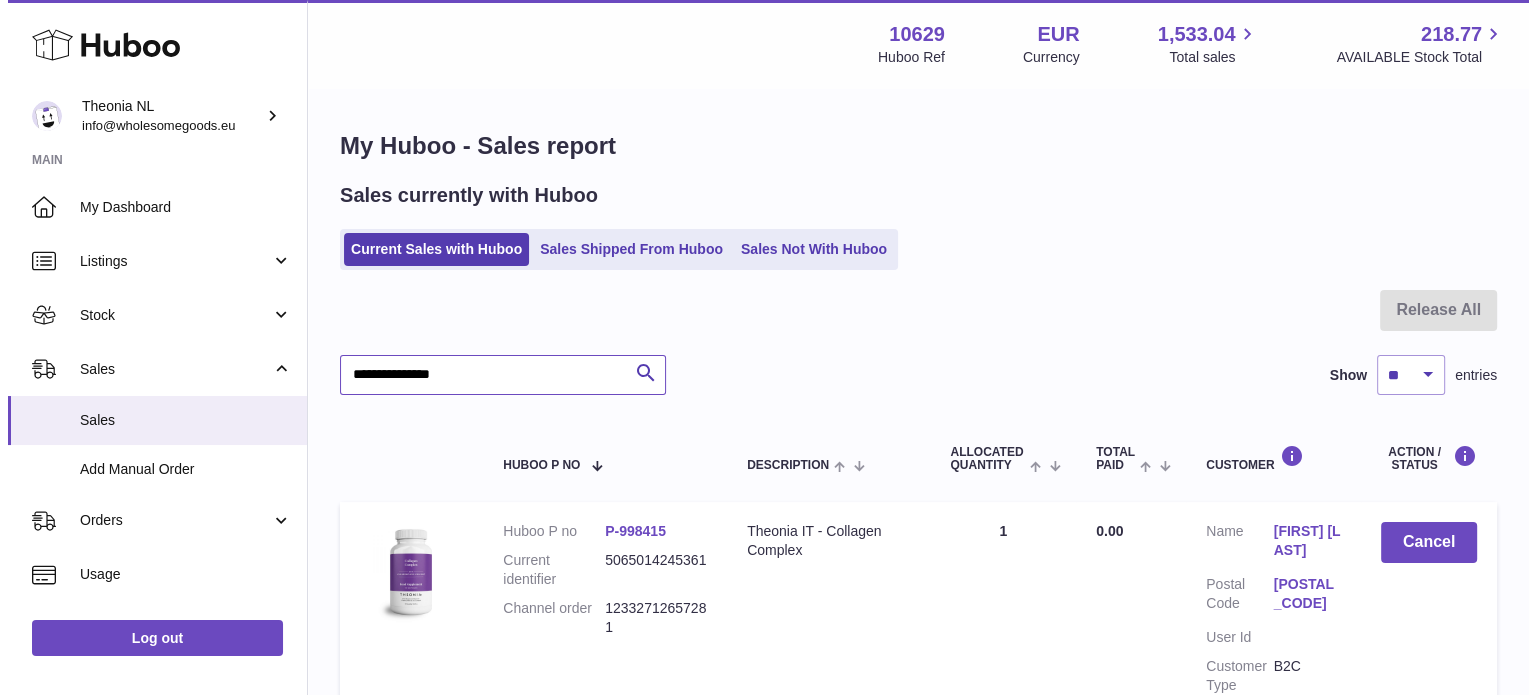 scroll 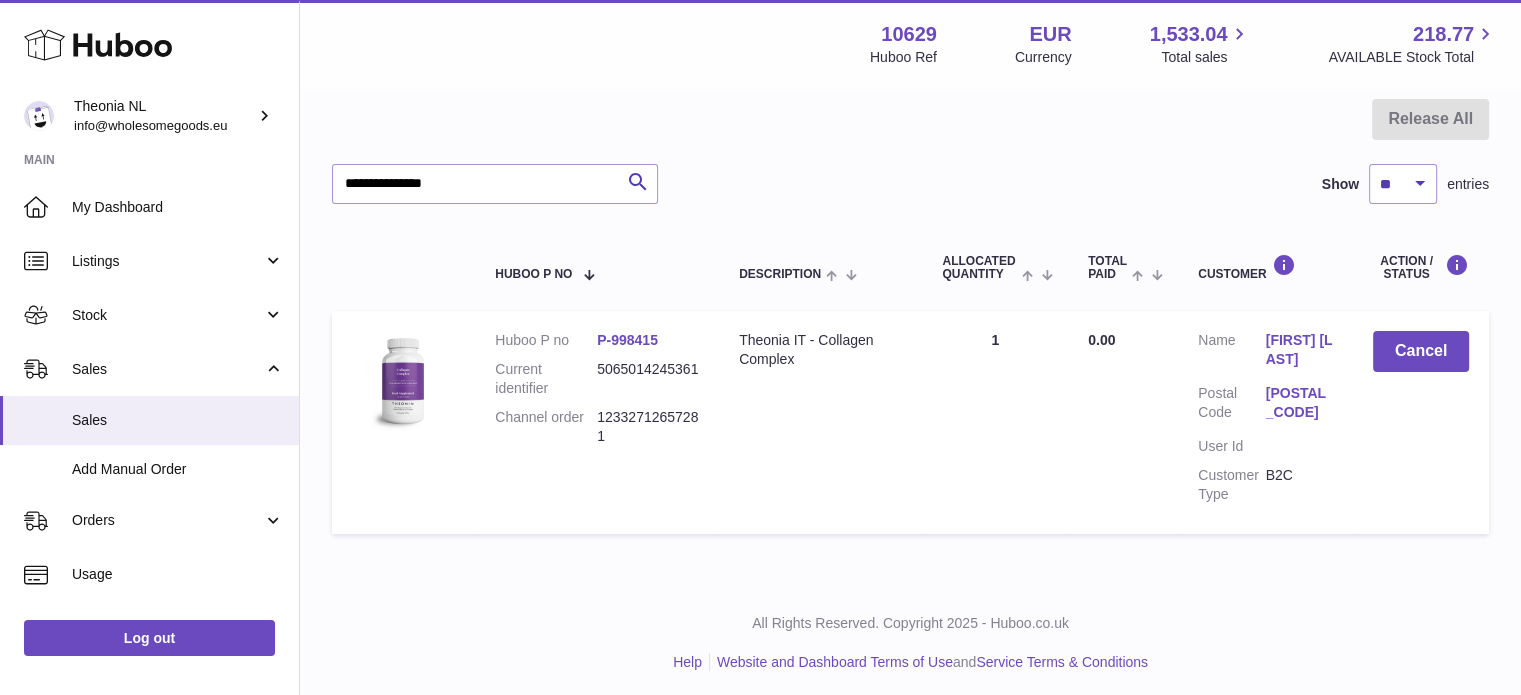 click on "63076" at bounding box center (1299, 403) 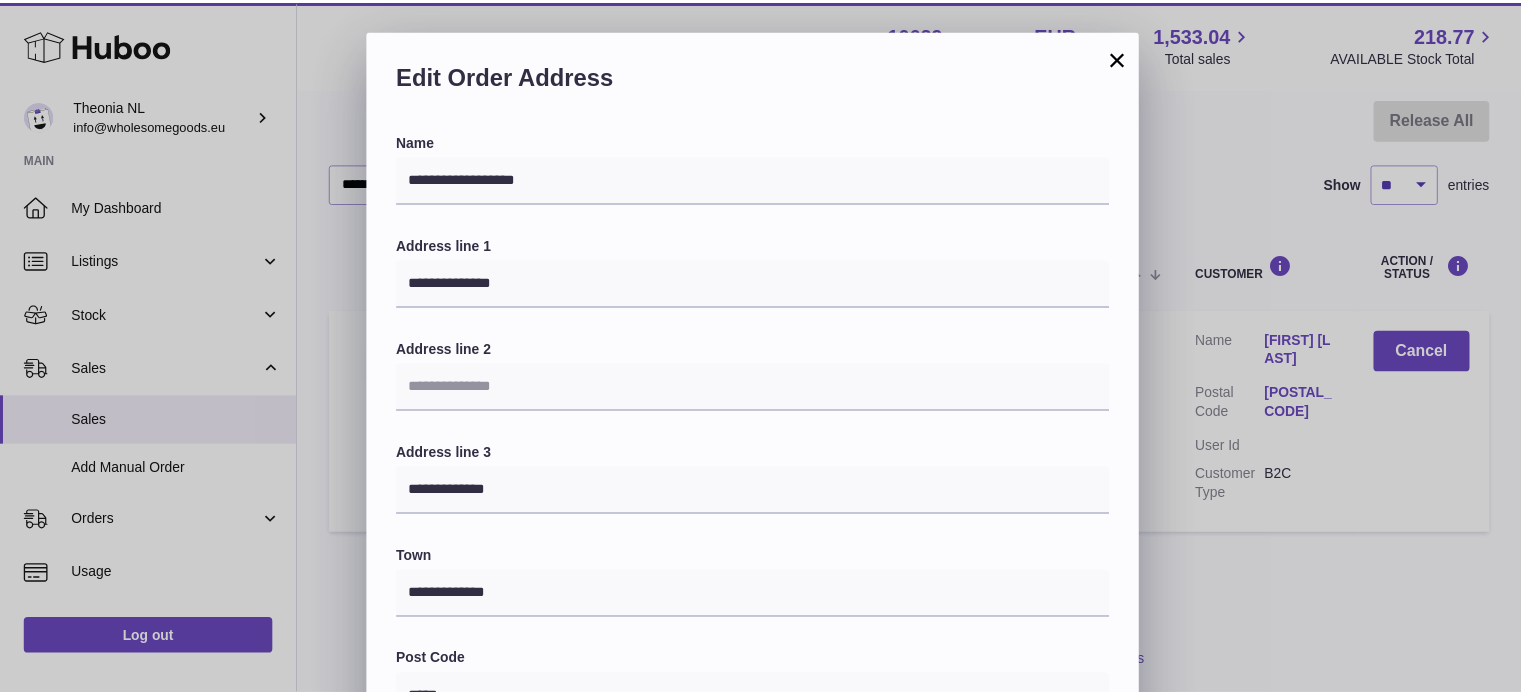 scroll, scrollTop: 564, scrollLeft: 0, axis: vertical 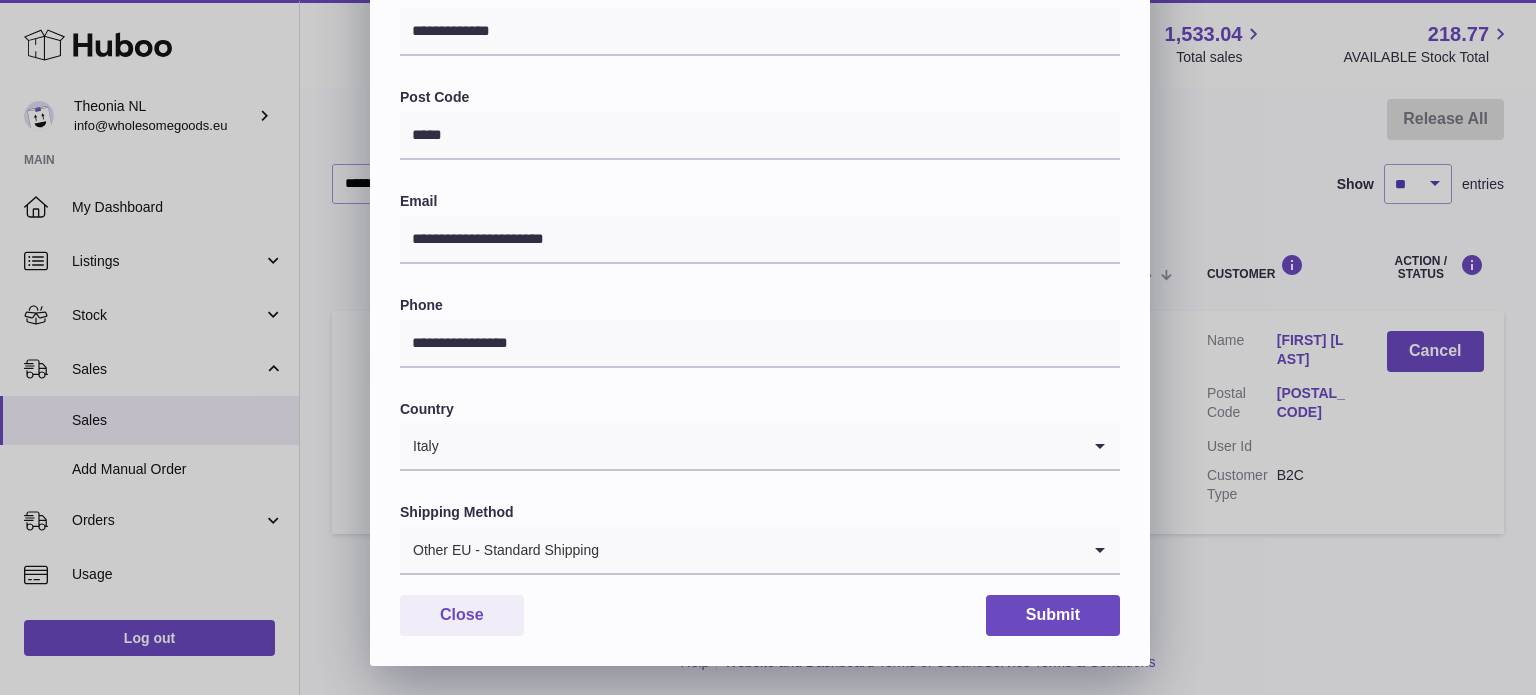click on "**********" at bounding box center (760, 117) 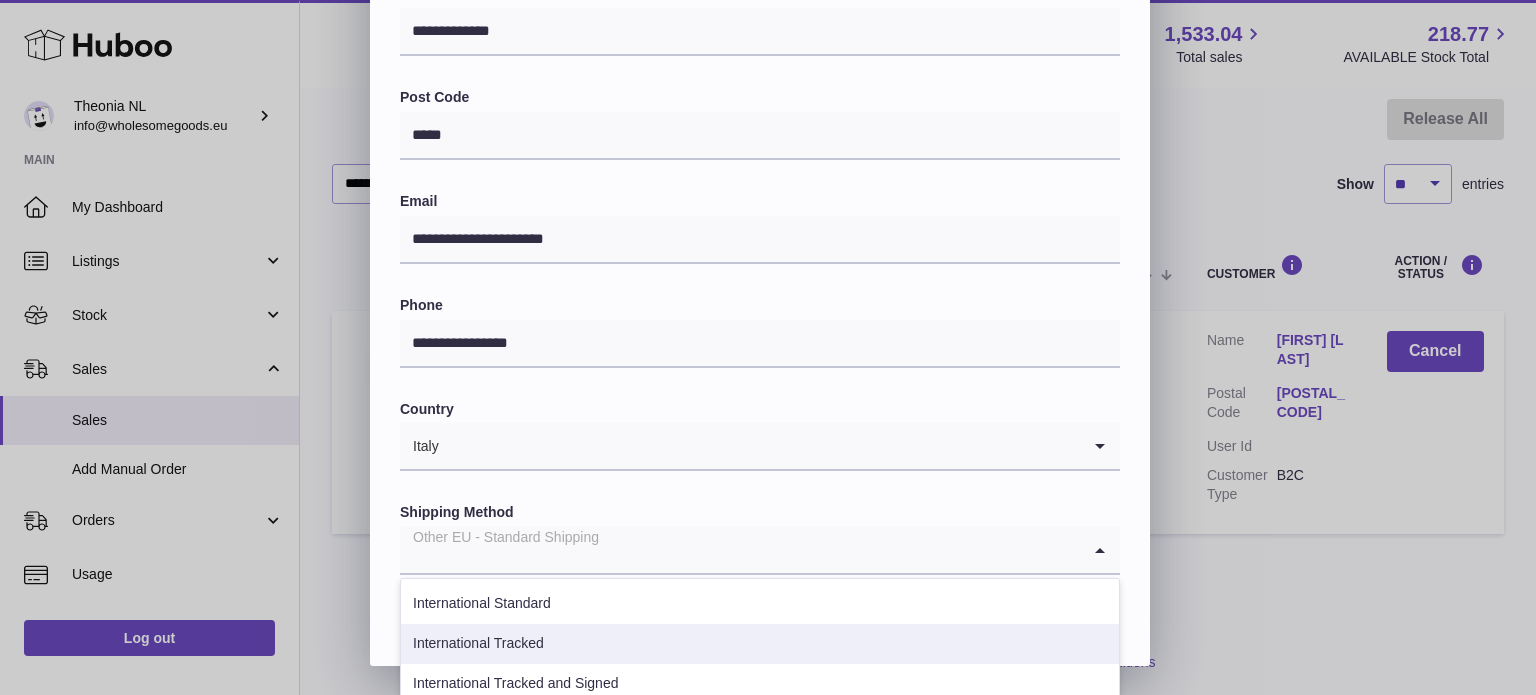 click on "International Tracked" at bounding box center (760, 644) 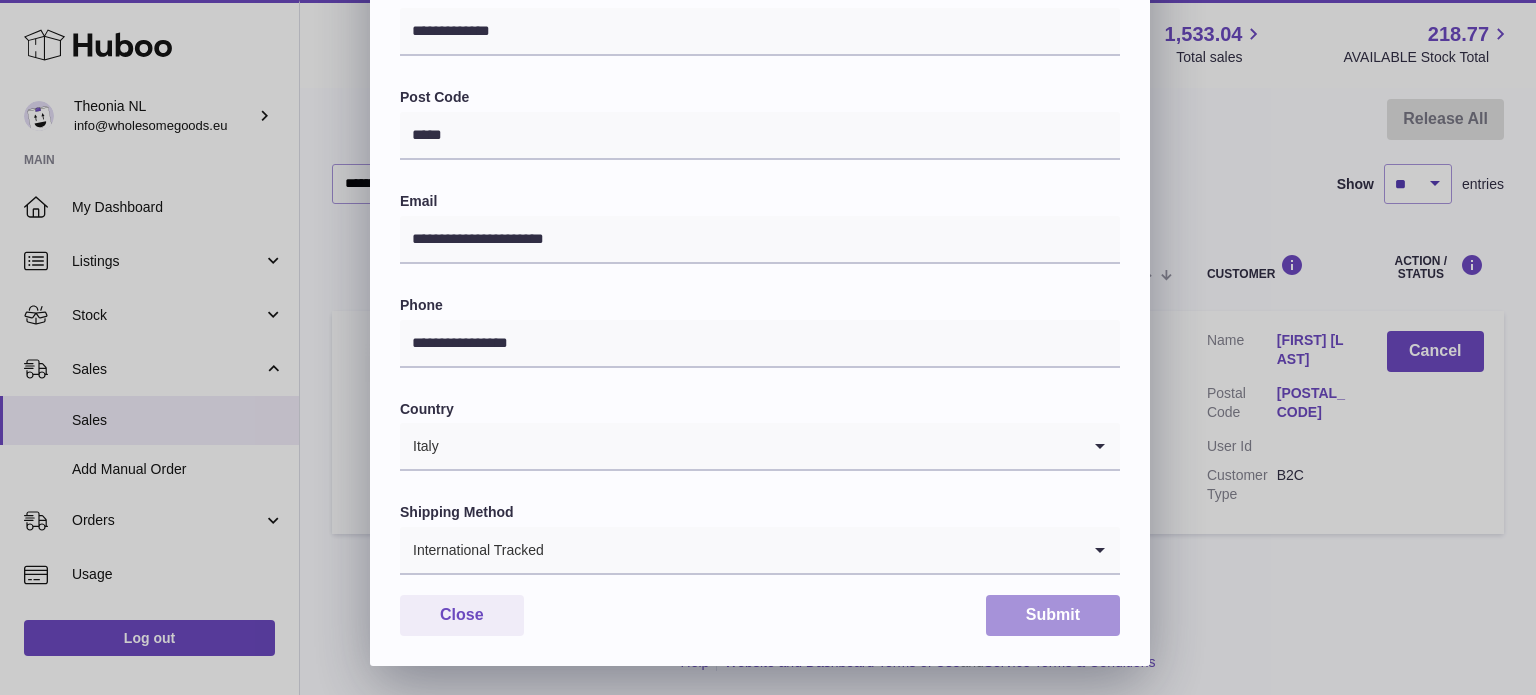 click on "Submit" at bounding box center [1053, 615] 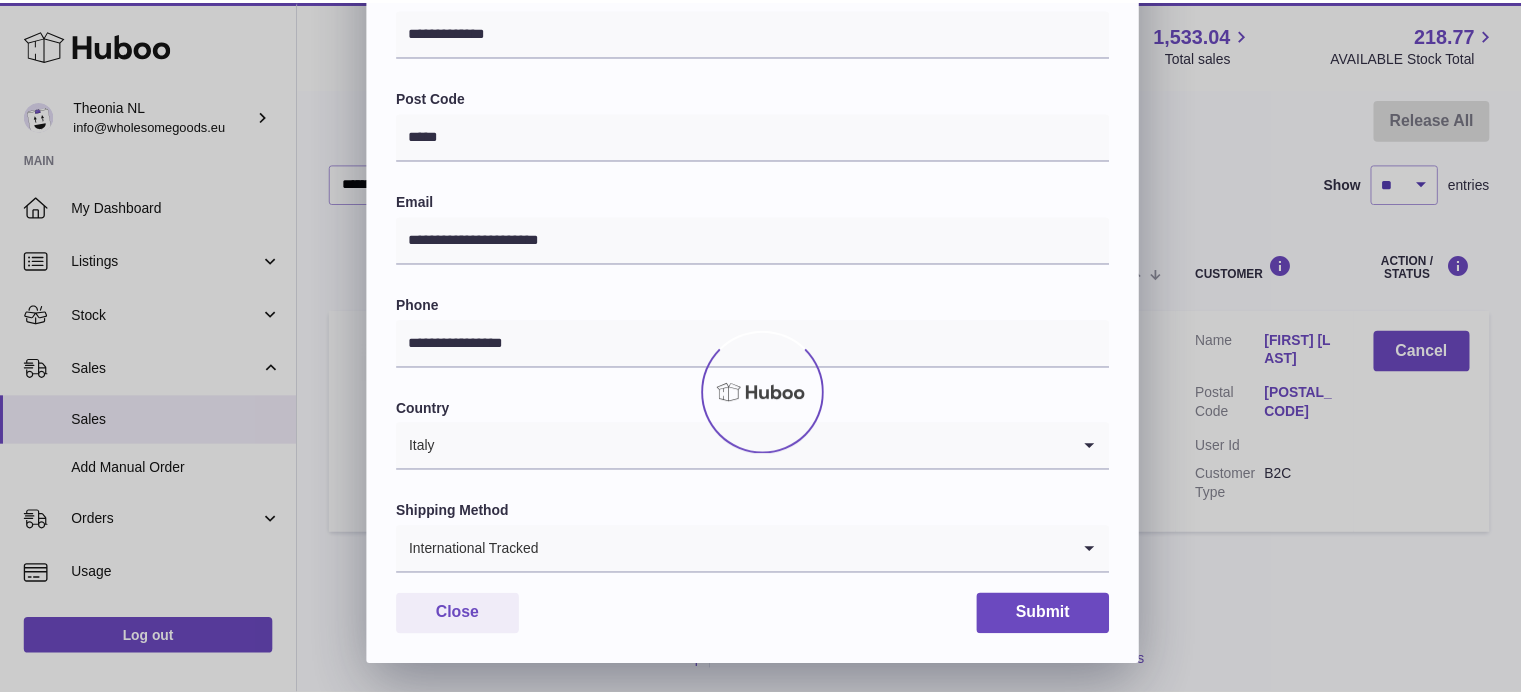 scroll, scrollTop: 0, scrollLeft: 0, axis: both 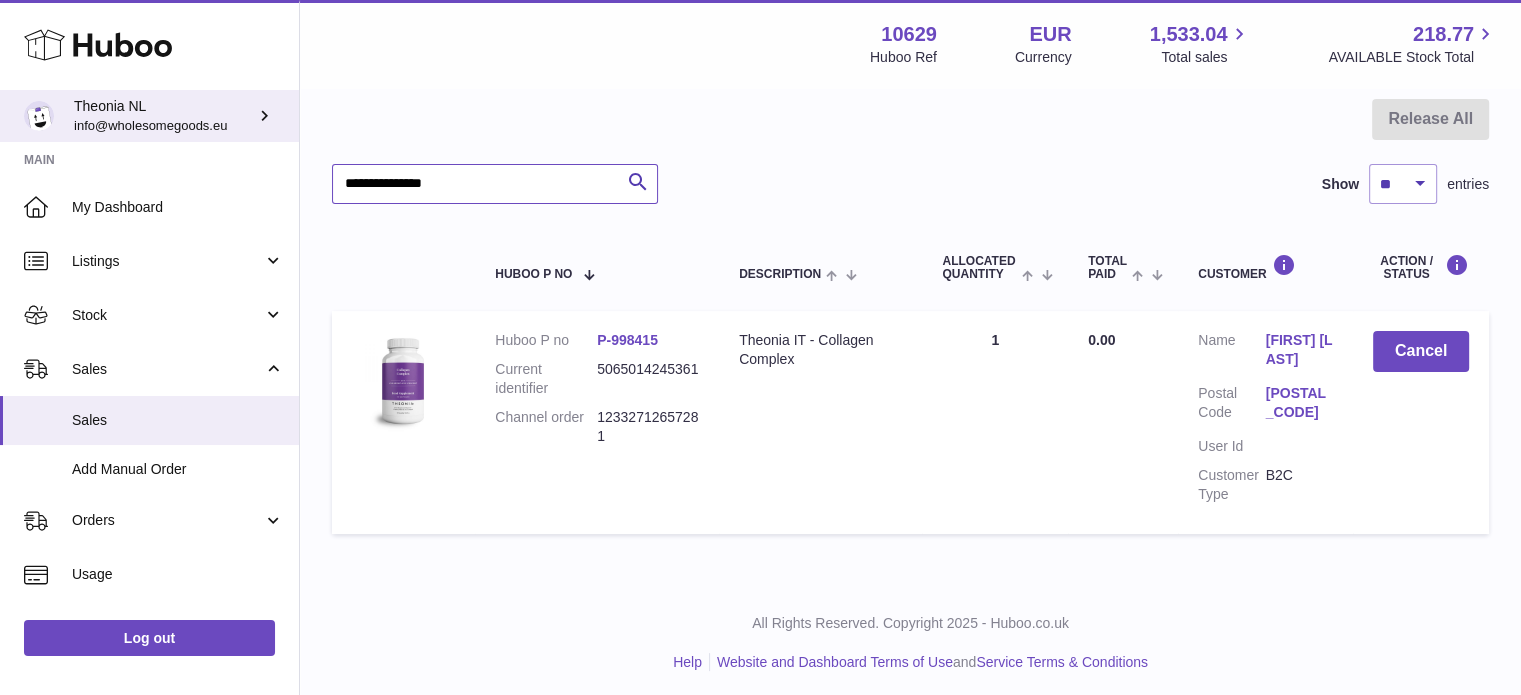 drag, startPoint x: 368, startPoint y: 173, endPoint x: 230, endPoint y: 139, distance: 142.12671 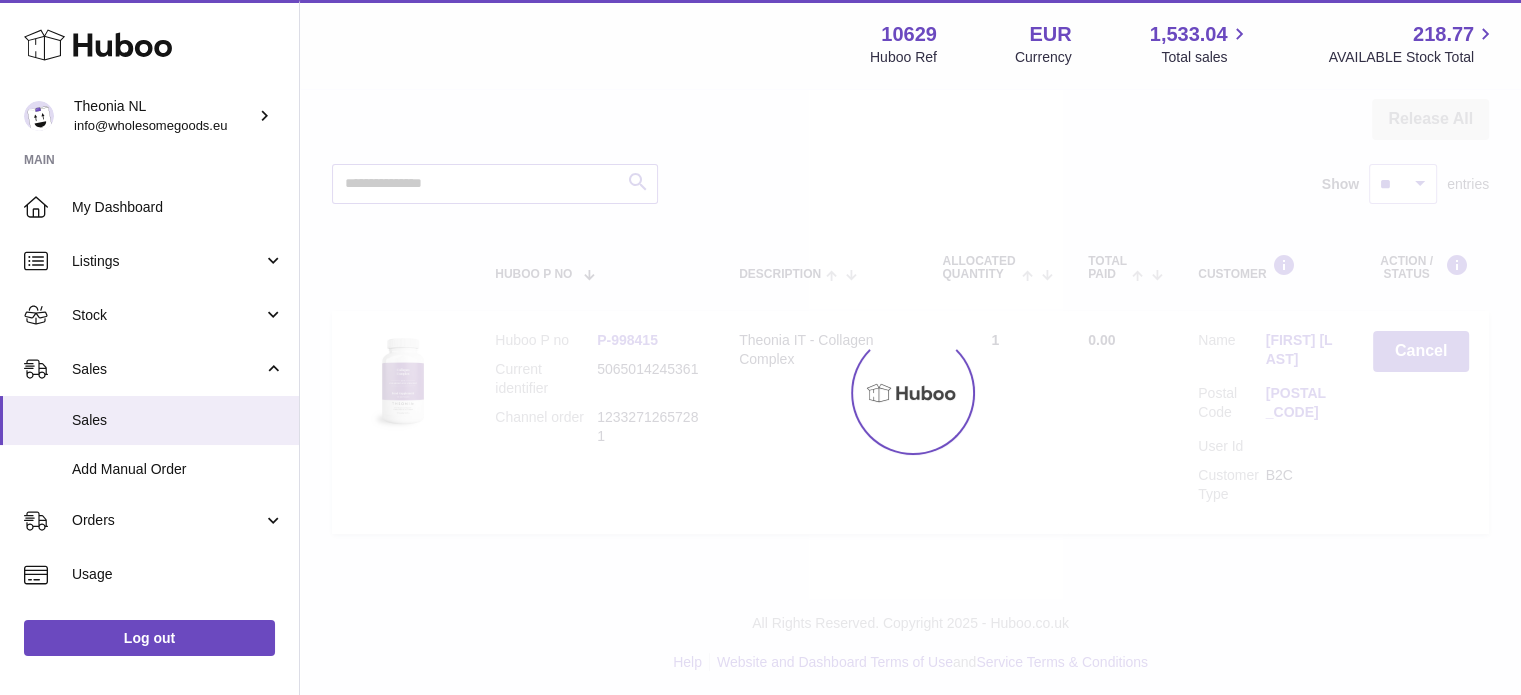 scroll, scrollTop: 0, scrollLeft: 0, axis: both 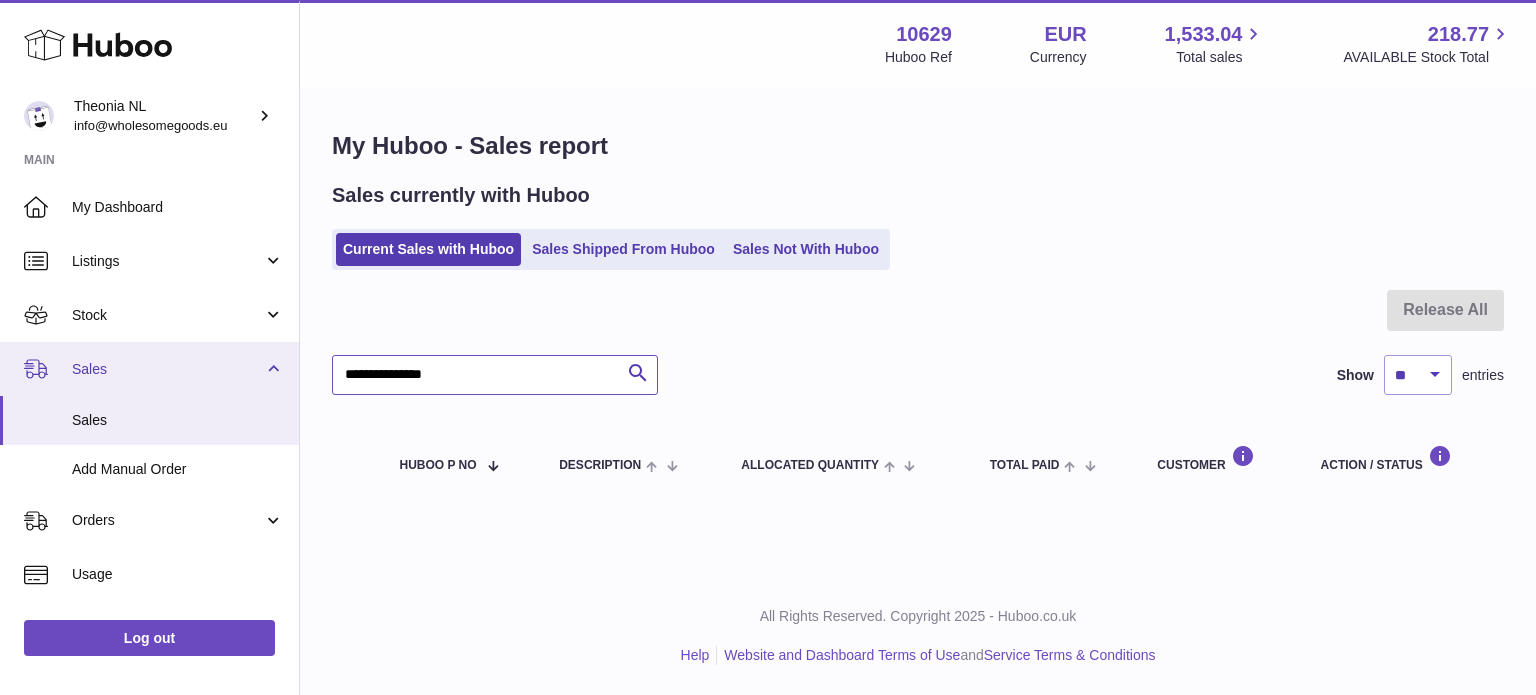 drag, startPoint x: 520, startPoint y: 380, endPoint x: 200, endPoint y: 374, distance: 320.05624 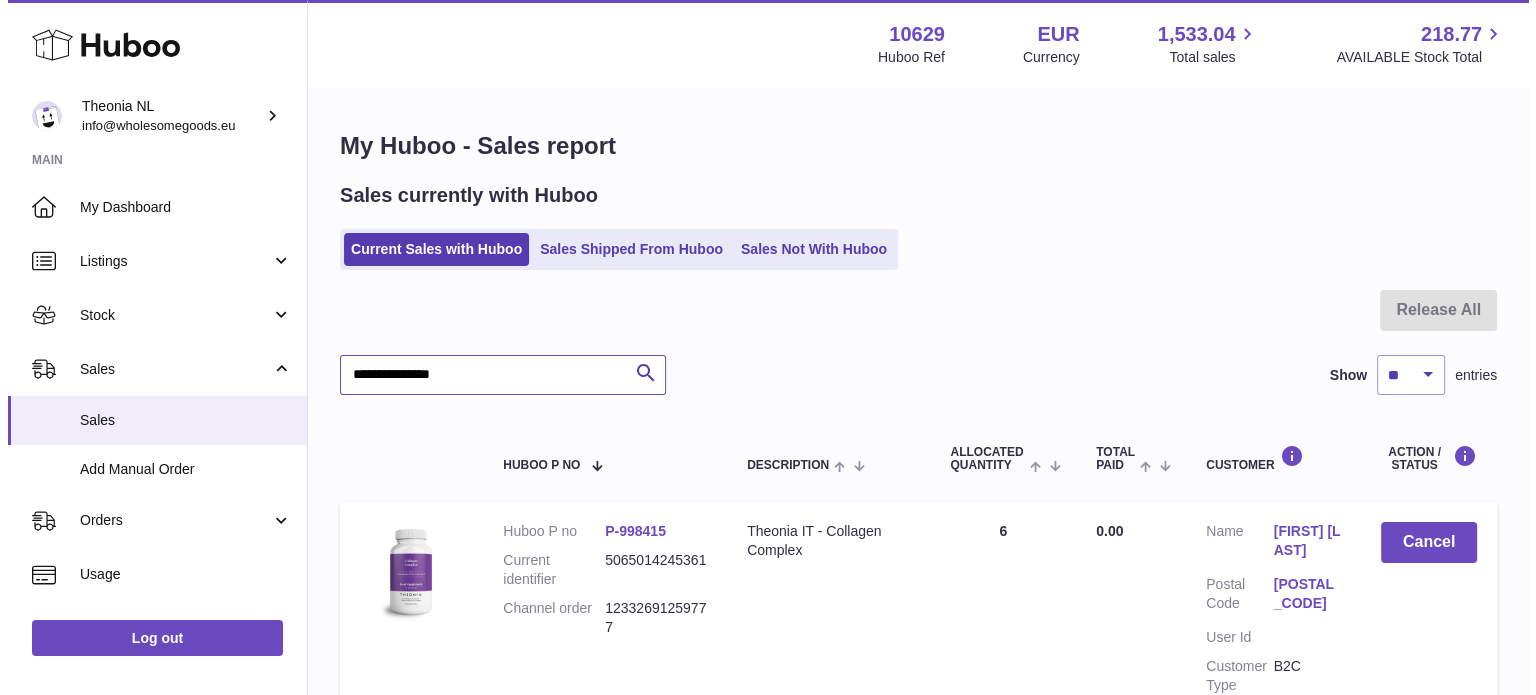 scroll, scrollTop: 191, scrollLeft: 0, axis: vertical 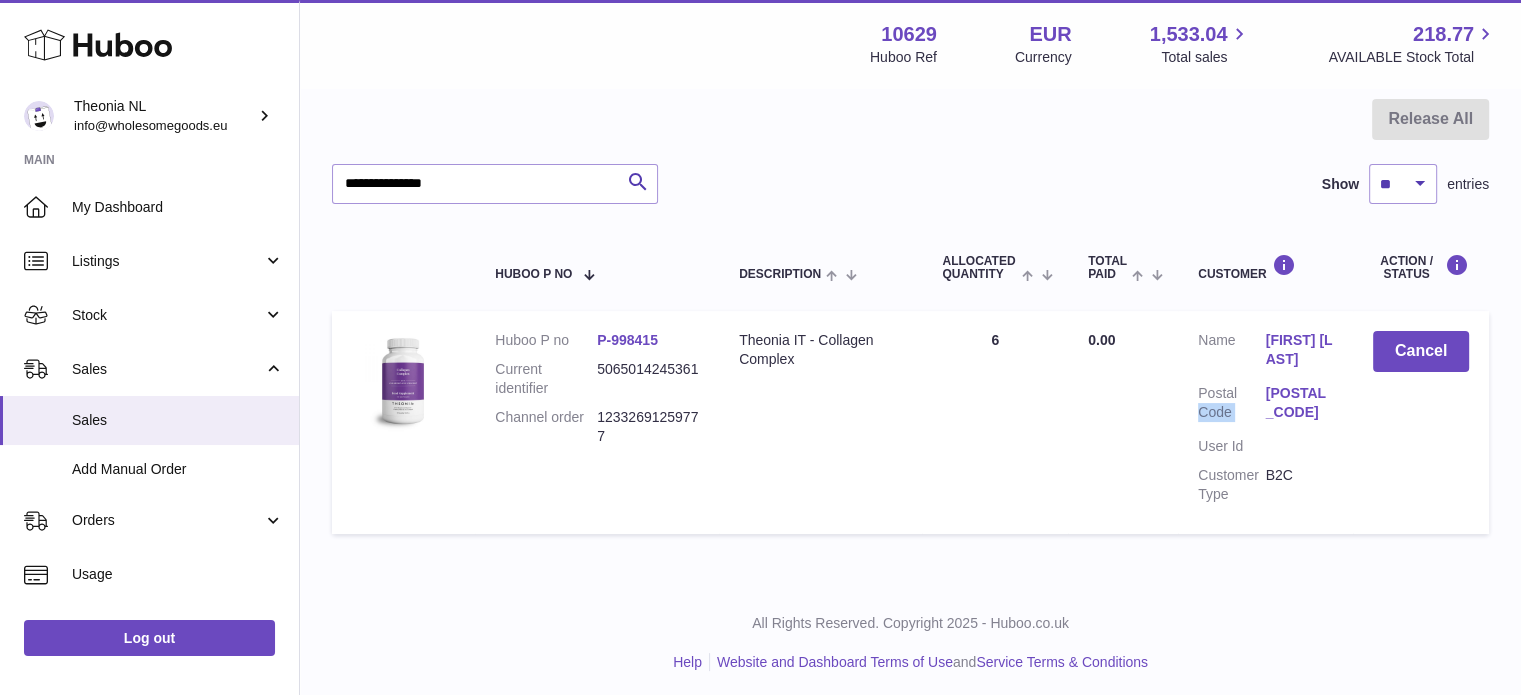click on "Customer  Name   silvia comini   Postal Code   25085   User Id     Customer Type   B2C" at bounding box center (1265, 422) 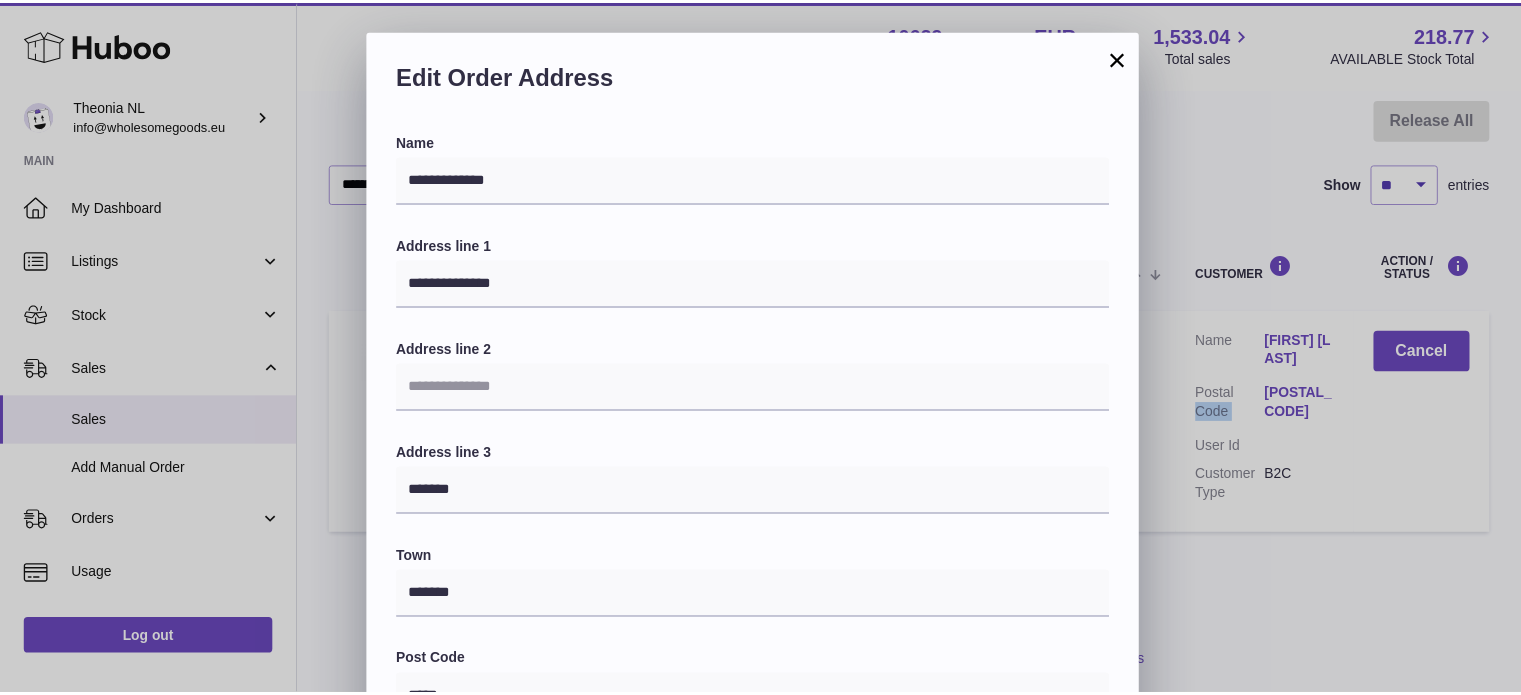 scroll, scrollTop: 564, scrollLeft: 0, axis: vertical 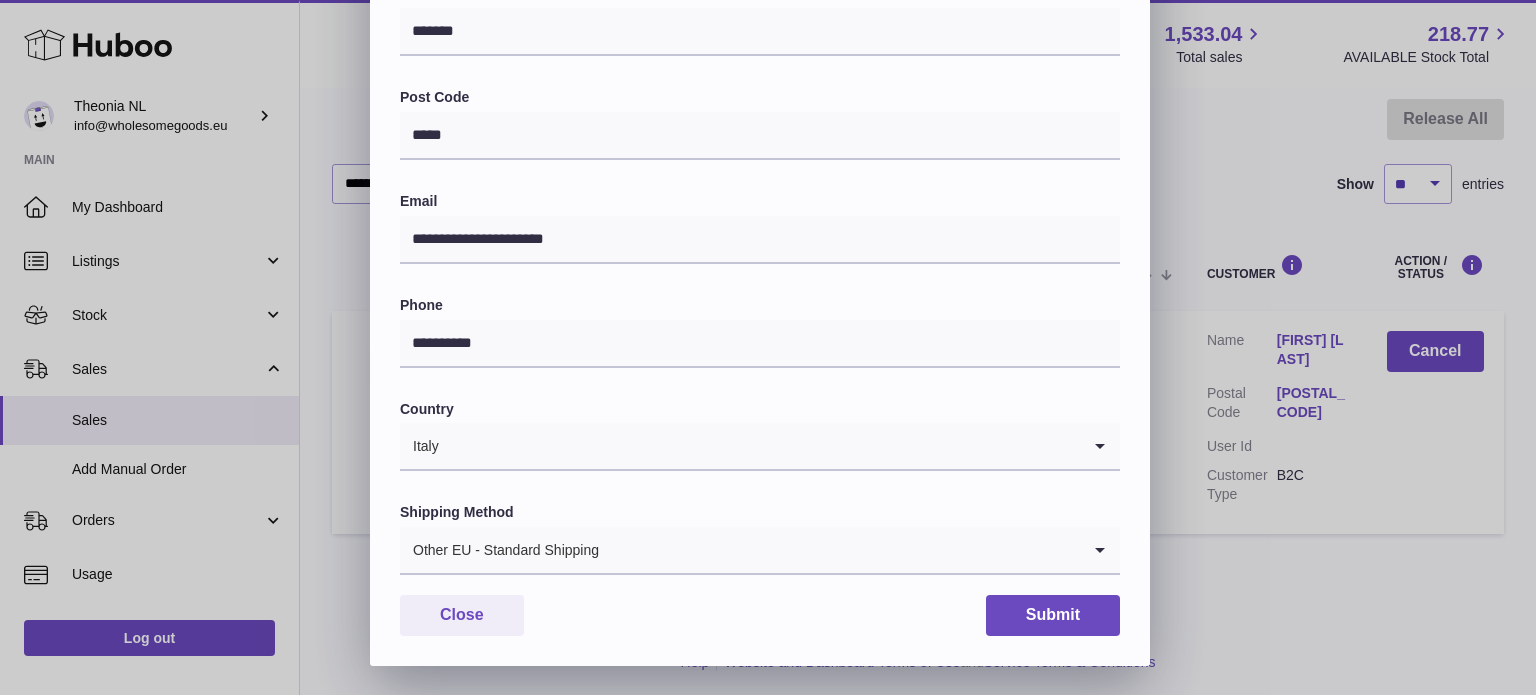 click on "Other EU - Standard Shipping" at bounding box center [740, 550] 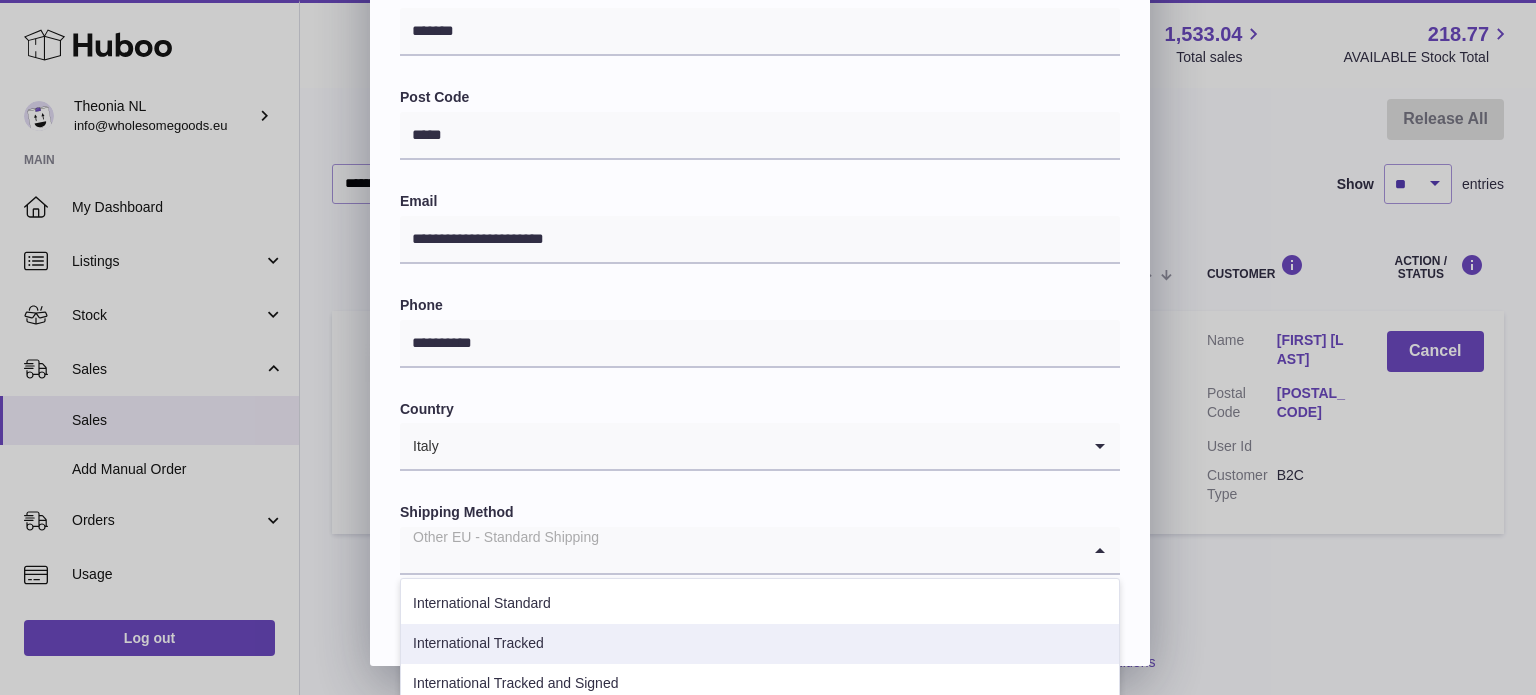 click on "International Tracked" at bounding box center [760, 644] 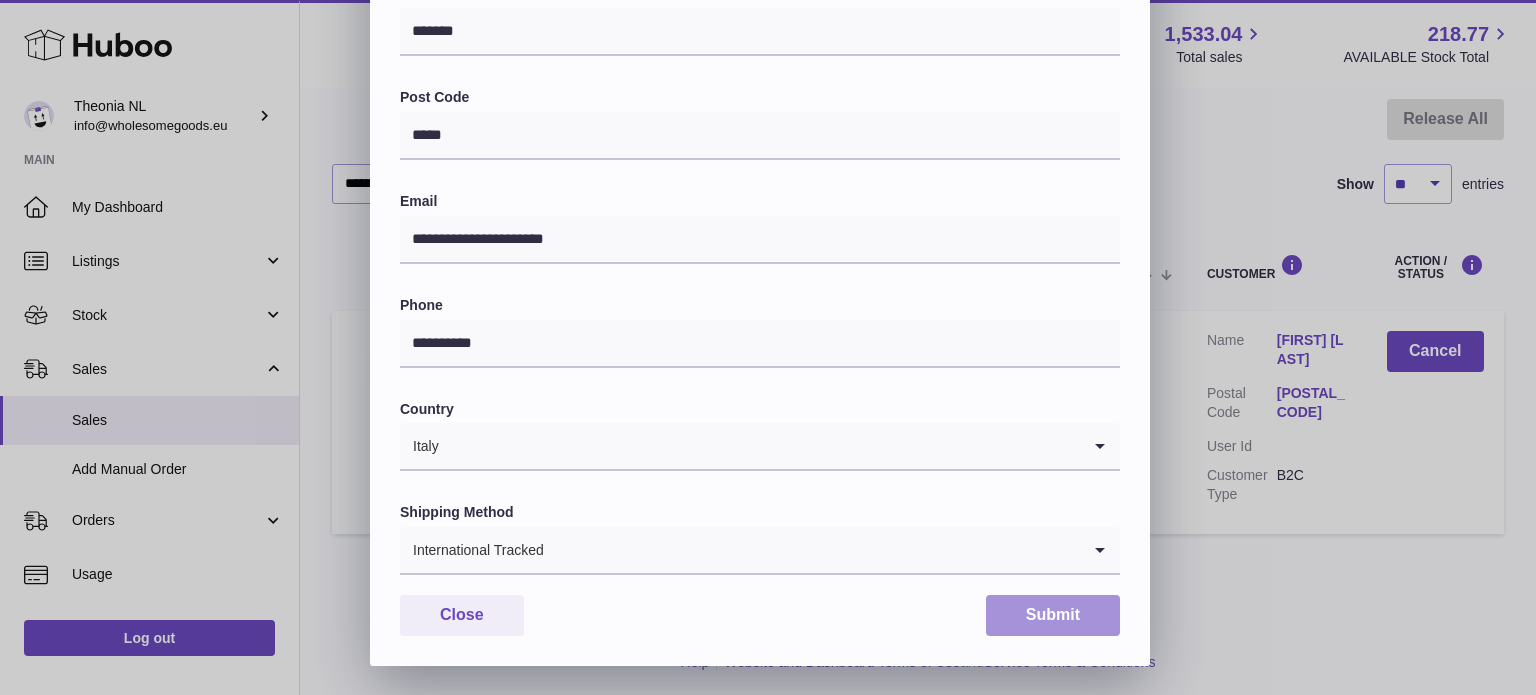 click on "Submit" at bounding box center [1053, 615] 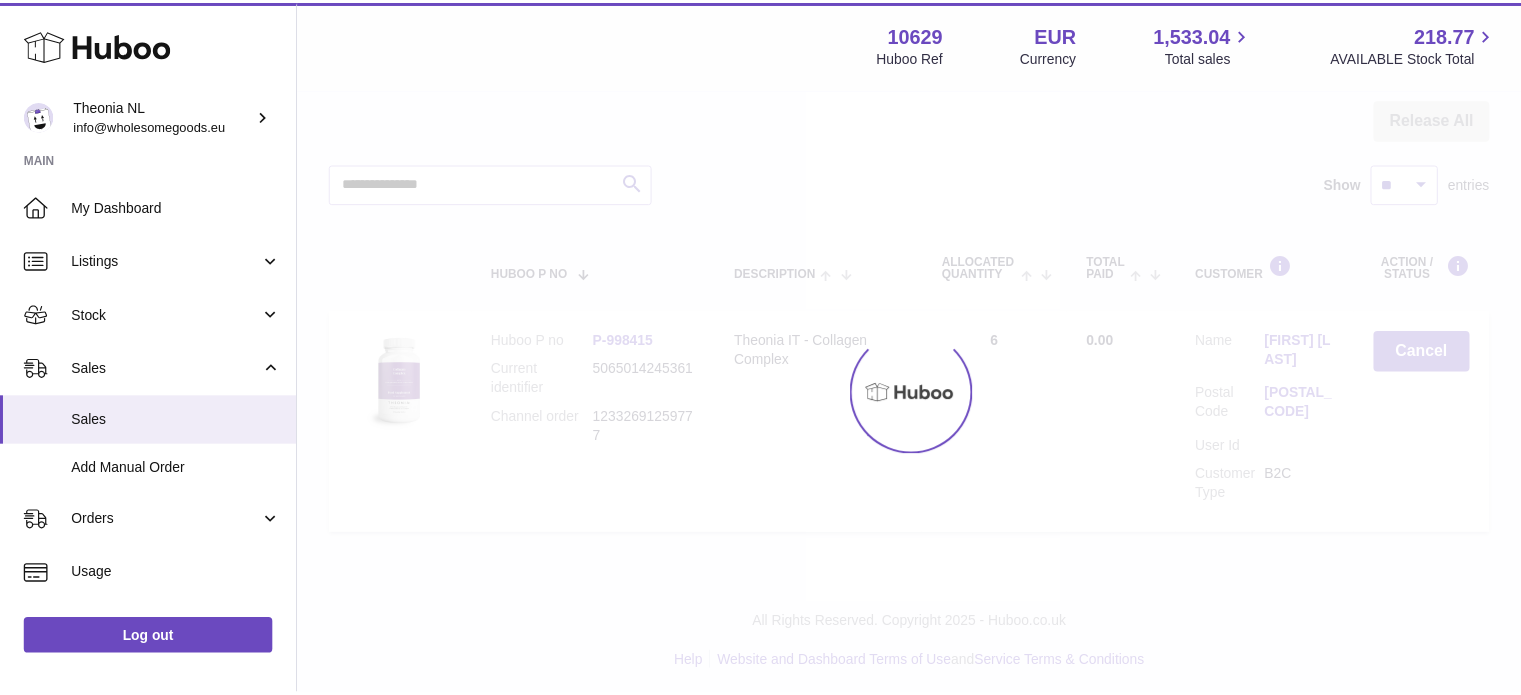 scroll, scrollTop: 0, scrollLeft: 0, axis: both 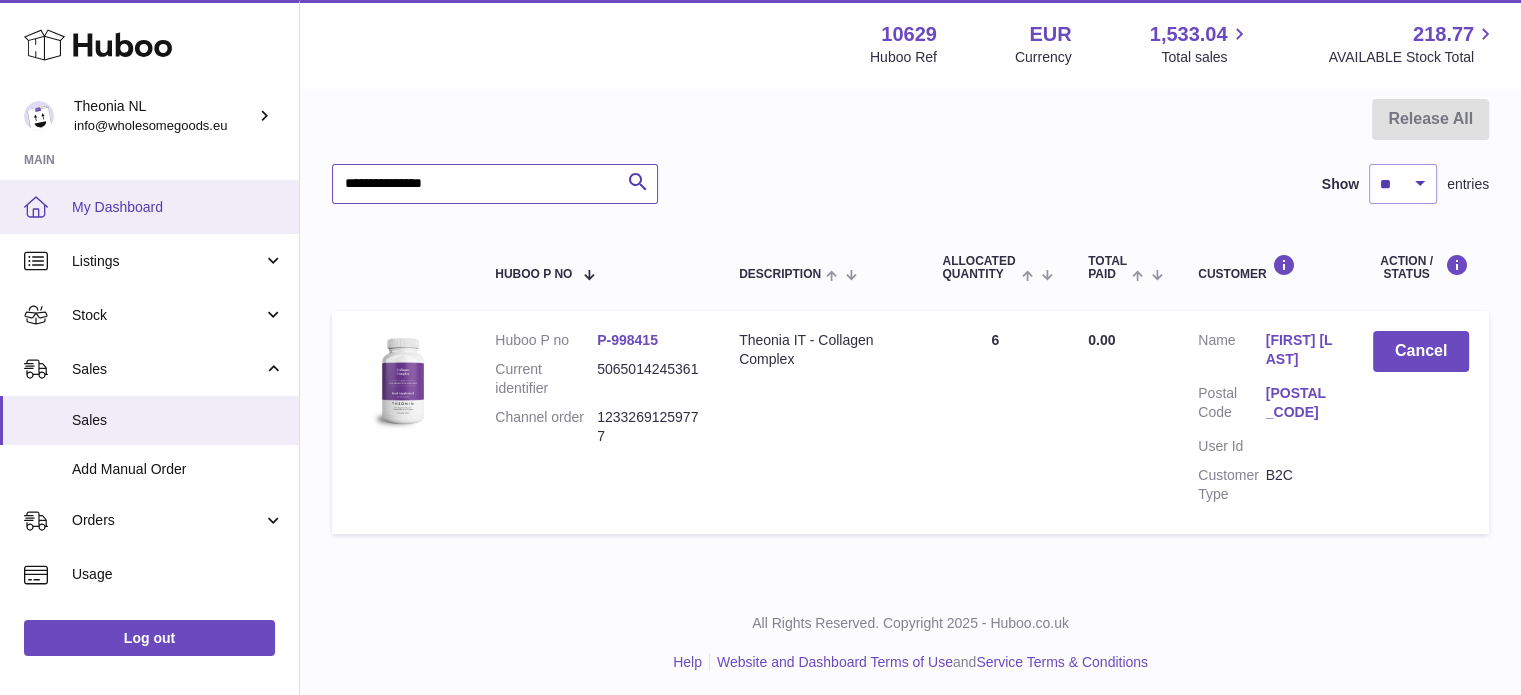 click on "Huboo
Theonia NL
info@wholesomegoods.eu     Main     My Dashboard       Listings     Not with Huboo Listings with Huboo Bundles   Stock     Stock Stock History Add Stock Delivery History ASN Uploads   Sales     Sales Add Manual Order   Orders     Orders Add Manual Order   Usage       Invoicing and Payments     Billing History Storage History Direct Debits Account Balance   Cases       Channels       Settings       Returns       Log out   Menu   Huboo     10629   Huboo Ref    EUR   Currency   1,533.04     Total sales   218.77     AVAILABLE Stock Total   Currency   EUR   Total sales   1,533.04   AVAILABLE Stock Total   218.77   My Huboo - Sales report   Sales currently with Huboo
Current Sales with Huboo
Sales Shipped From Huboo
Sales Not With Huboo
Release All
Search" at bounding box center (760, 255) 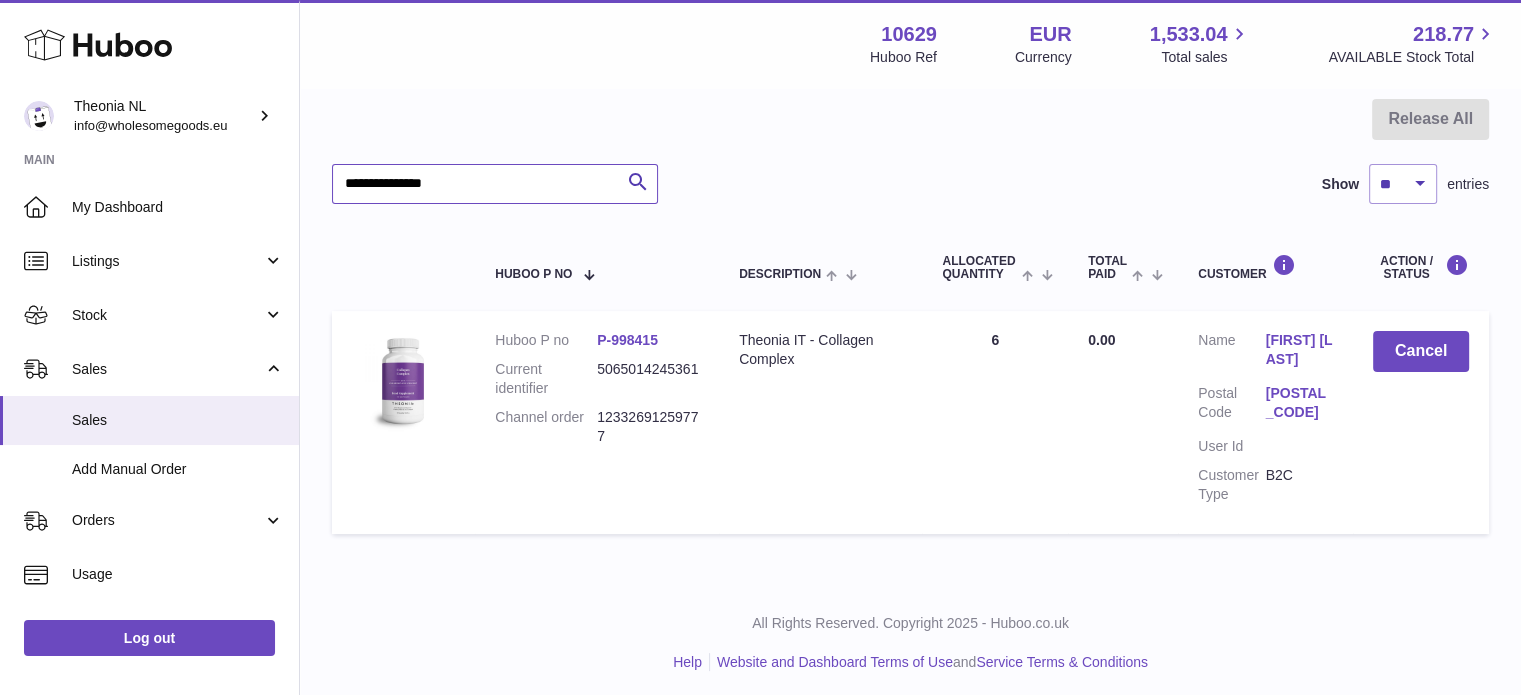 paste 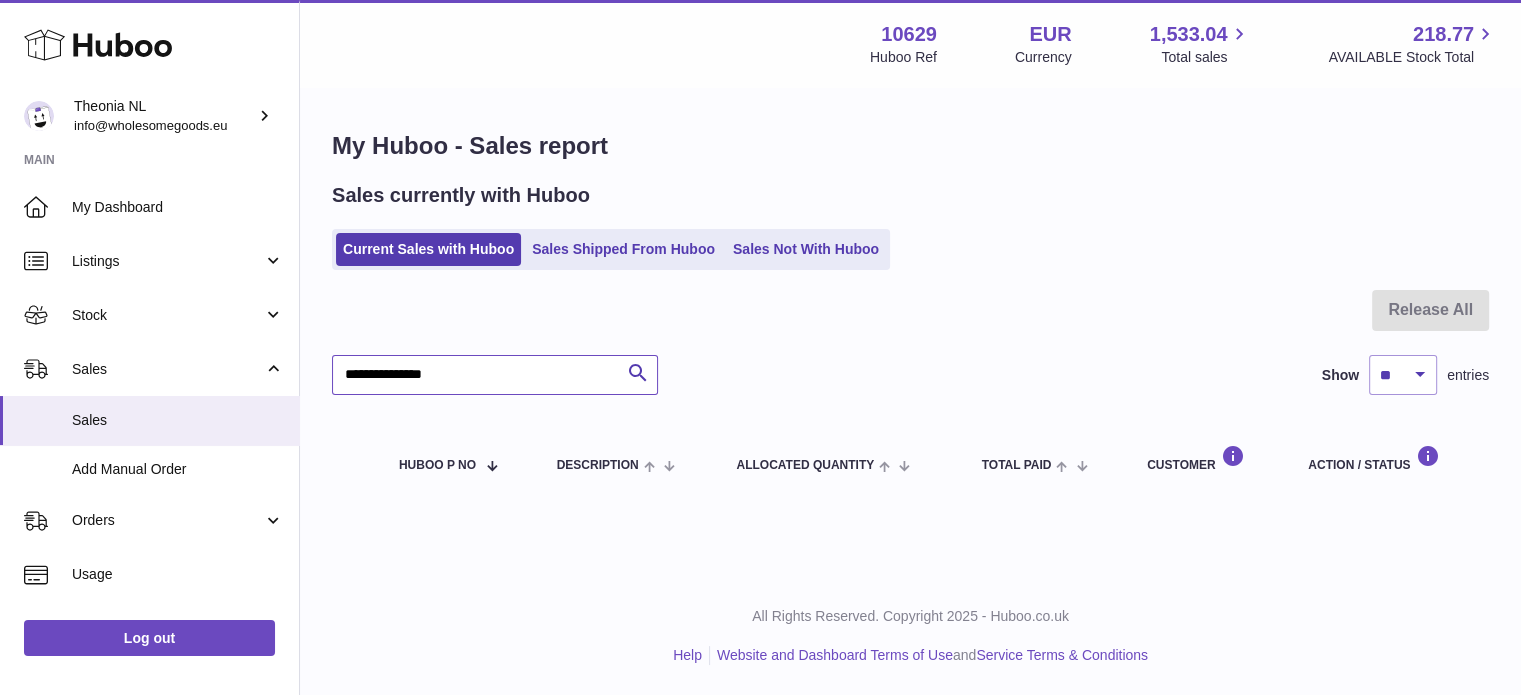 scroll, scrollTop: 0, scrollLeft: 0, axis: both 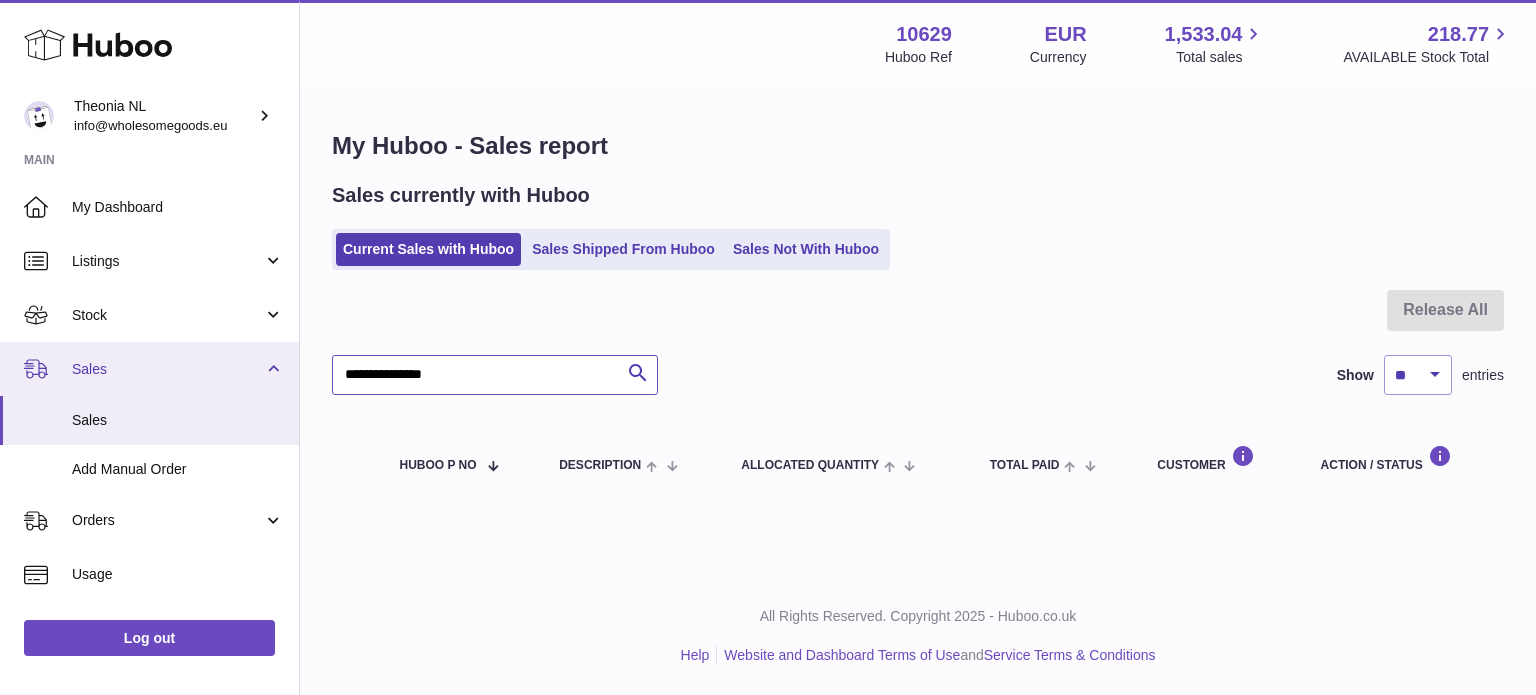 drag, startPoint x: 508, startPoint y: 379, endPoint x: 170, endPoint y: 383, distance: 338.02368 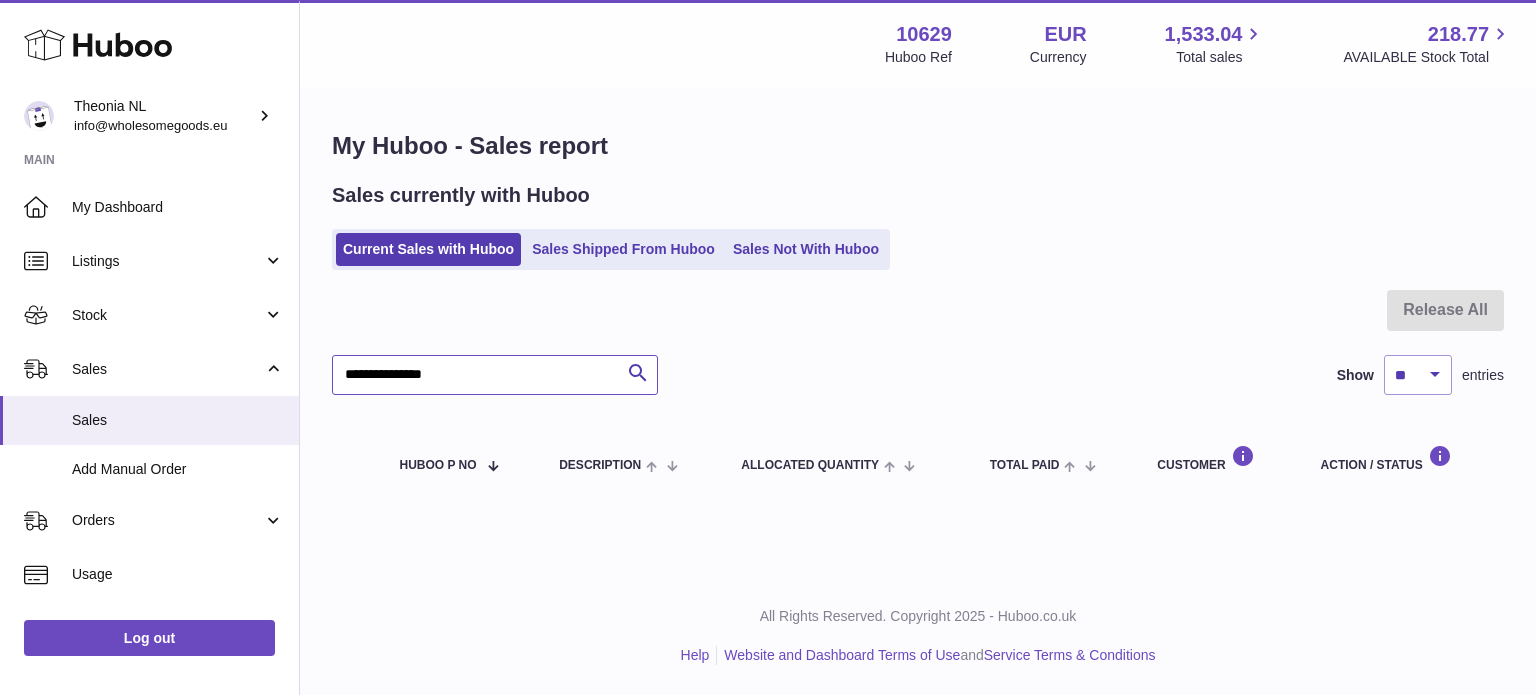 paste 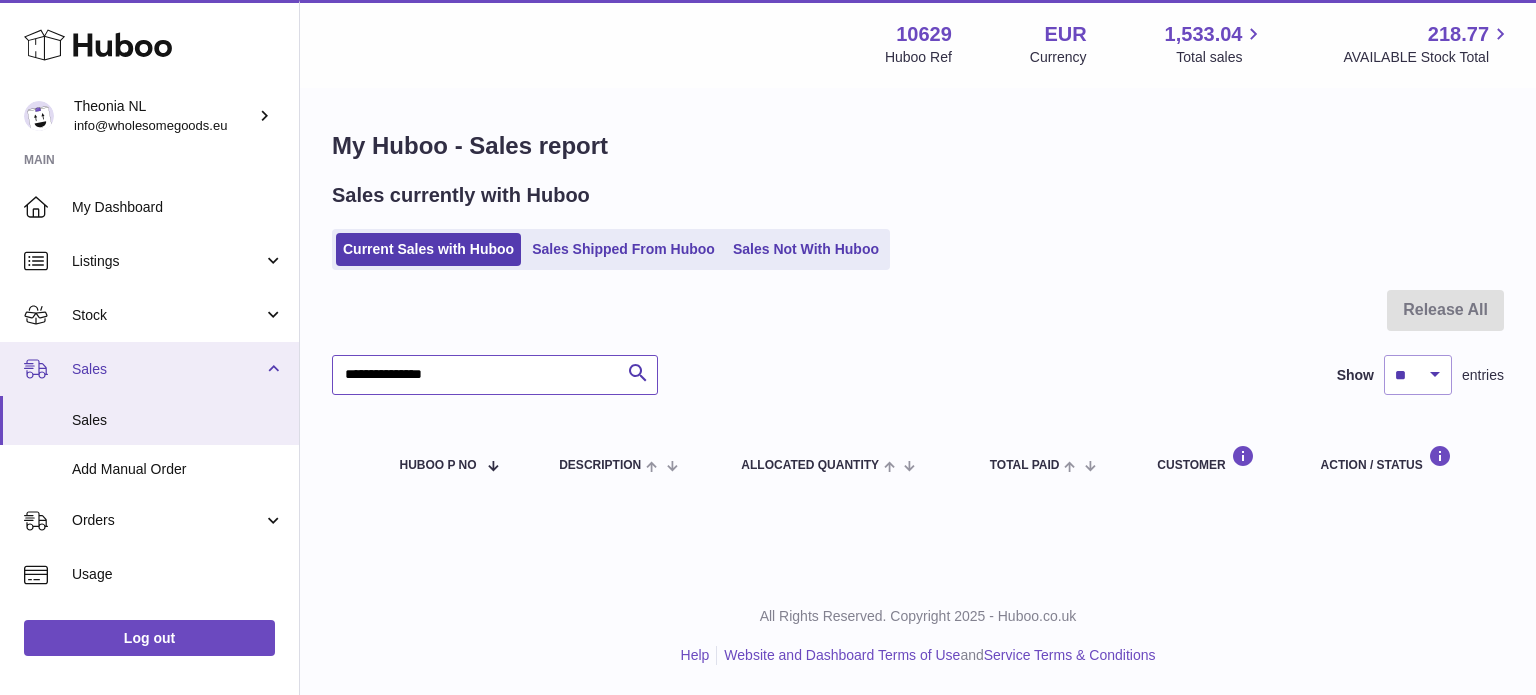 drag, startPoint x: 333, startPoint y: 383, endPoint x: 157, endPoint y: 388, distance: 176.07101 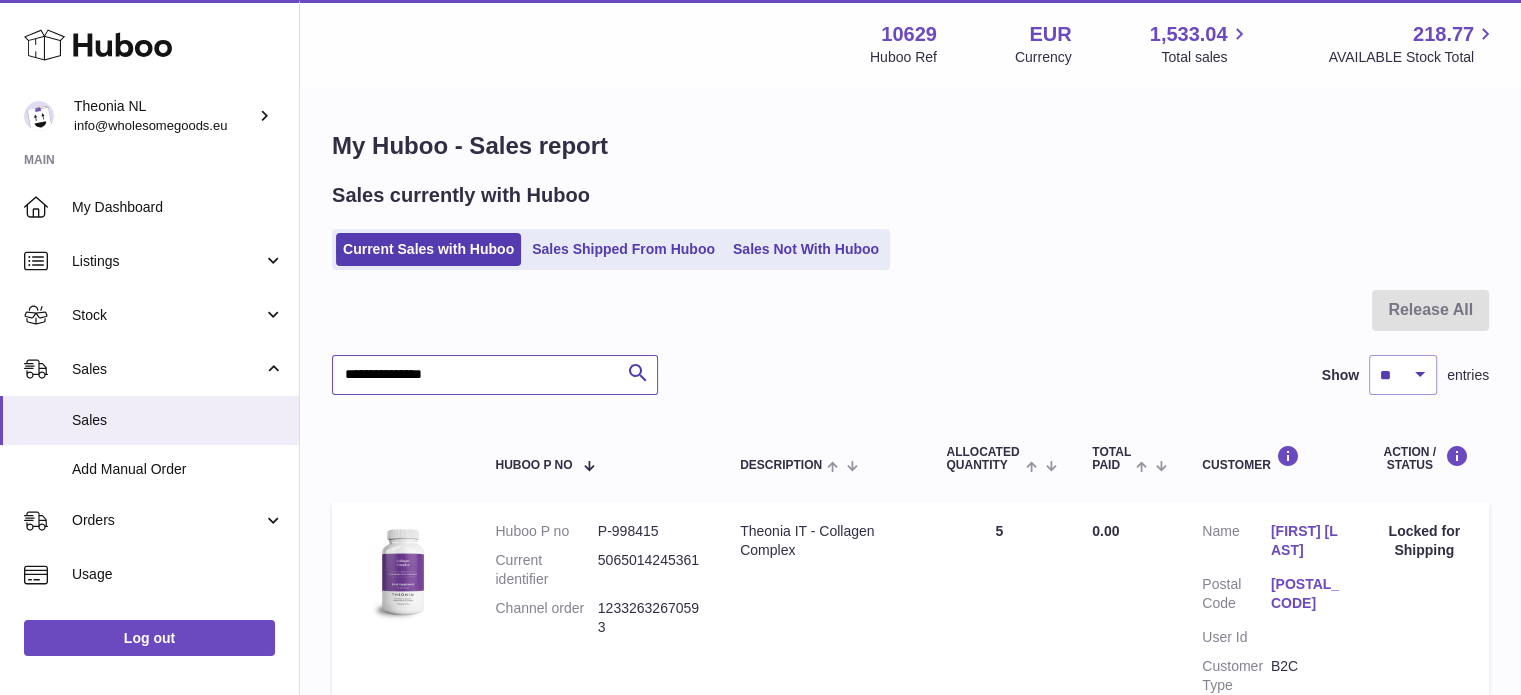 scroll, scrollTop: 191, scrollLeft: 0, axis: vertical 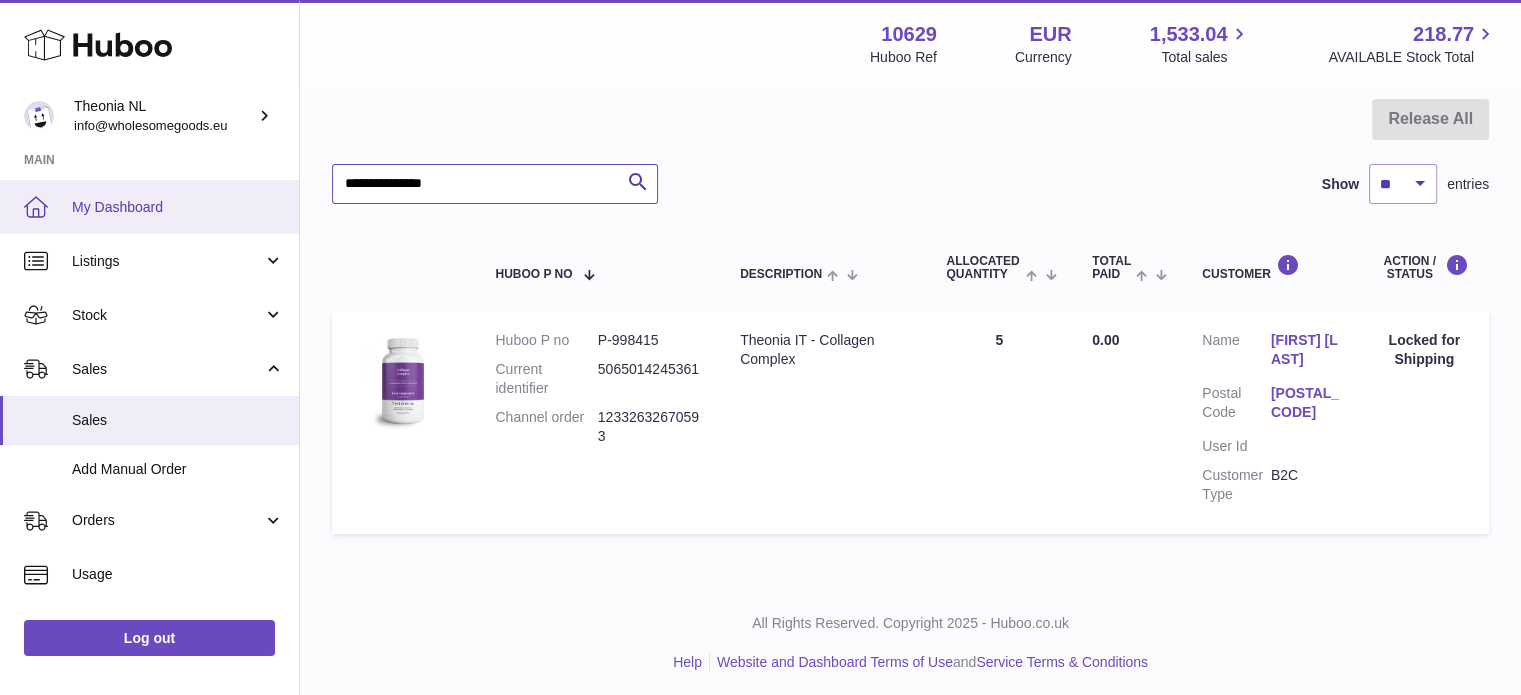 drag, startPoint x: 532, startPoint y: 176, endPoint x: 0, endPoint y: 219, distance: 533.7349 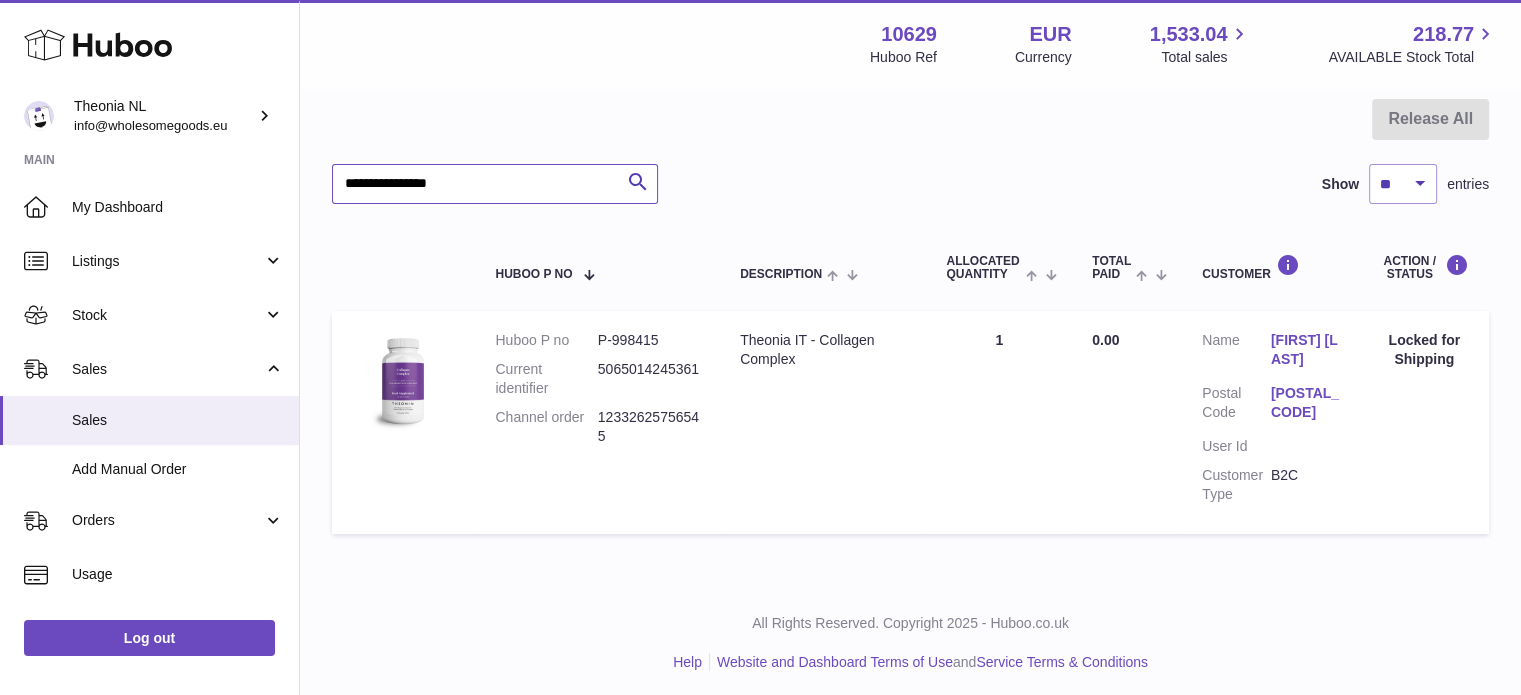 type on "**********" 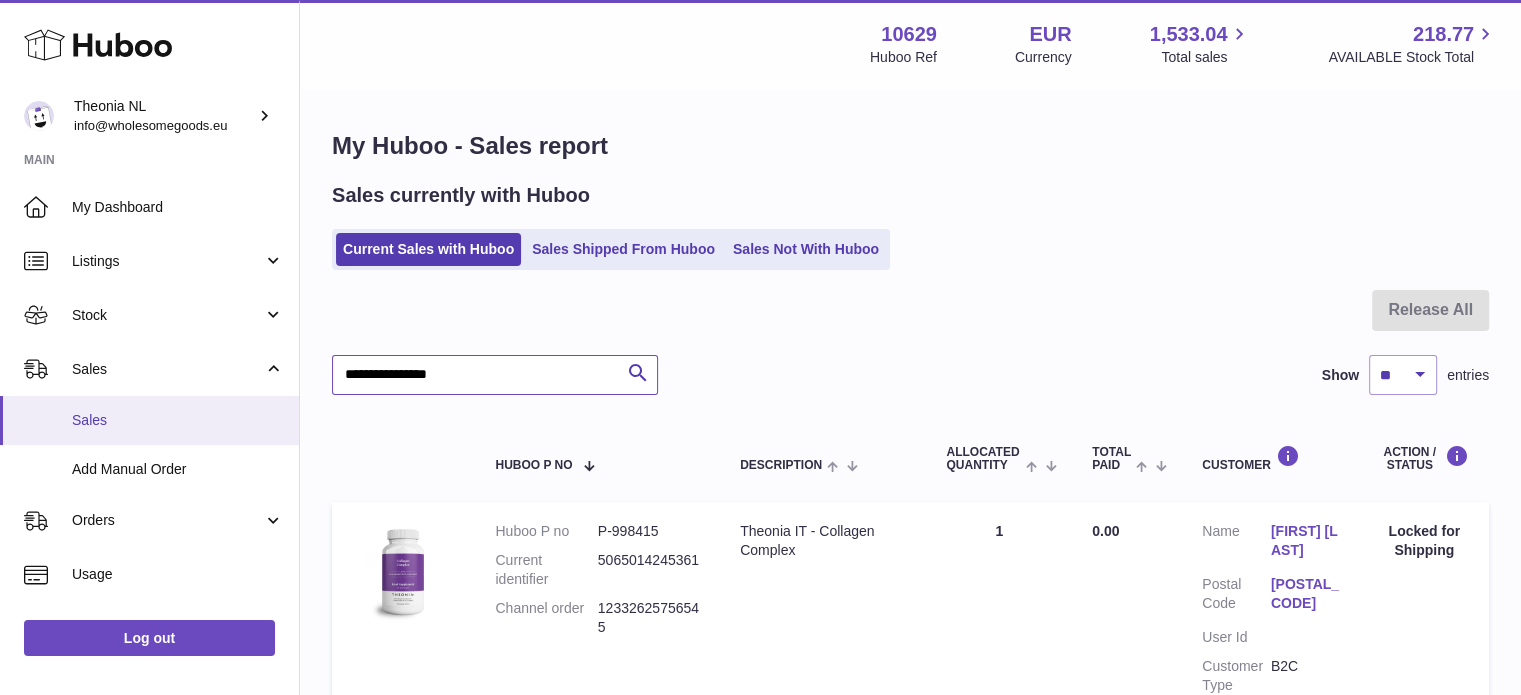 click on "Huboo
Theonia NL
info@wholesomegoods.eu     Main     My Dashboard       Listings     Not with Huboo Listings with Huboo Bundles   Stock     Stock Stock History Add Stock Delivery History ASN Uploads   Sales     Sales Add Manual Order   Orders     Orders Add Manual Order   Usage       Invoicing and Payments     Billing History Storage History Direct Debits Account Balance   Cases       Channels       Settings       Returns       Log out   Menu   Huboo     10629   Huboo Ref    EUR   Currency   1,533.04     Total sales   218.77     AVAILABLE Stock Total   Currency   EUR   Total sales   1,533.04   AVAILABLE Stock Total   218.77   My Huboo - Sales report   Sales currently with Huboo
Current Sales with Huboo
Sales Shipped From Huboo
Sales Not With Huboo
Release All
Search" at bounding box center (760, 446) 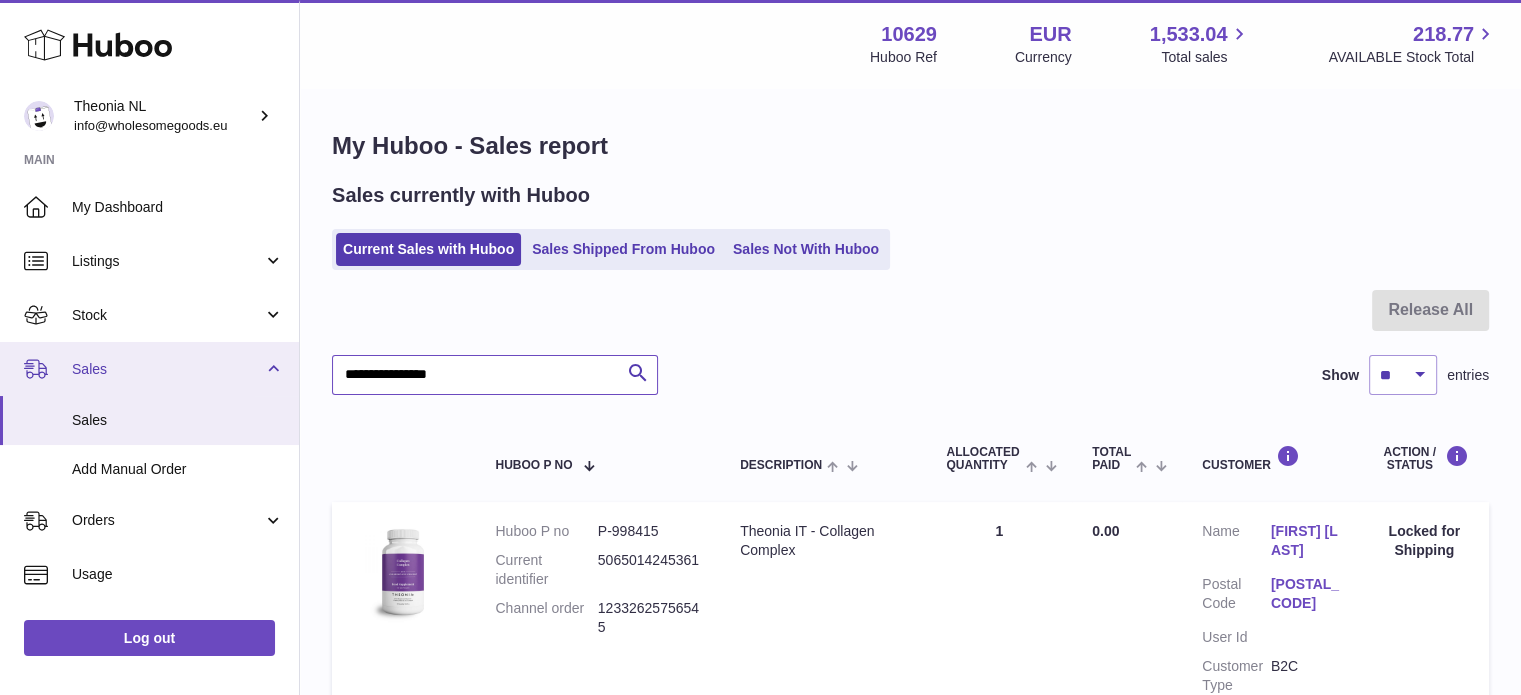 type 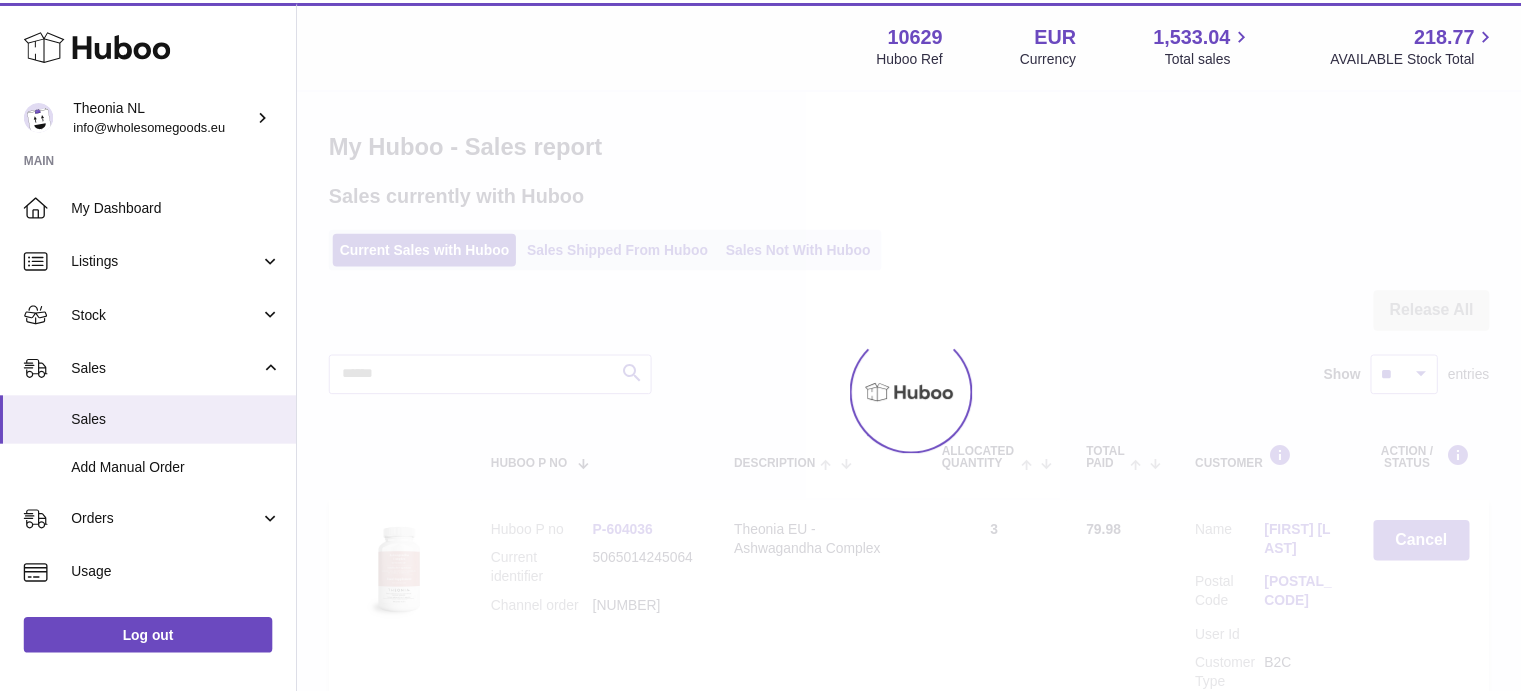 scroll, scrollTop: 0, scrollLeft: 0, axis: both 